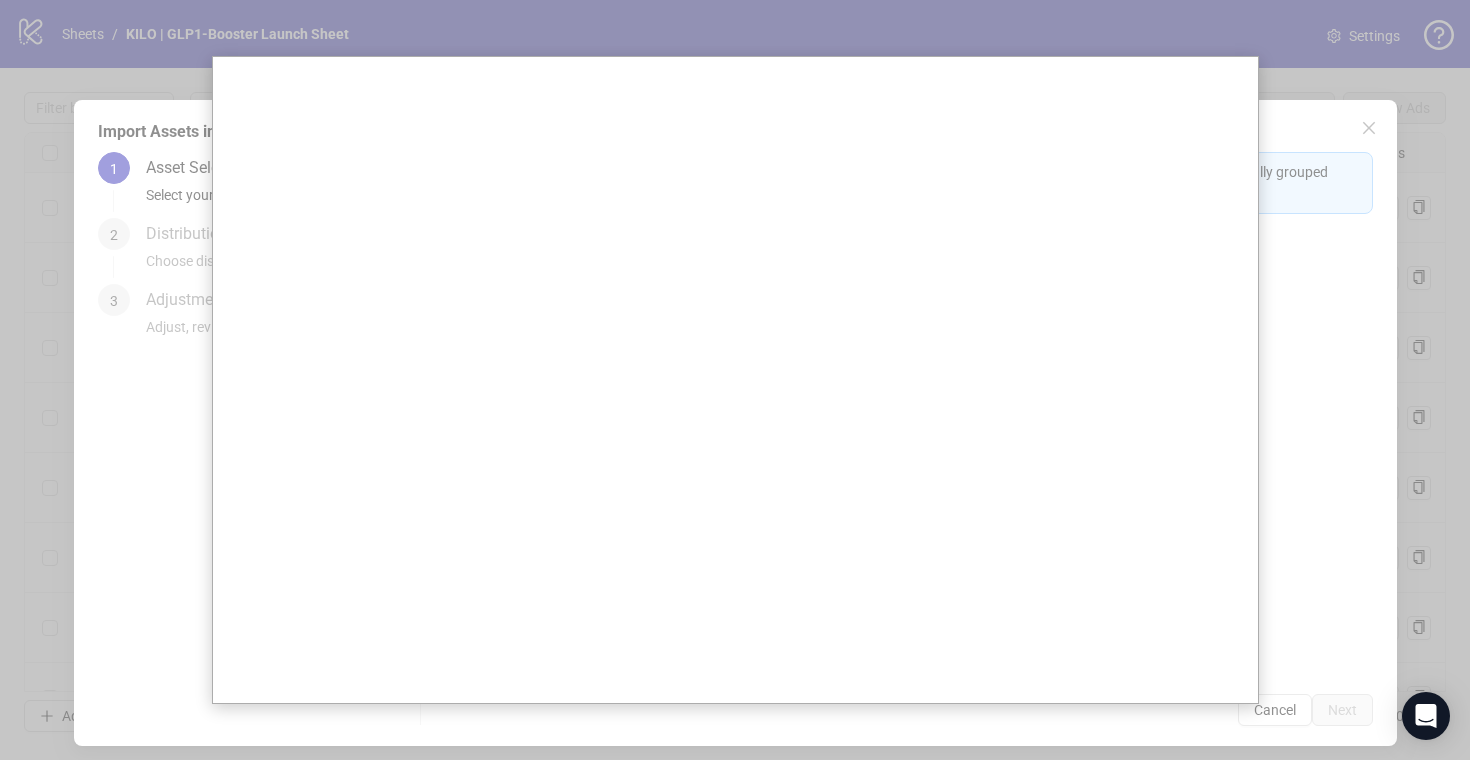 scroll, scrollTop: 0, scrollLeft: 0, axis: both 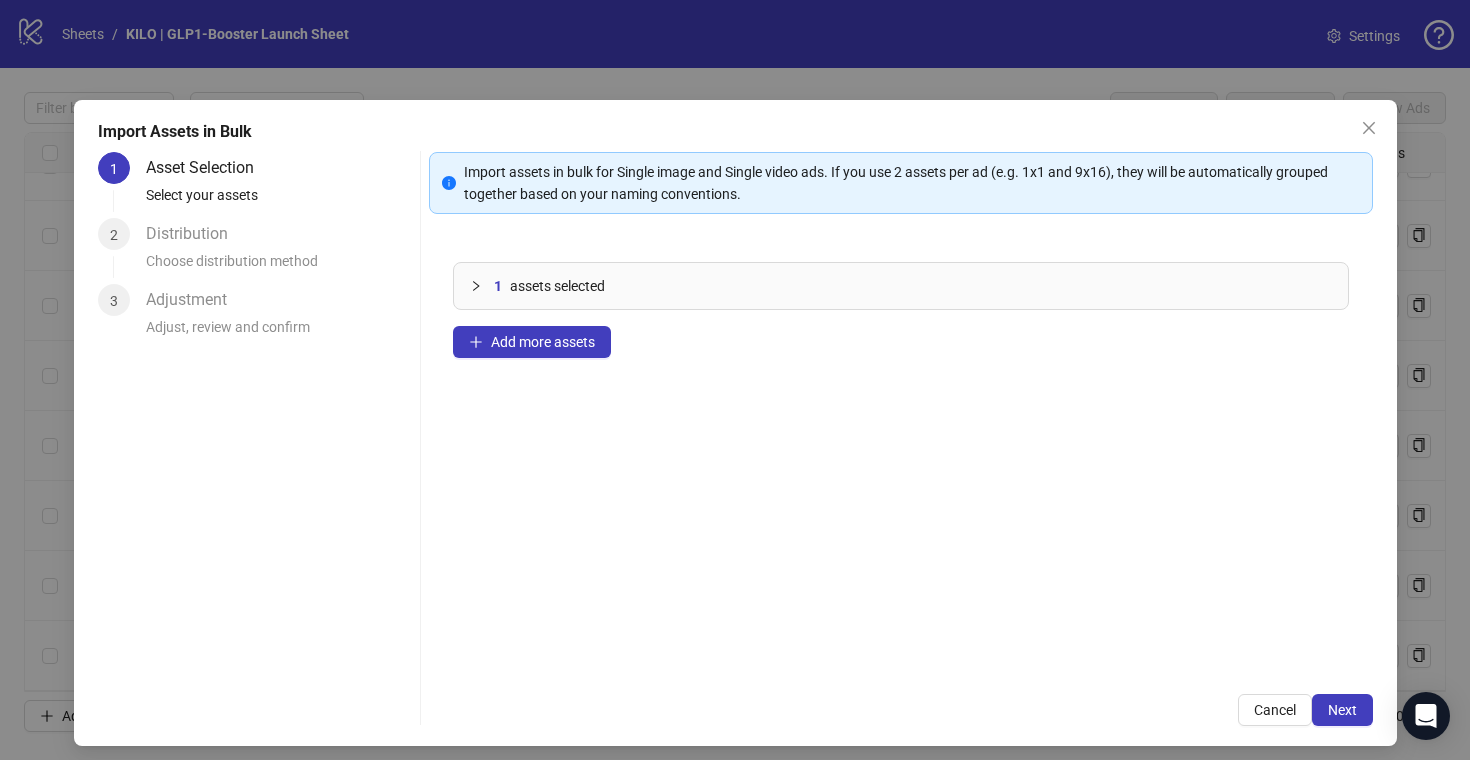 click on "1 assets selected Add more assets" at bounding box center [901, 454] 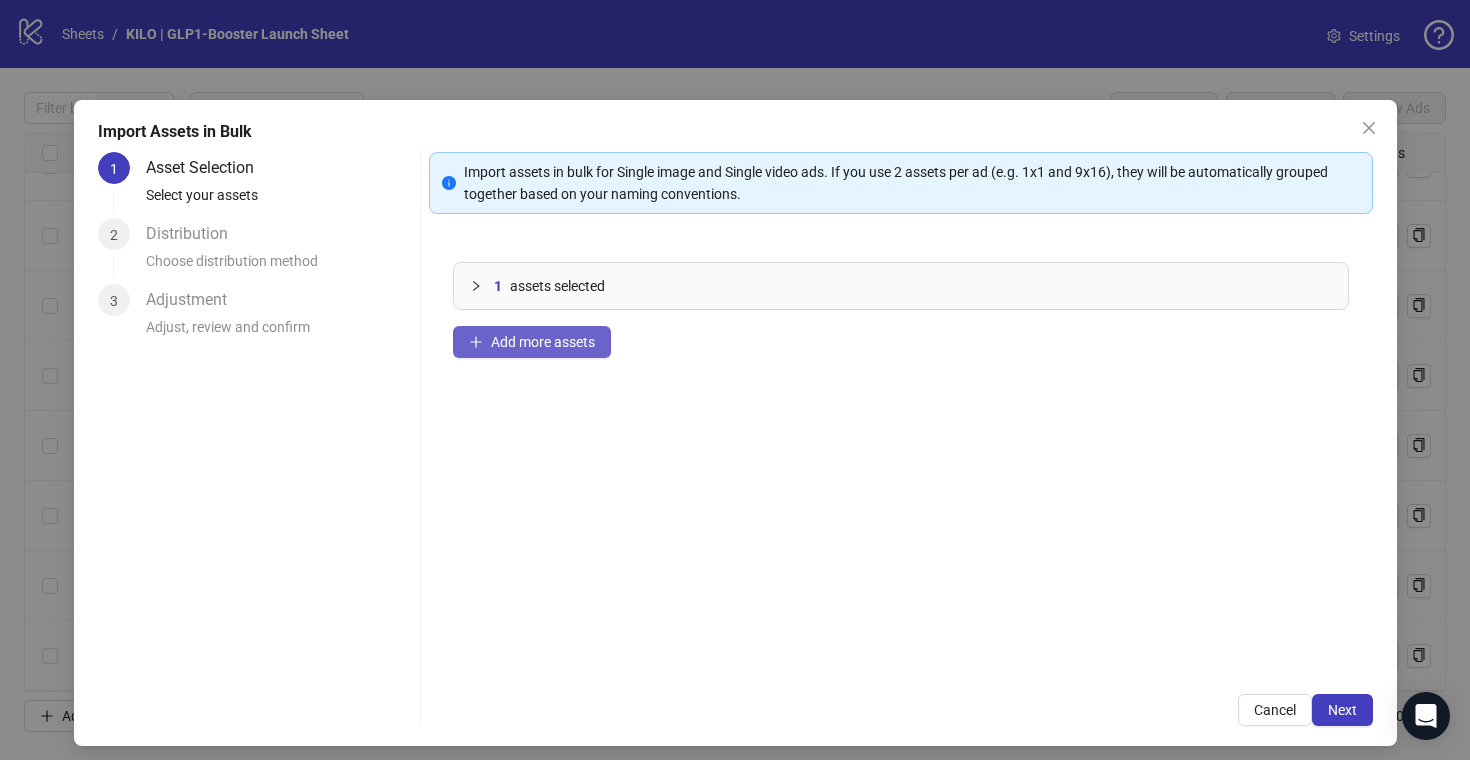 click on "Add more assets" at bounding box center [543, 342] 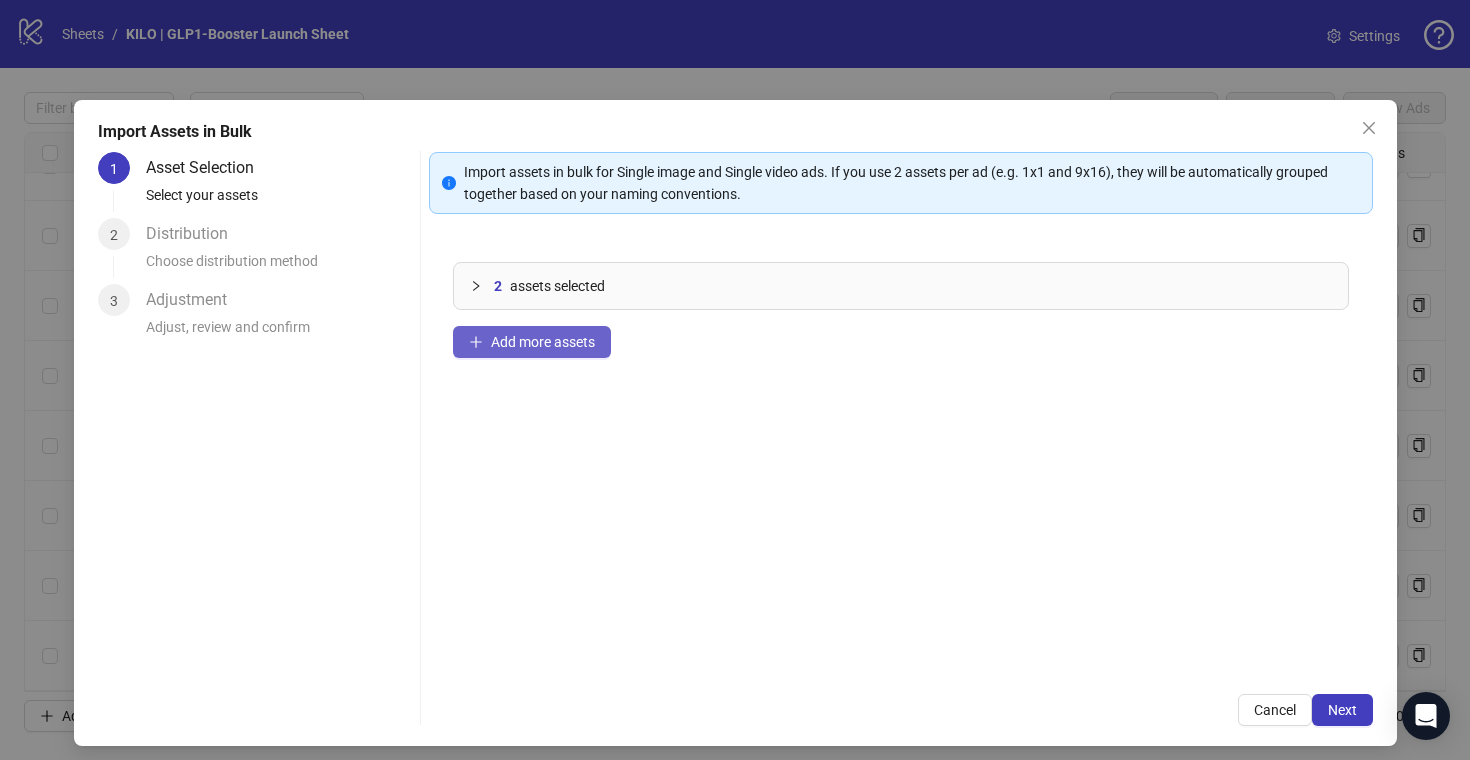 click on "Add more assets" at bounding box center [532, 342] 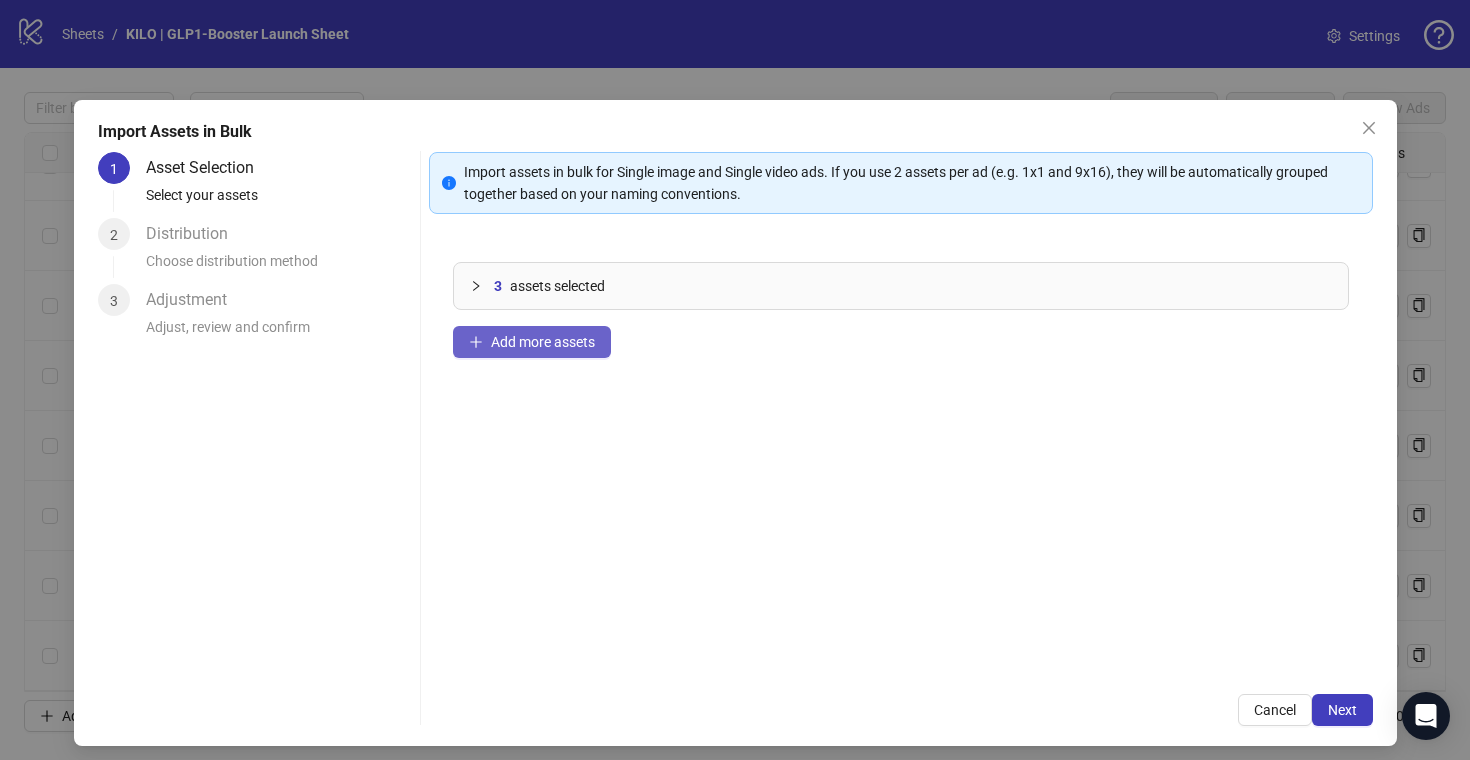 click on "Add more assets" at bounding box center (543, 342) 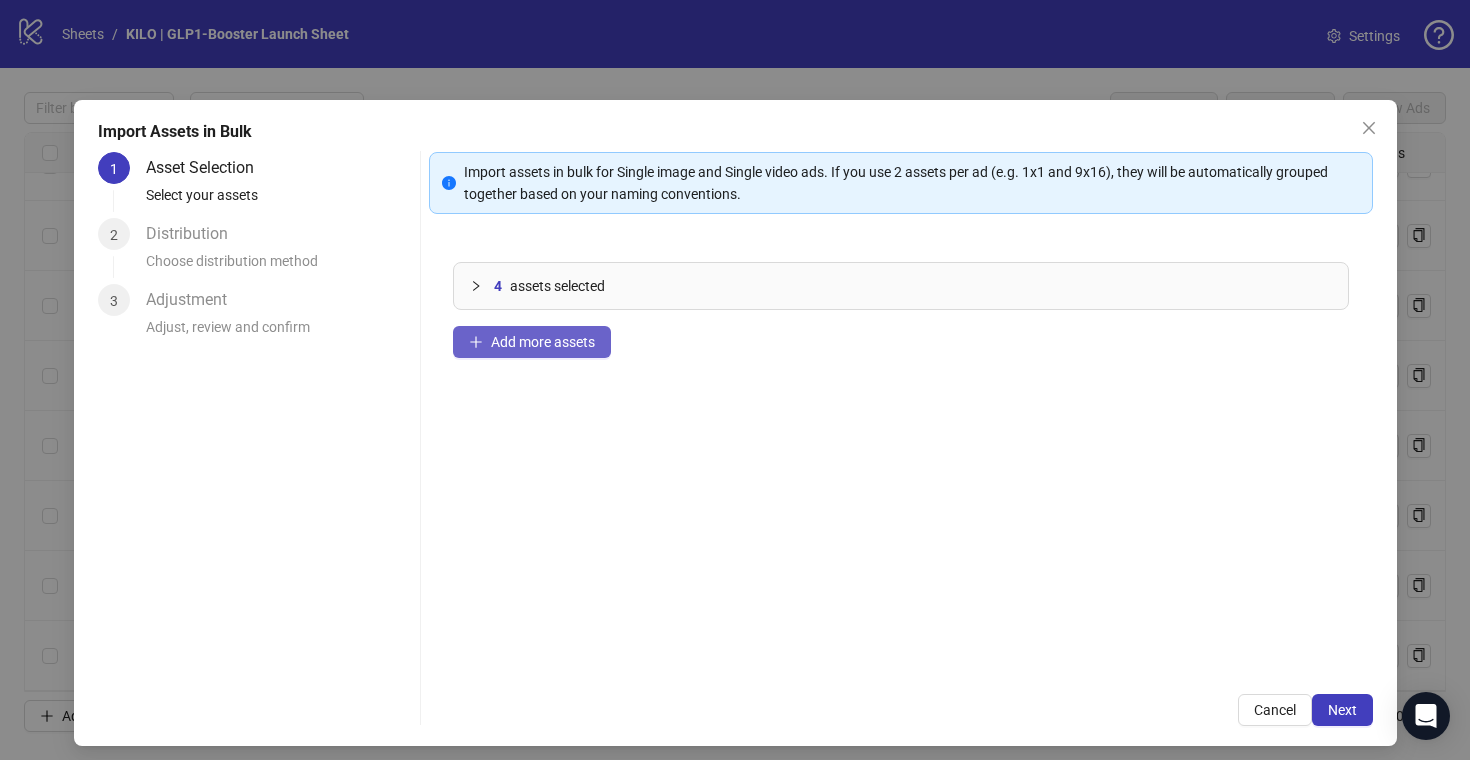click on "Add more assets" at bounding box center (532, 342) 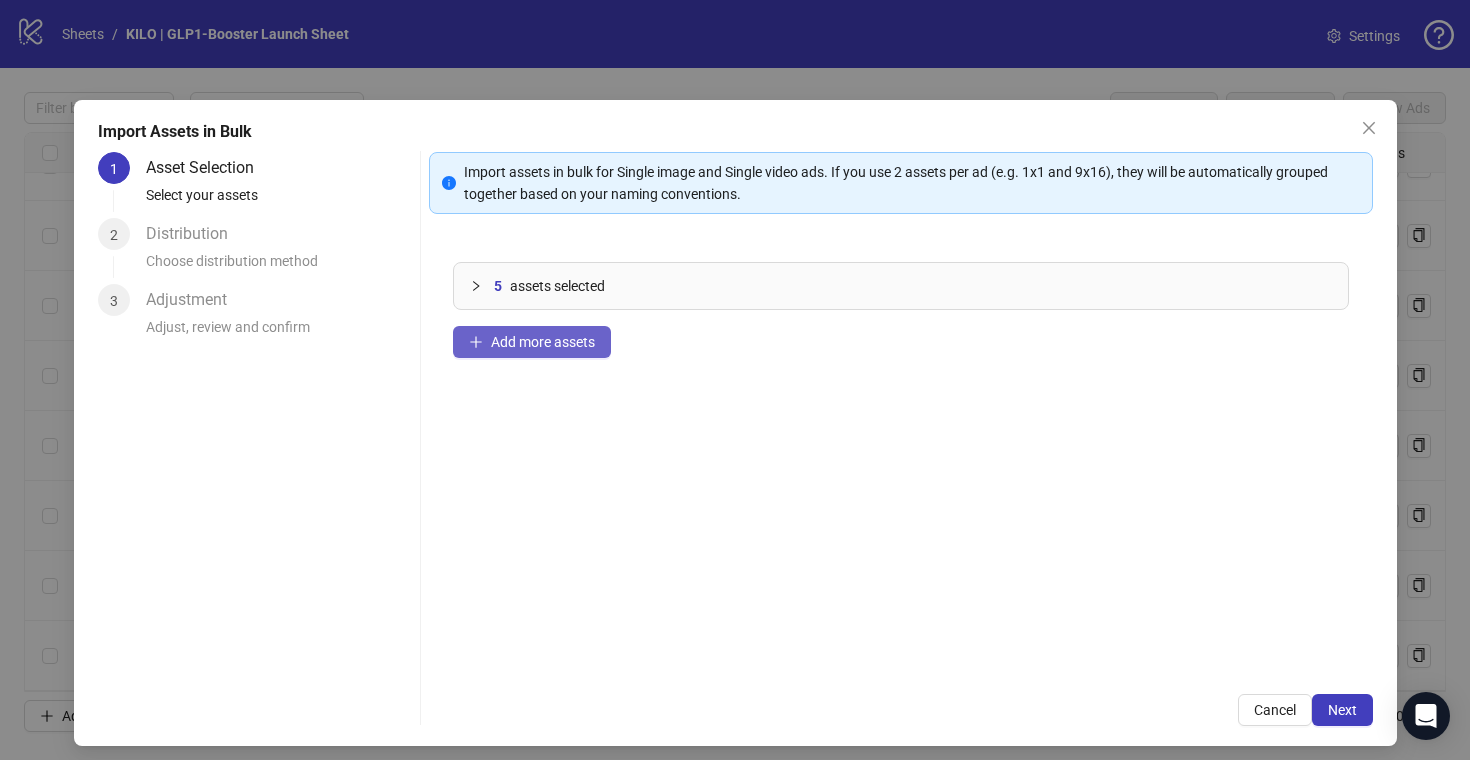 click on "Add more assets" at bounding box center [532, 342] 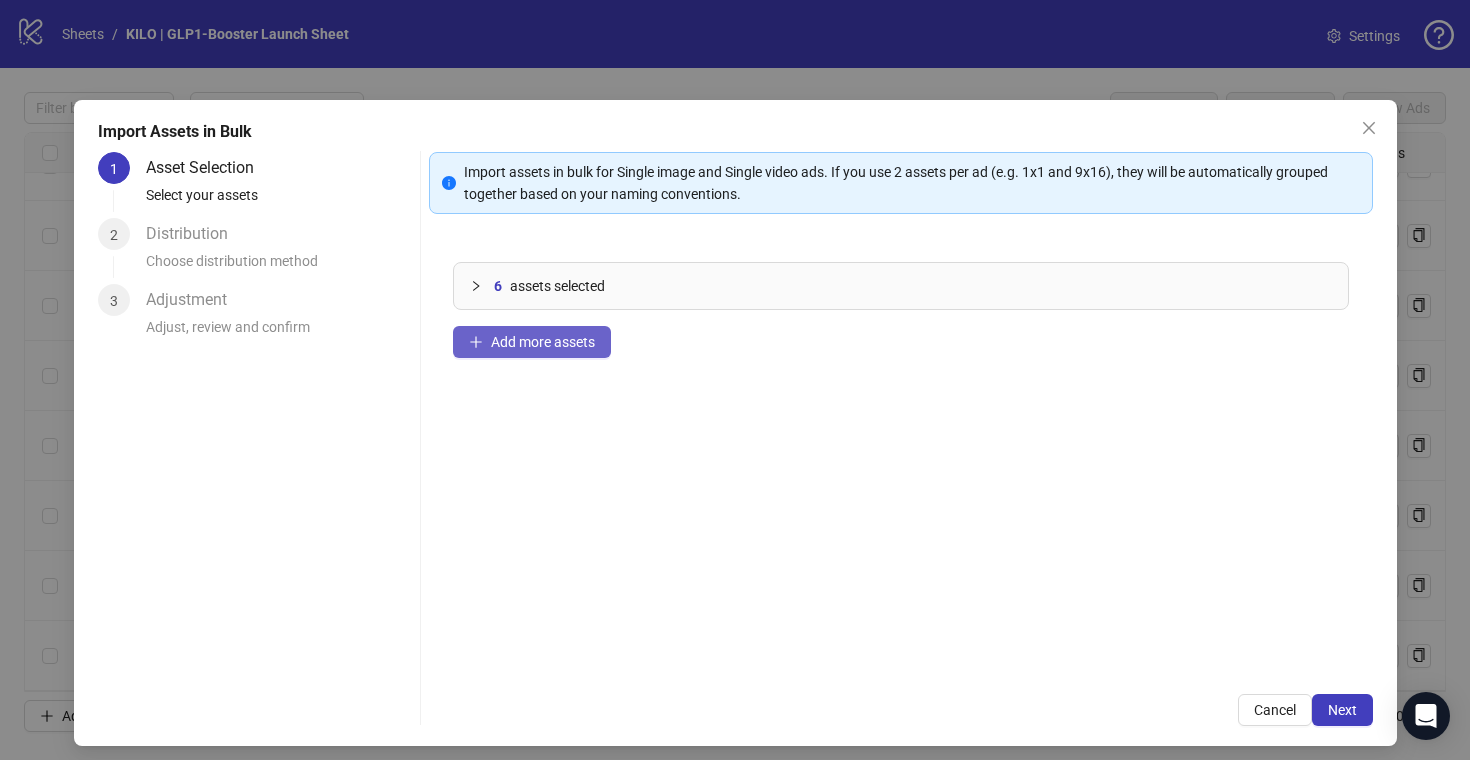 click on "Add more assets" at bounding box center (543, 342) 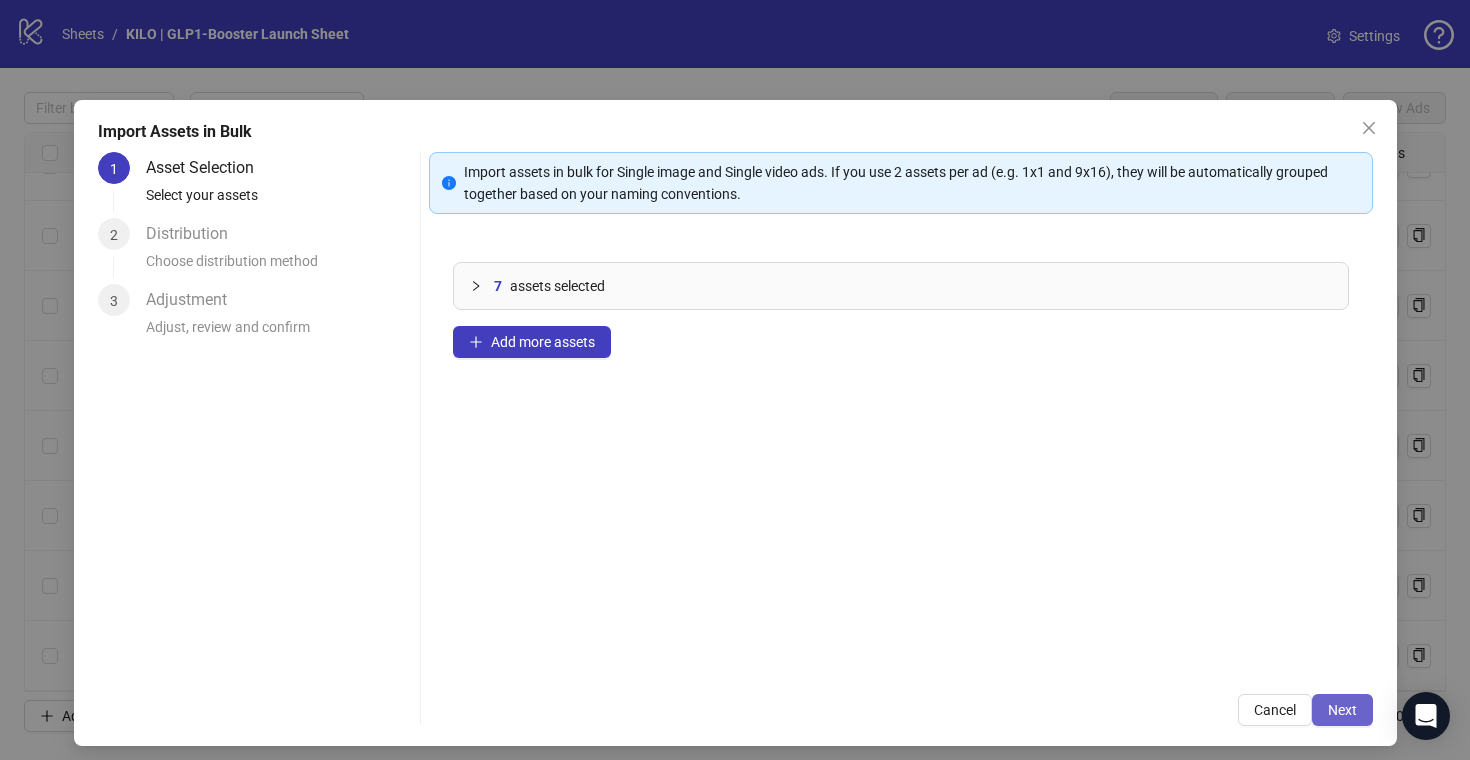 click on "Next" at bounding box center (1342, 710) 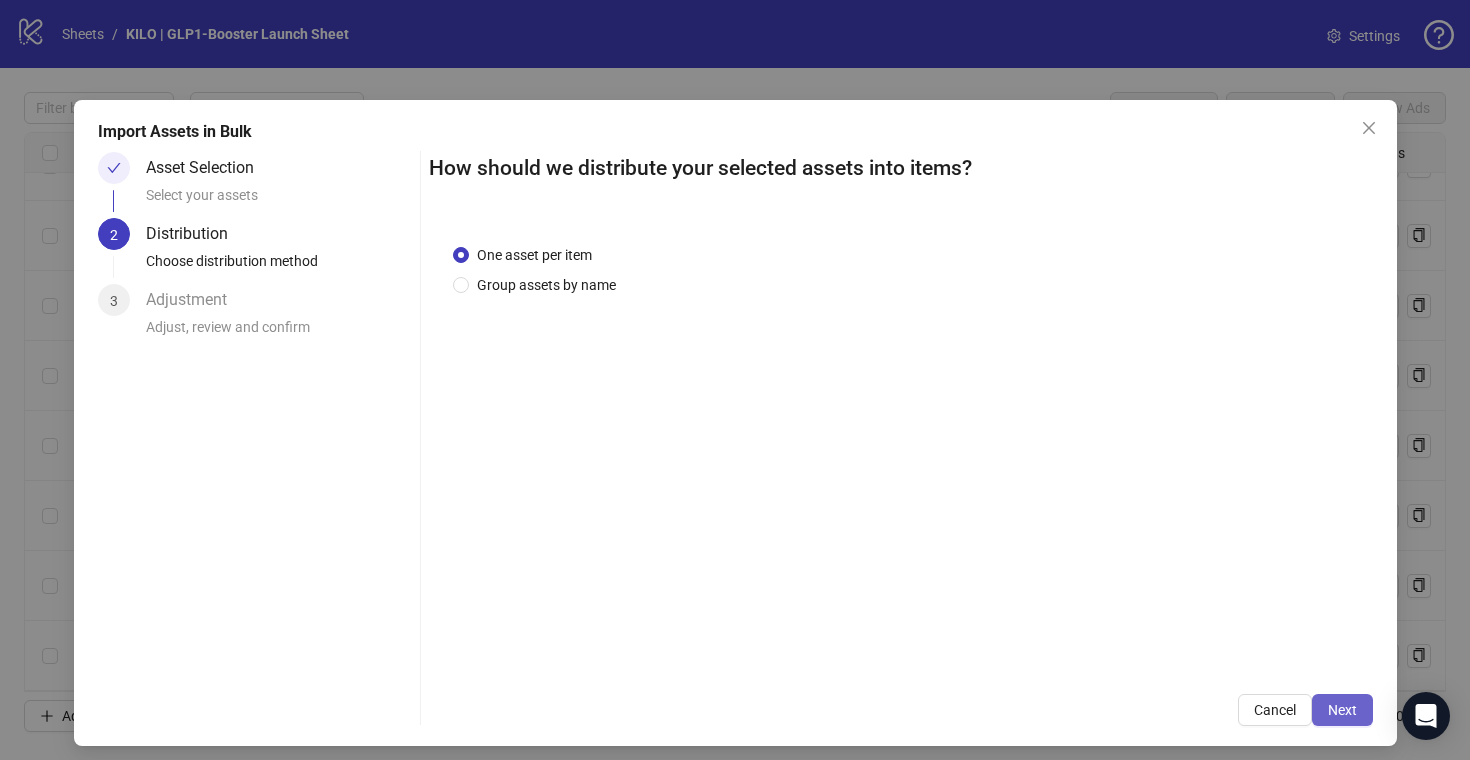 click on "Next" at bounding box center [1342, 710] 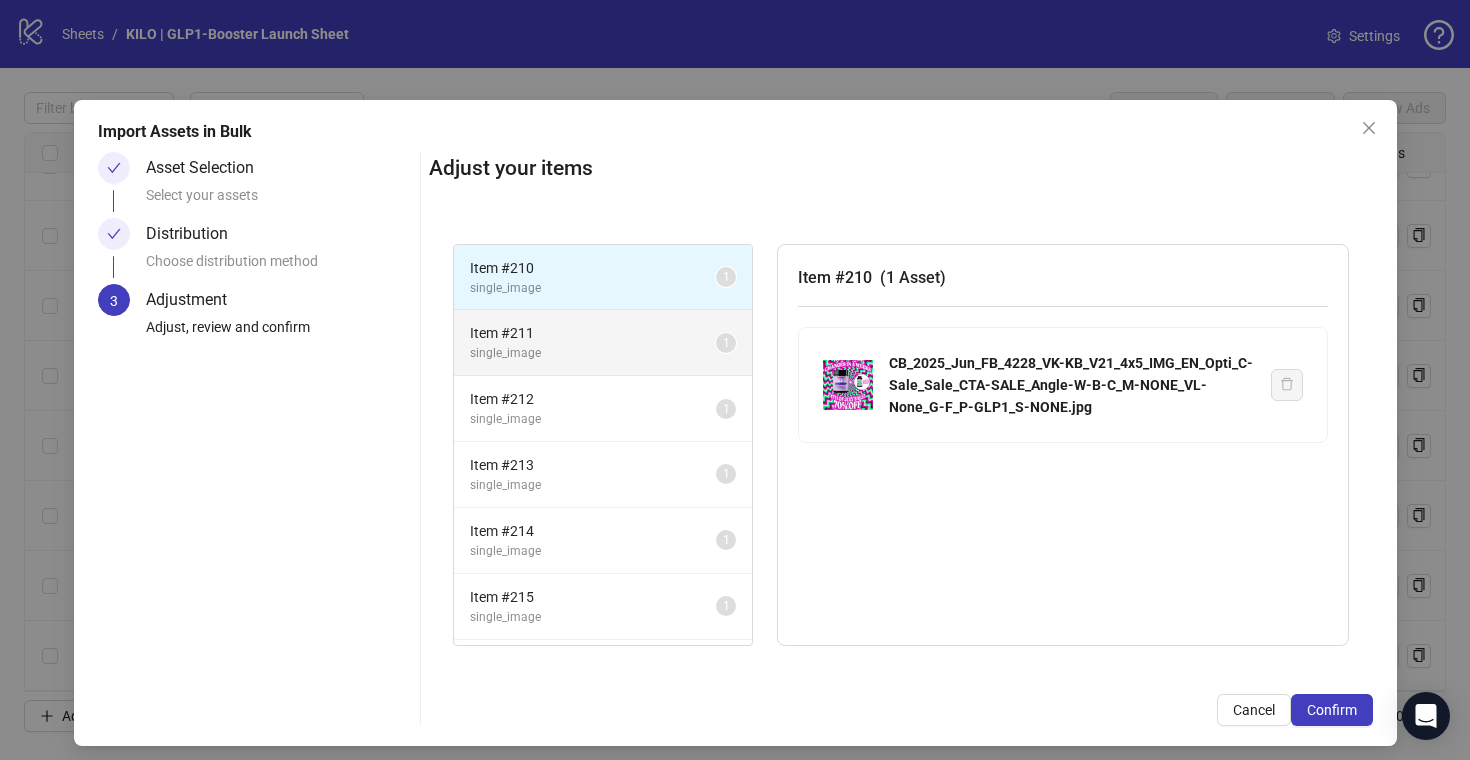 click on "single_image" at bounding box center [593, 353] 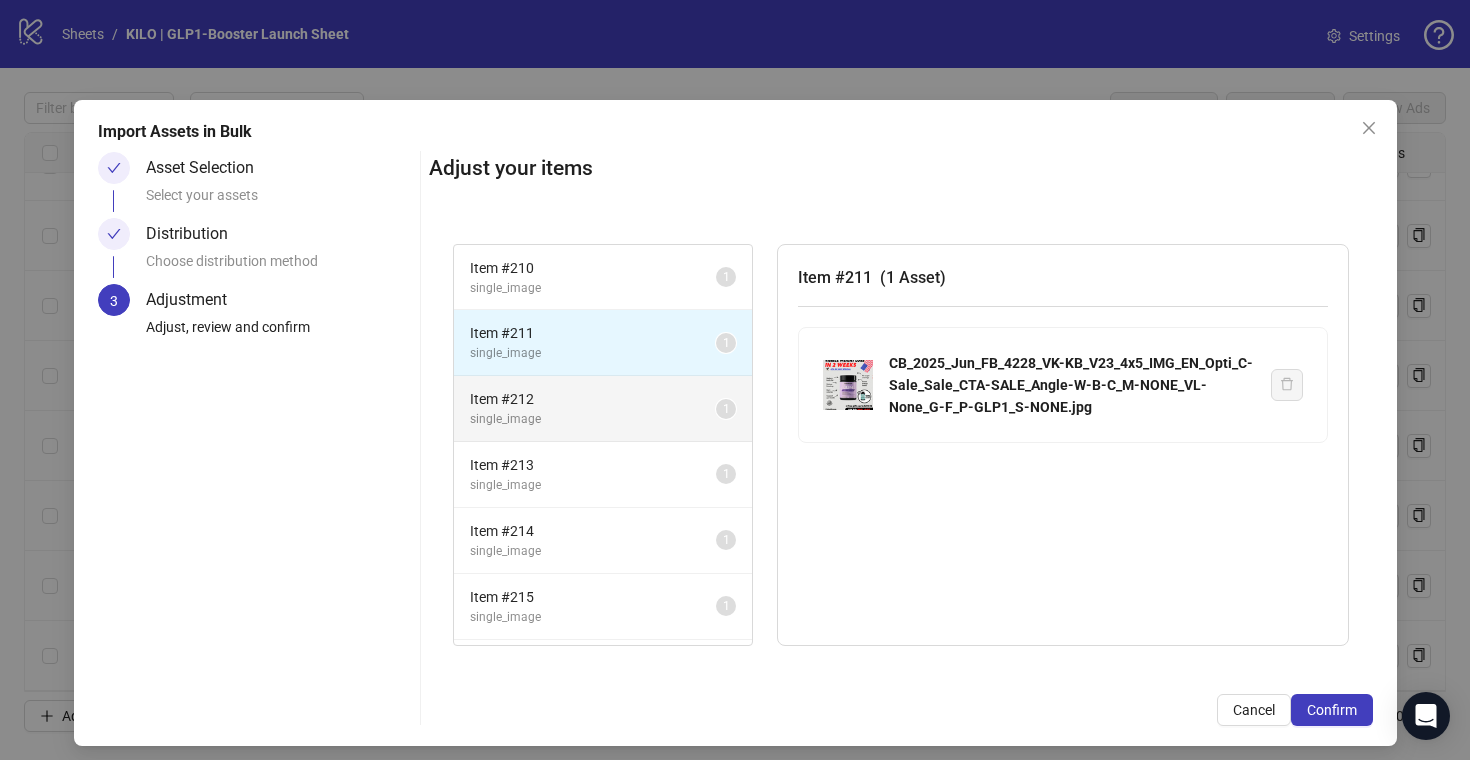 click on "single_image" at bounding box center (593, 419) 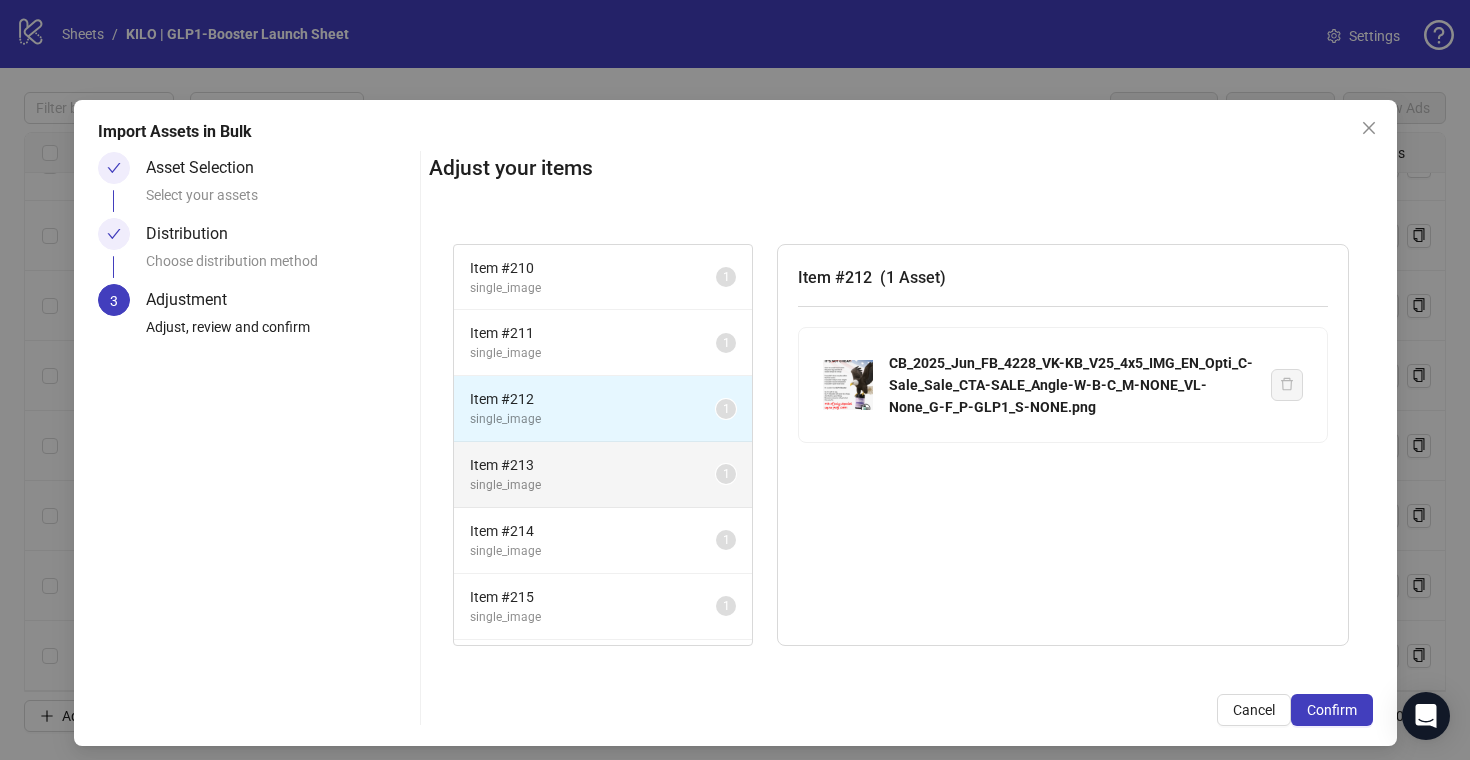 click on "Item # 213" at bounding box center [593, 465] 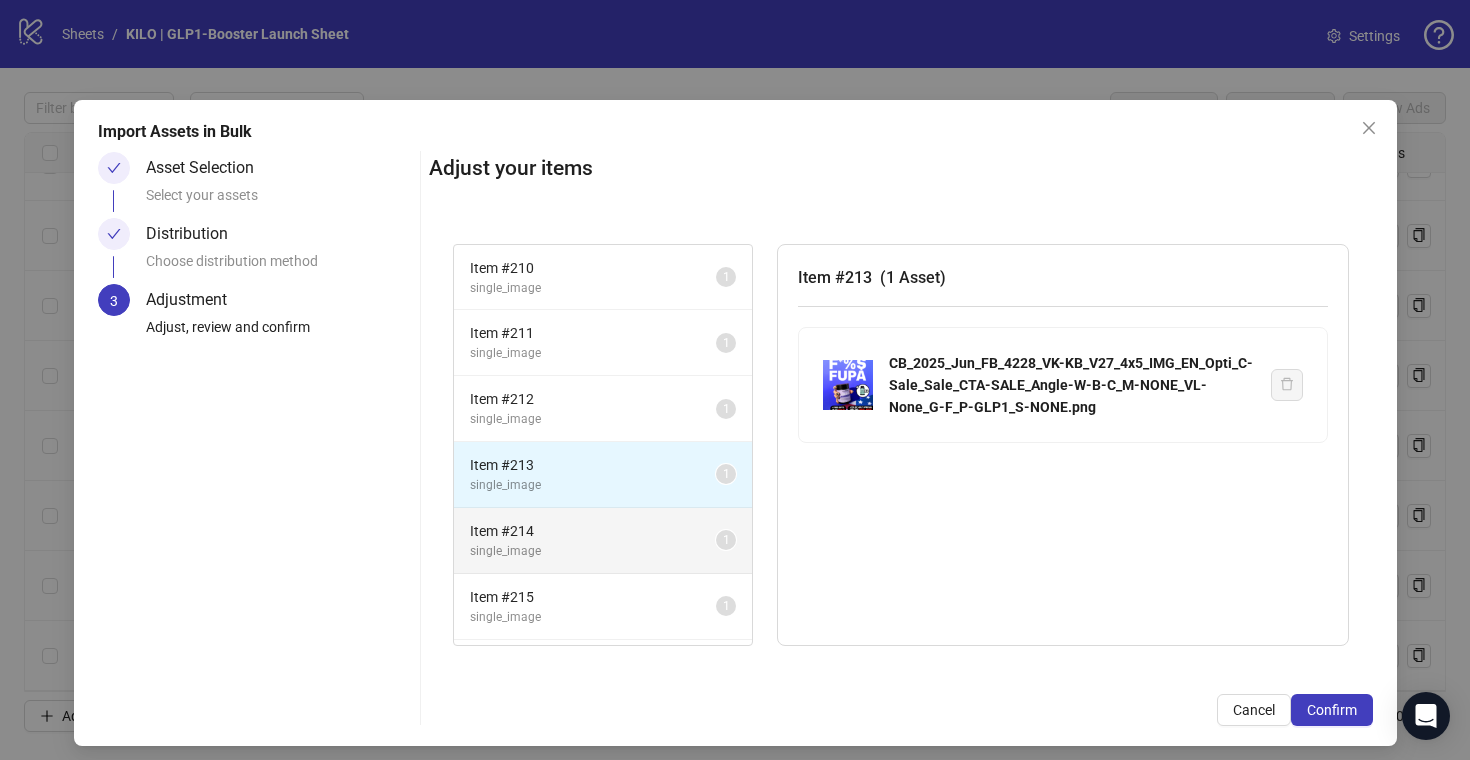 click on "Item # 214 single_image 1" at bounding box center [603, 541] 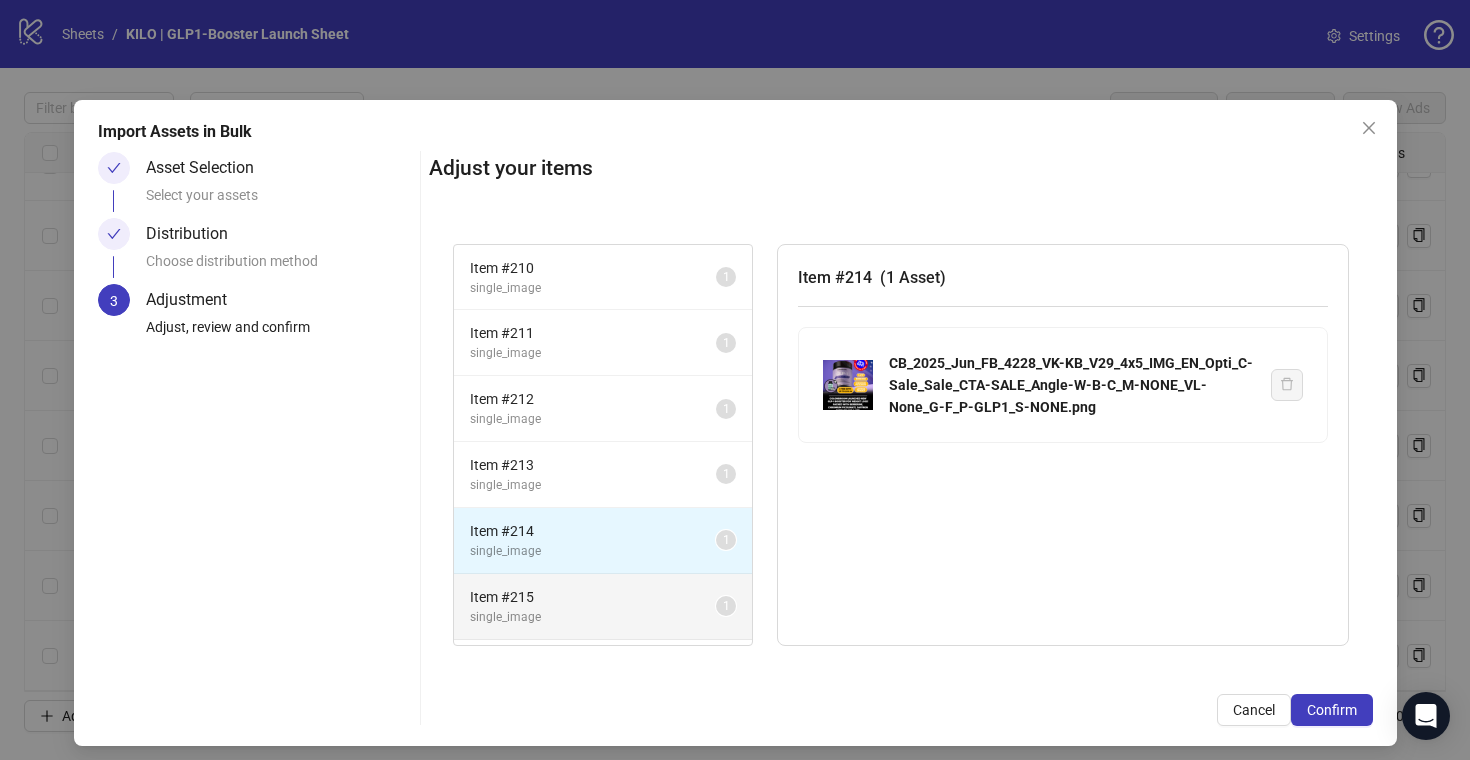 click on "Item # 215" at bounding box center [593, 597] 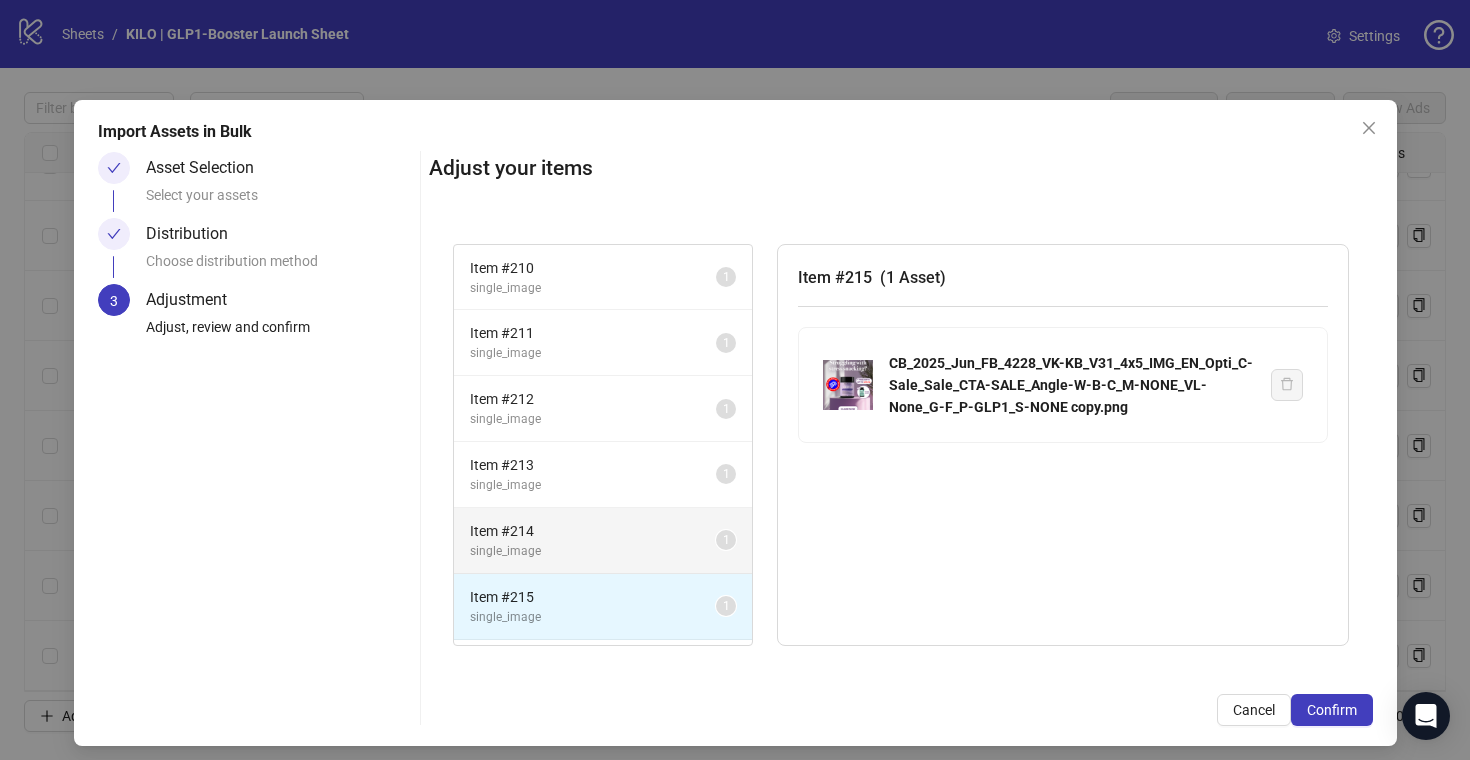 click on "Item # 214" at bounding box center [593, 531] 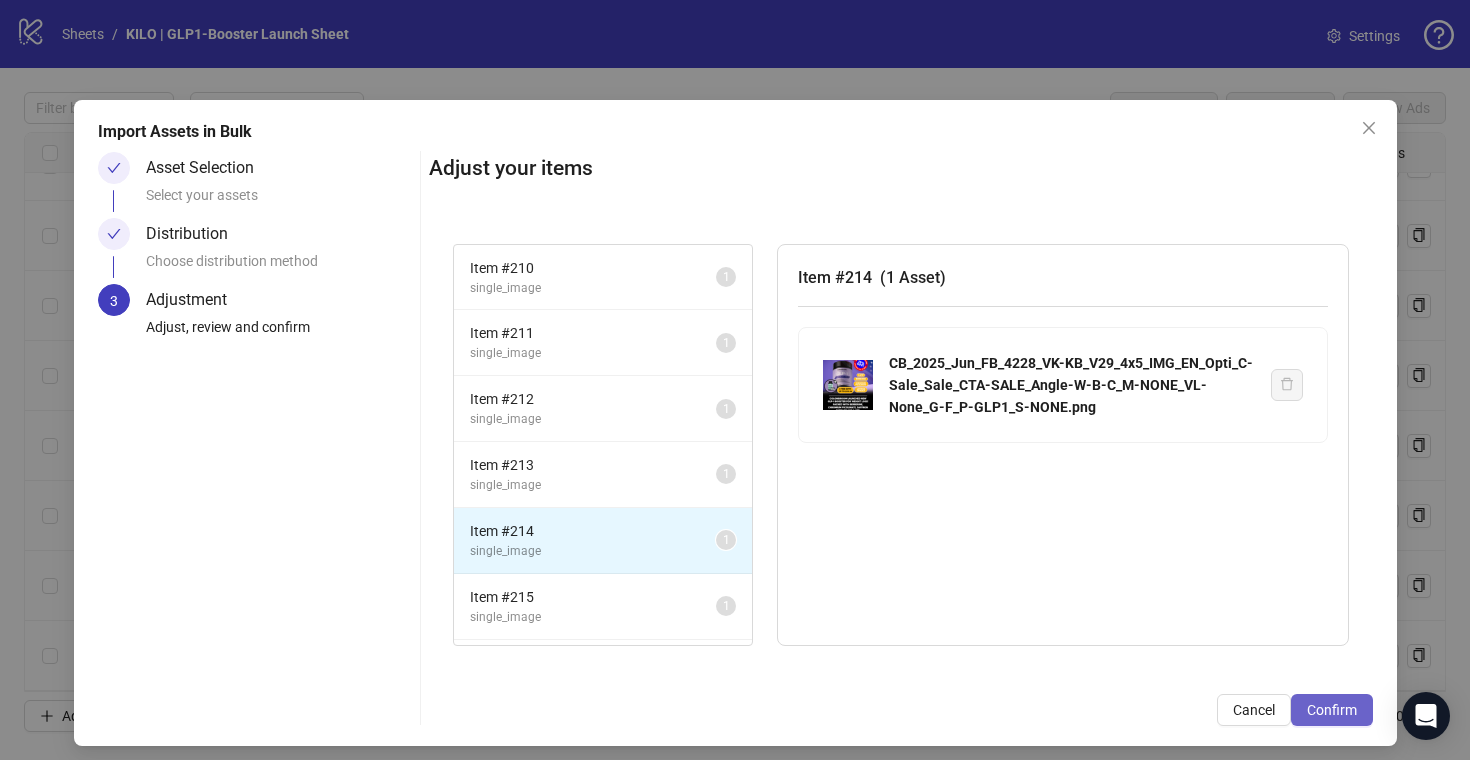 click on "Confirm" at bounding box center (1332, 710) 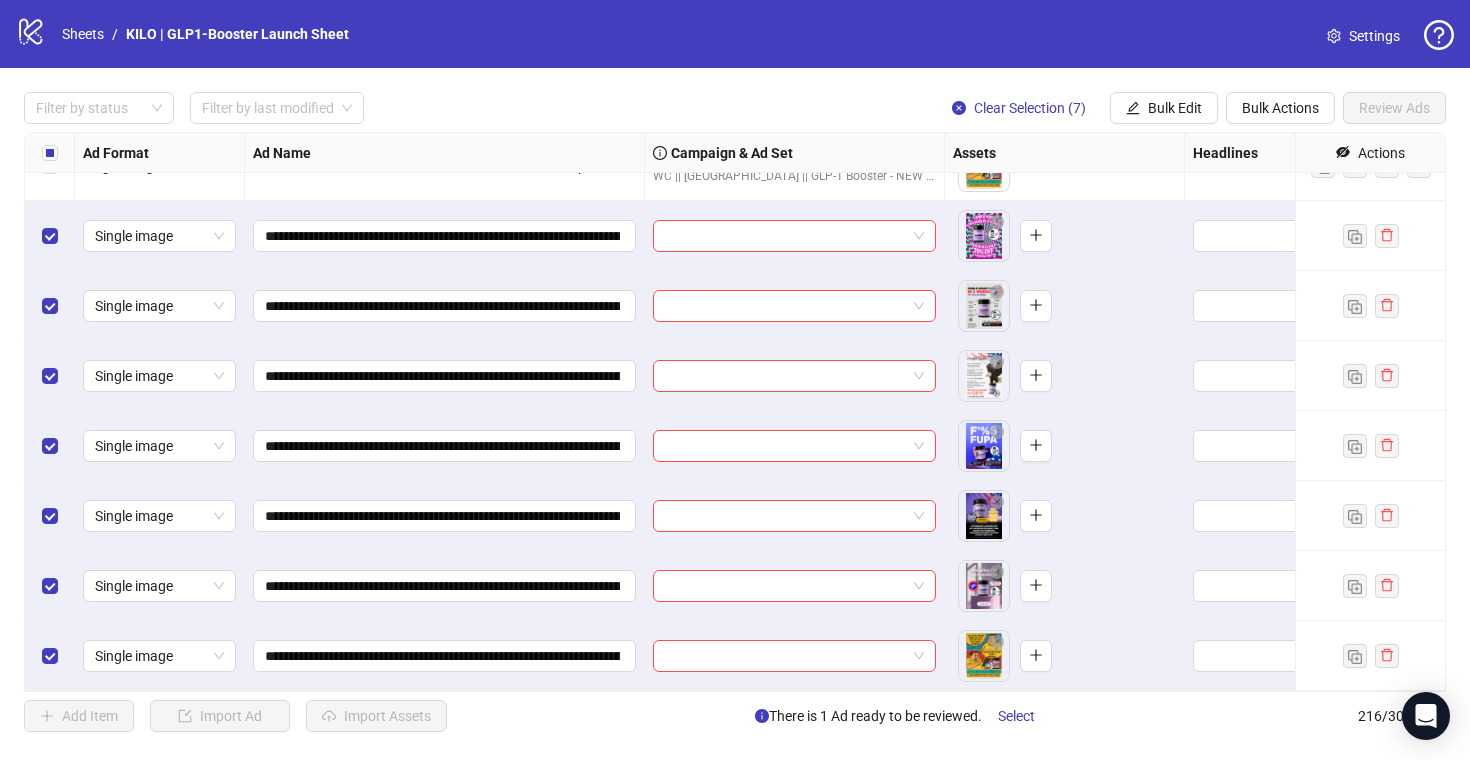 scroll, scrollTop: 14540, scrollLeft: 0, axis: vertical 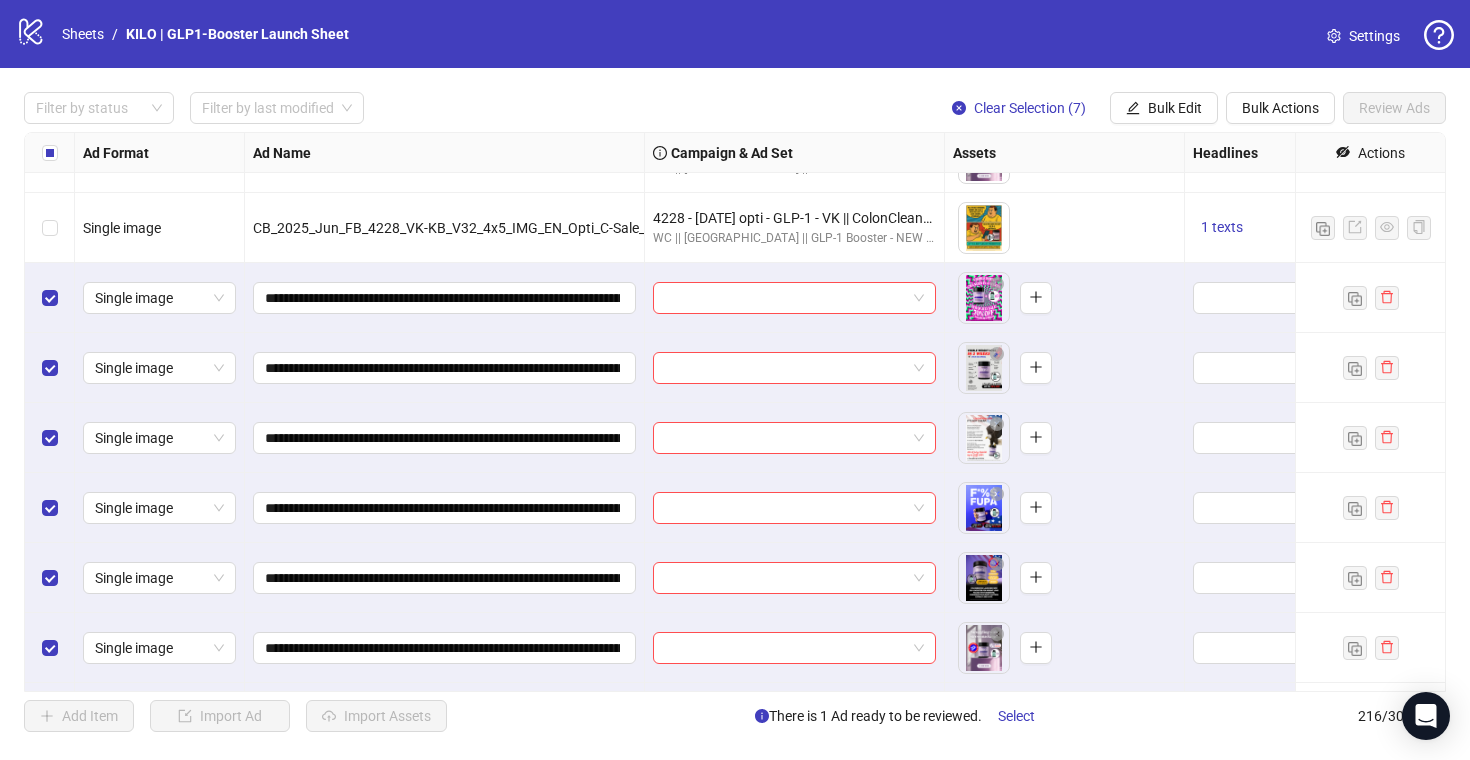 click on "Ad Format Ad Name Campaign & Ad Set Assets Headlines Primary Texts Descriptions Destination URL App Product Page ID Display URL Leadgen Form Product Set ID Call to Action Actions Single image CB_2025_Jun_FB_4228_VK-KB_V28_4x5_IMG_EN_Opti_C-Sale_Sale_CTA-SALE_Angle-W-B-C_M-NONE_VL-None_G-F_P-GLP1_S-NONE 4228 - [DATE] opti - GLP-1 - VK || ColonCleanse gift|| Enhancements: OFF || GLP-1 Booster || 7C || 01/07/25w27 WC || [GEOGRAPHIC_DATA] || GLP-1 Booster - NEW ANGLES - Creative Testing | [DATE]
To pick up a draggable item, press the space bar.
While dragging, use the arrow keys to move the item.
Press space again to drop the item in its new position, or press escape to cancel.
1 texts 1 texts Single image CB_2025_Jun_FB_4228_VK-KB_V30_4x5_IMG_EN_Opti_C-Sale_Sale_CTA-SALE_Angle-W-B-C_M-NONE_VL-None_G-F_P-GLP1_S-NONE 4228 - [DATE] opti - GLP-1 - VK || ColonCleanse gift|| Enhancements: OFF || GLP-1 Booster || 7C || 01/07/25w27 WC || [GEOGRAPHIC_DATA] || GLP-1 Booster - NEW ANGLES - Creative Testing | [DATE]" at bounding box center [735, 412] 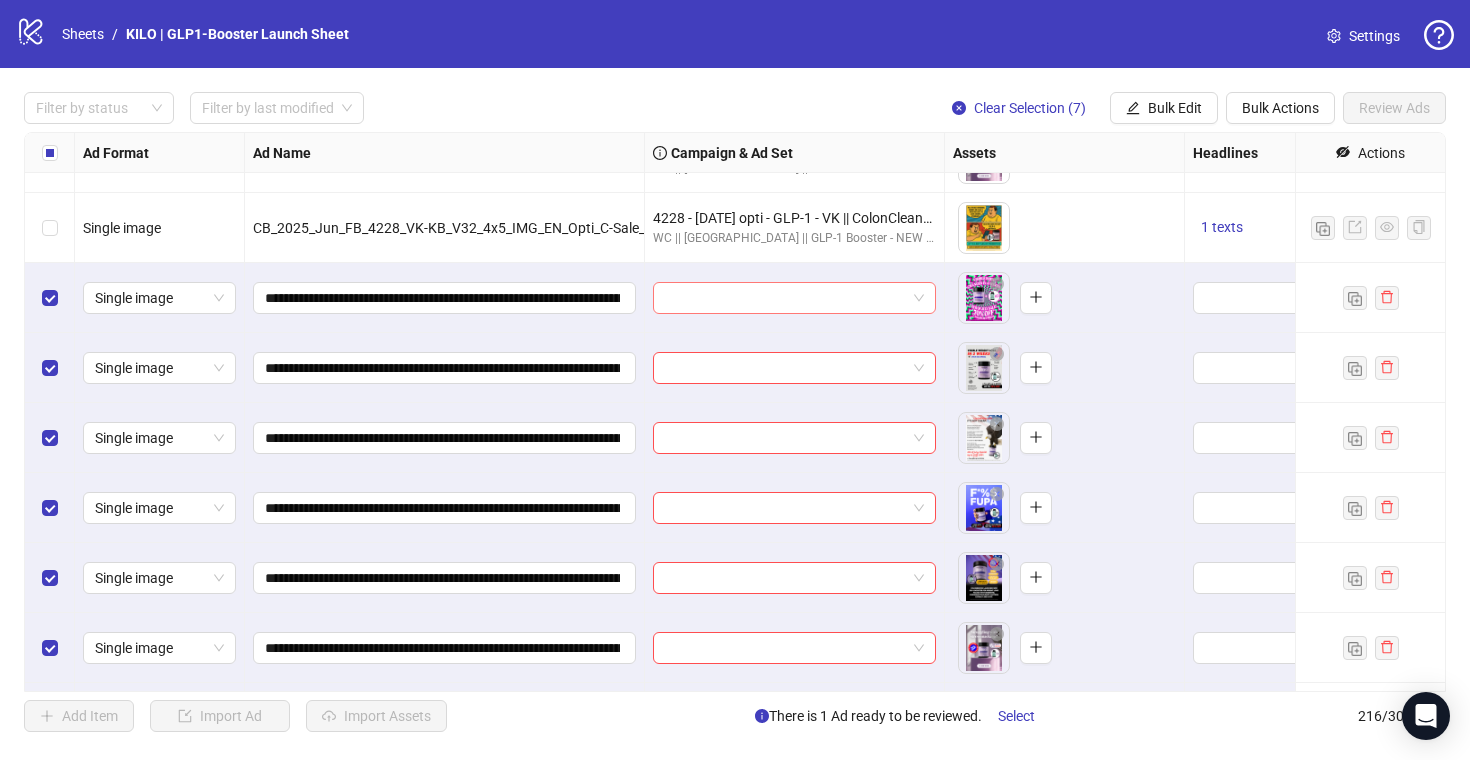 click at bounding box center (785, 298) 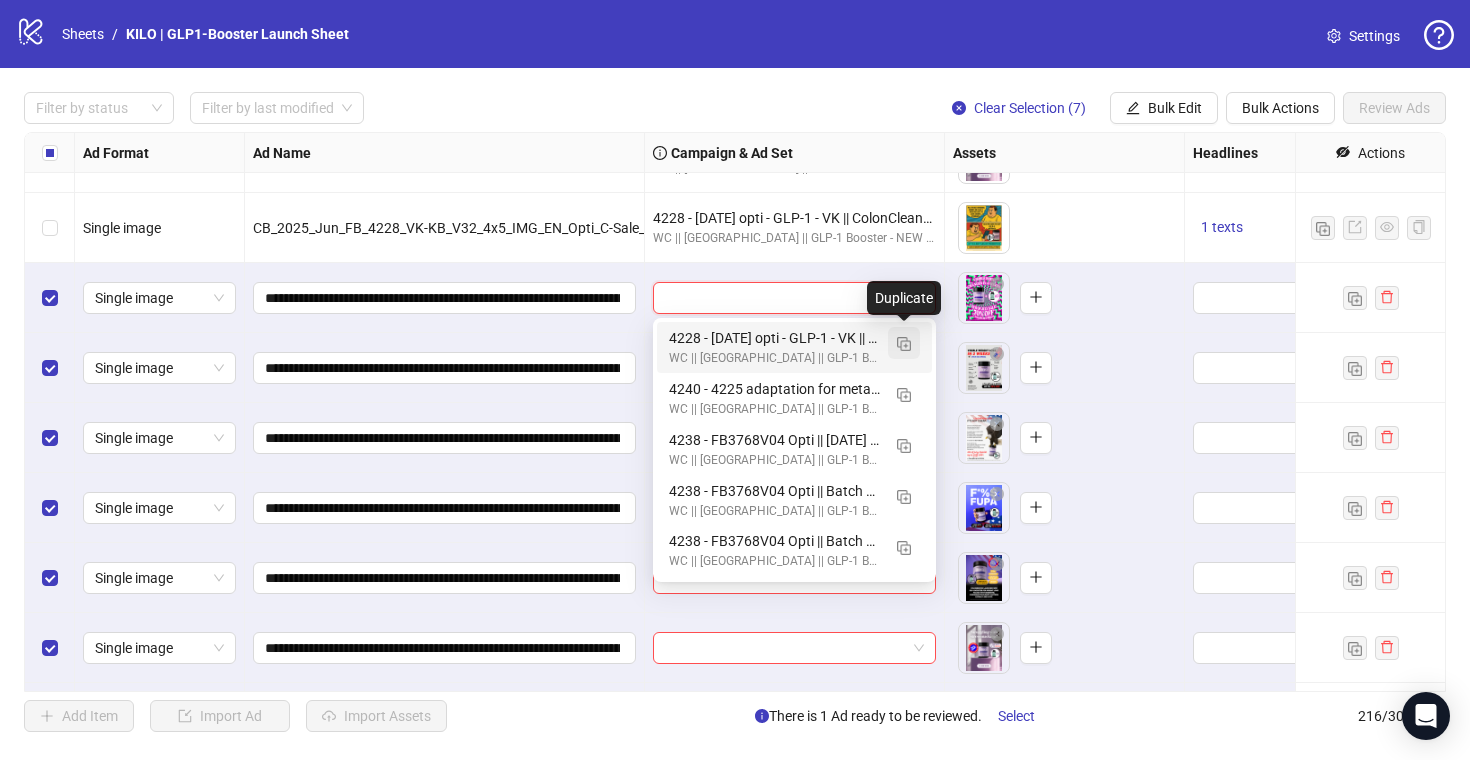 click at bounding box center (904, 344) 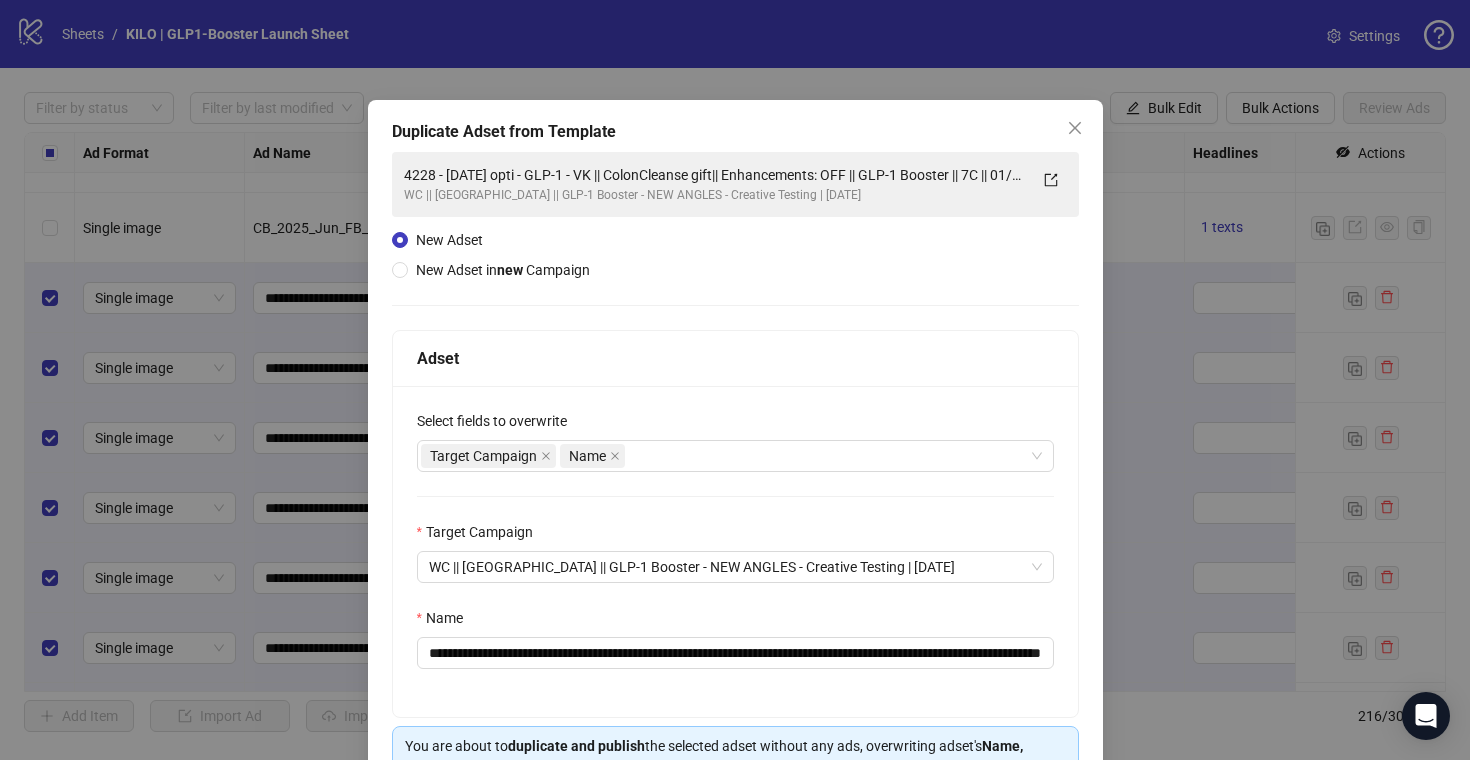 scroll, scrollTop: 117, scrollLeft: 0, axis: vertical 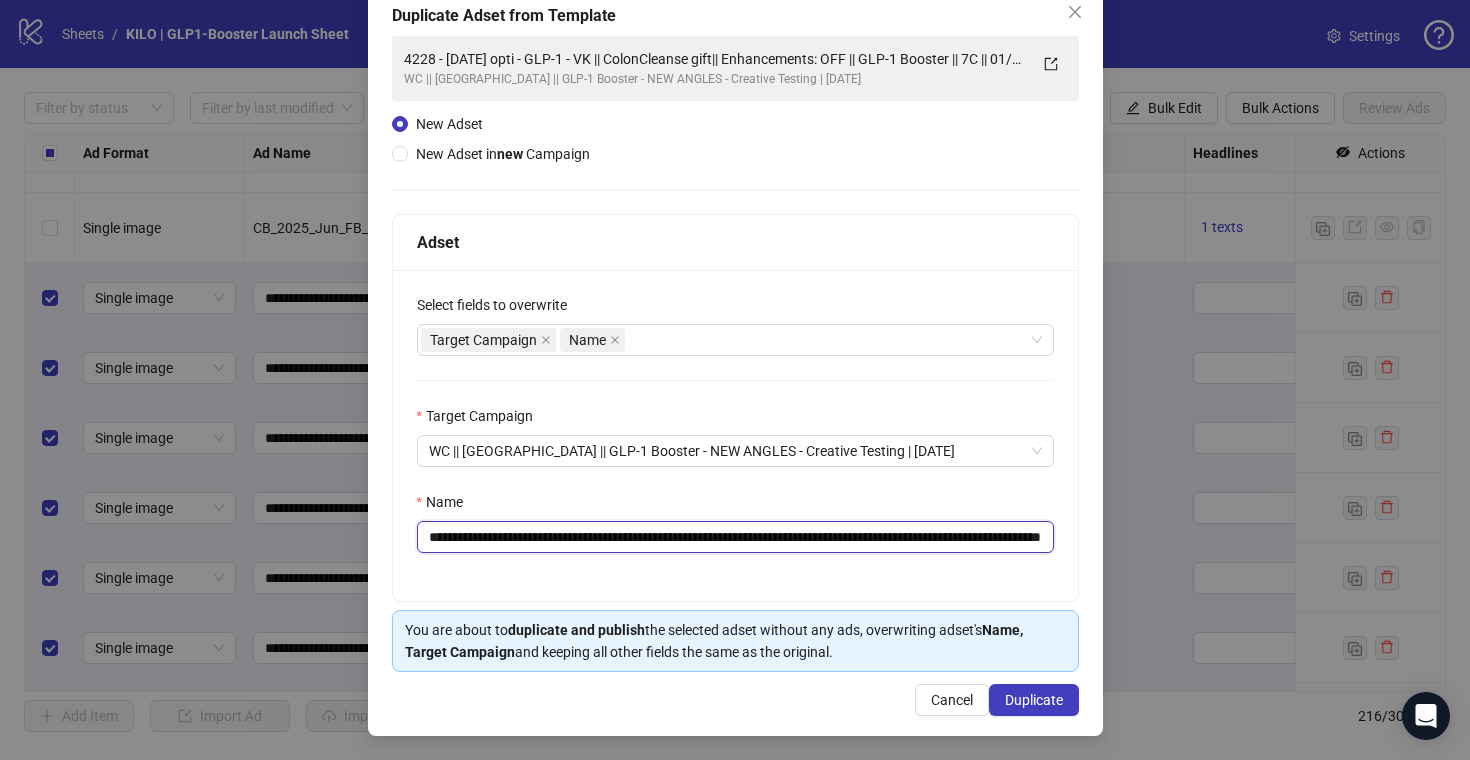 drag, startPoint x: 733, startPoint y: 536, endPoint x: 656, endPoint y: 536, distance: 77 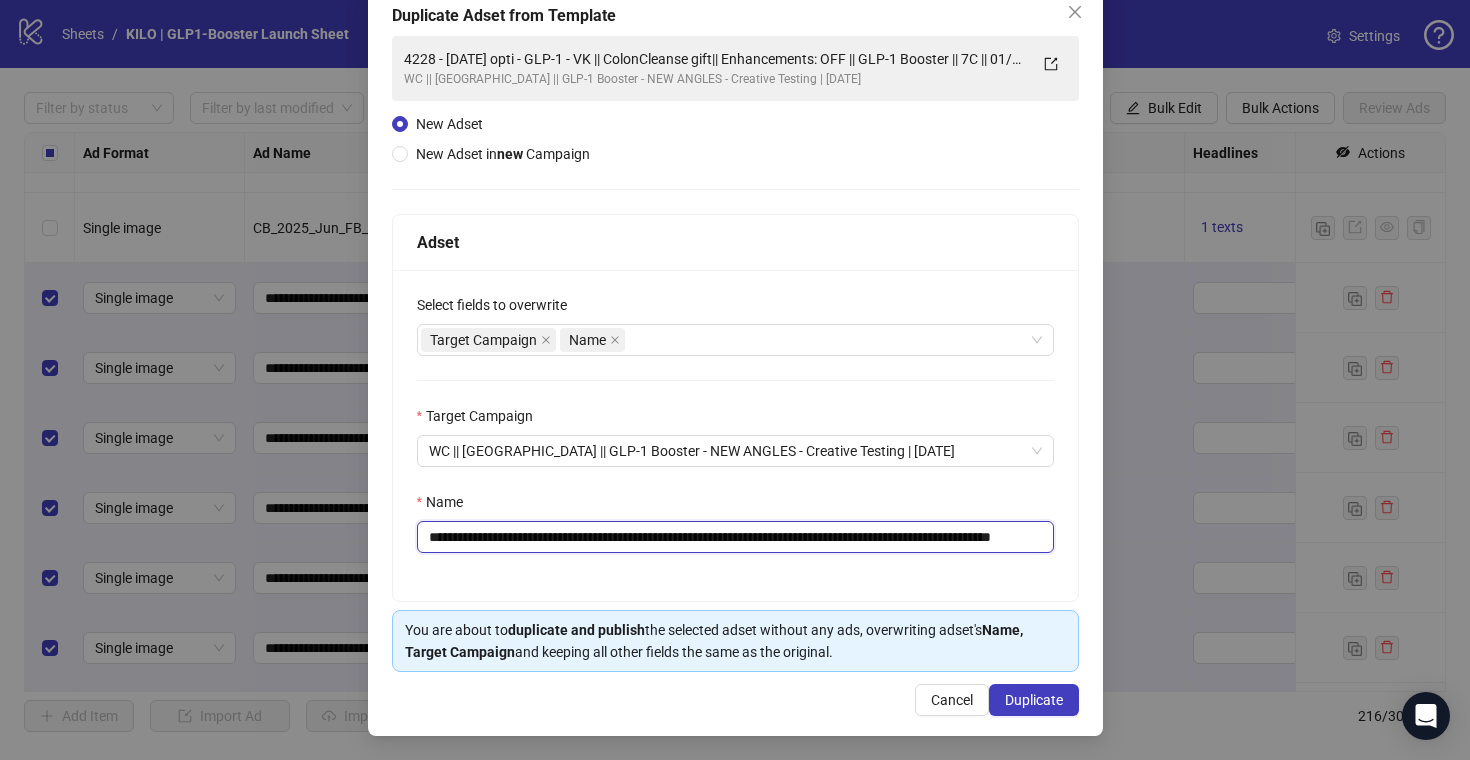 scroll, scrollTop: 0, scrollLeft: 62, axis: horizontal 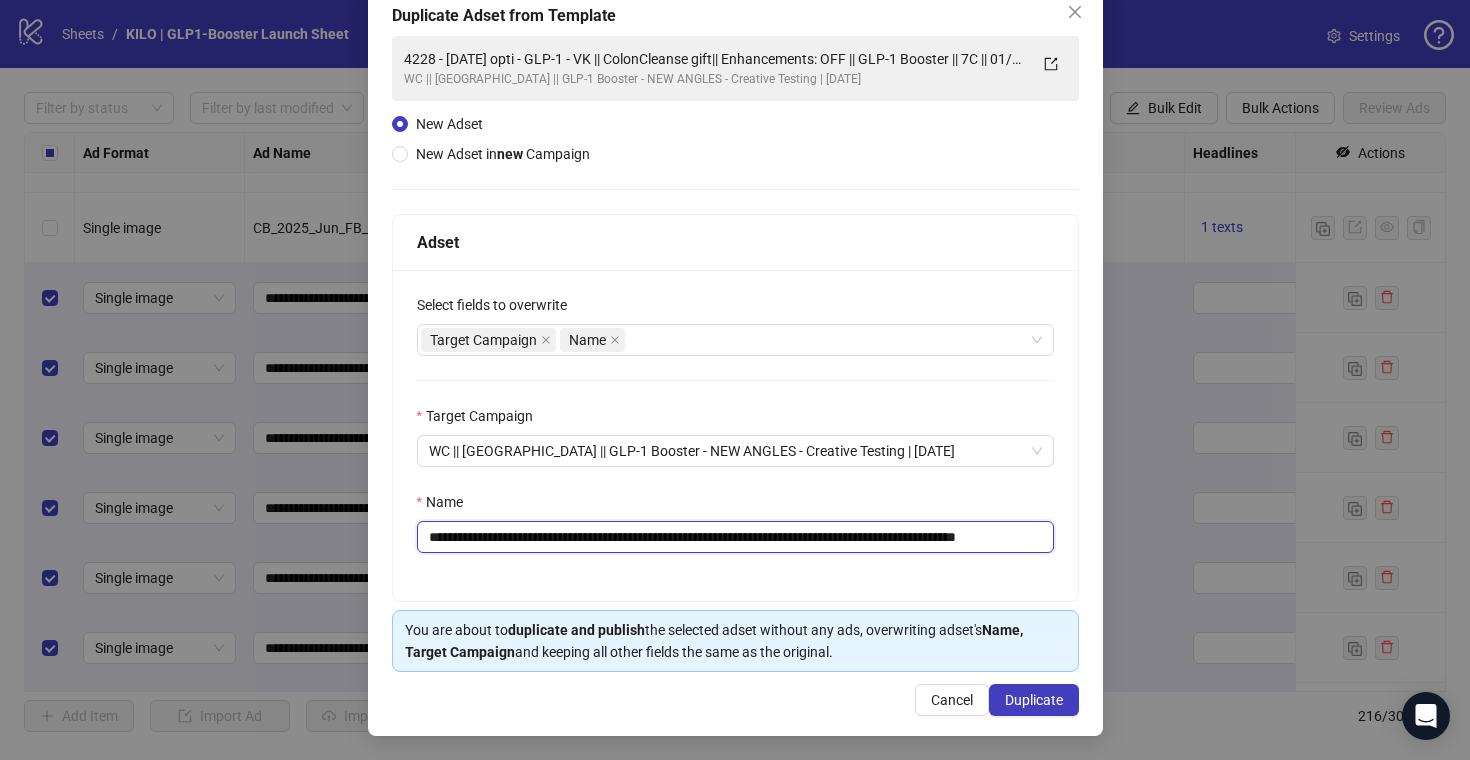 click on "**********" at bounding box center (735, 537) 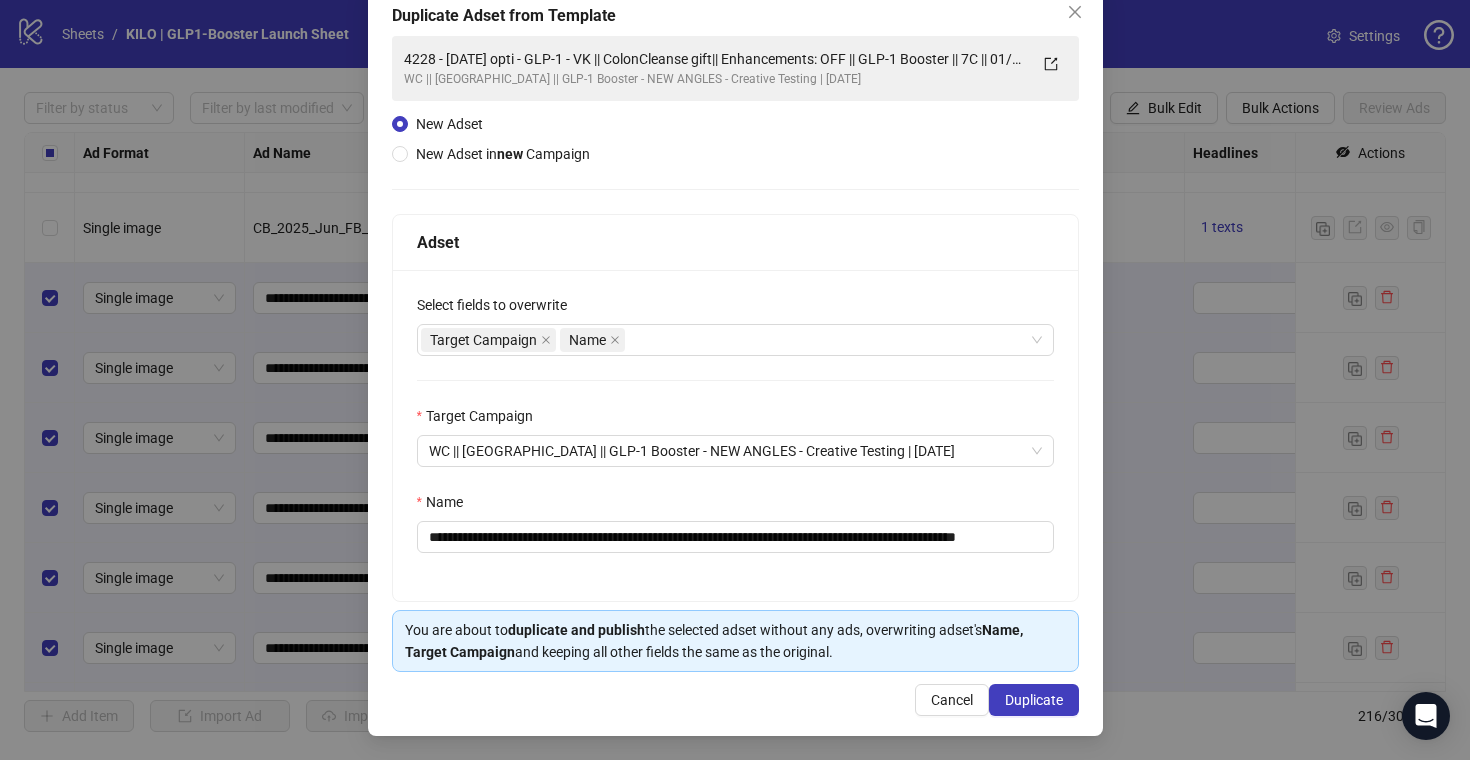 click on "**********" at bounding box center [735, 435] 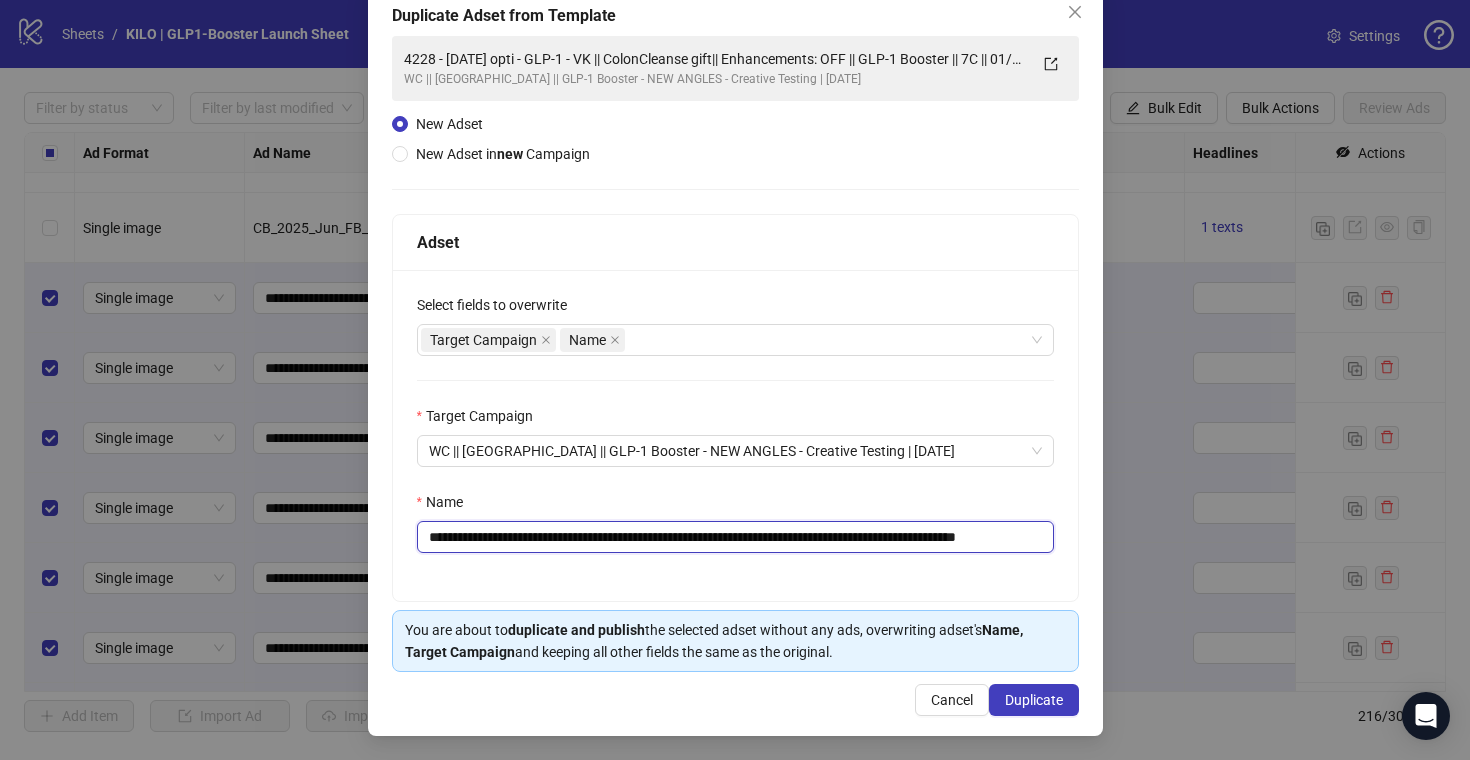 click on "**********" at bounding box center (735, 537) 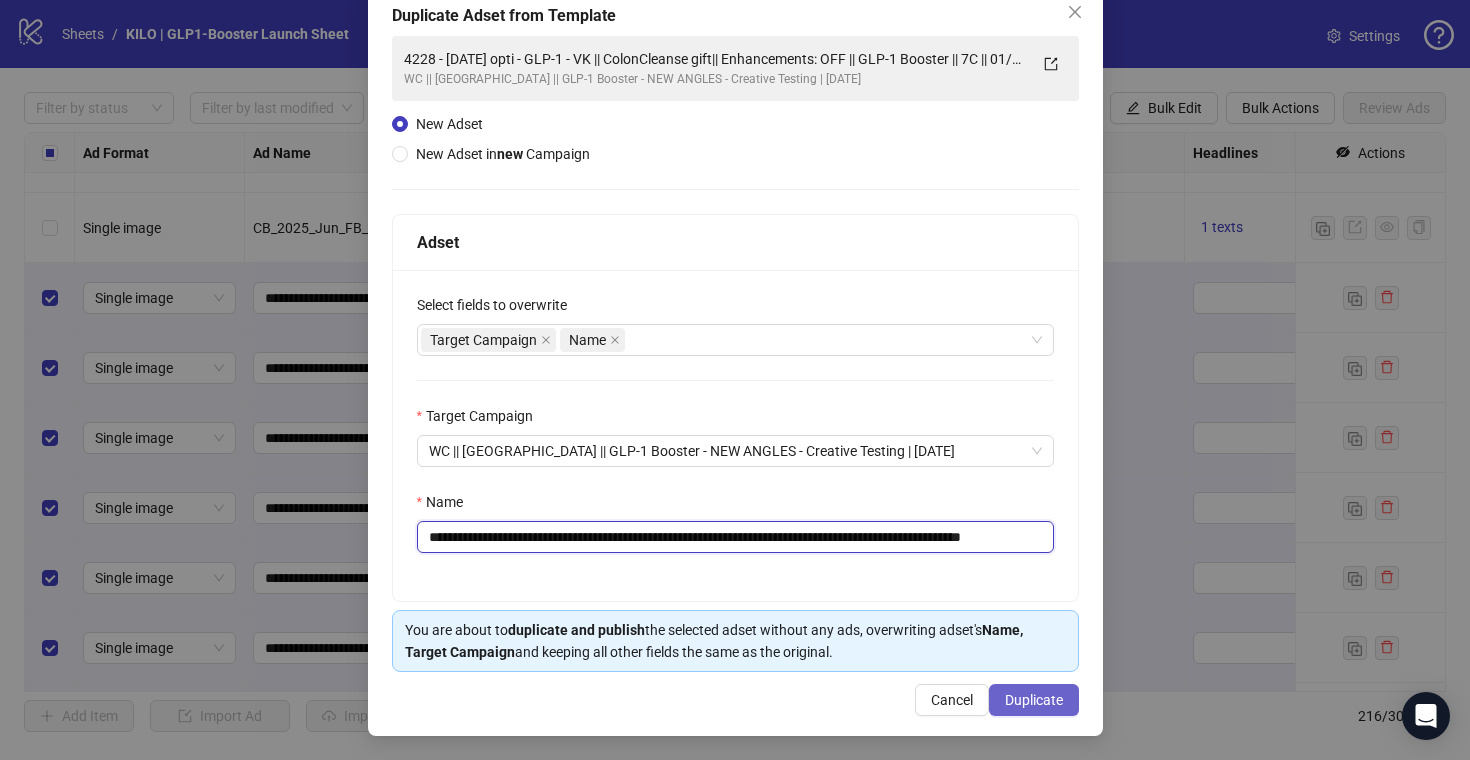 type on "**********" 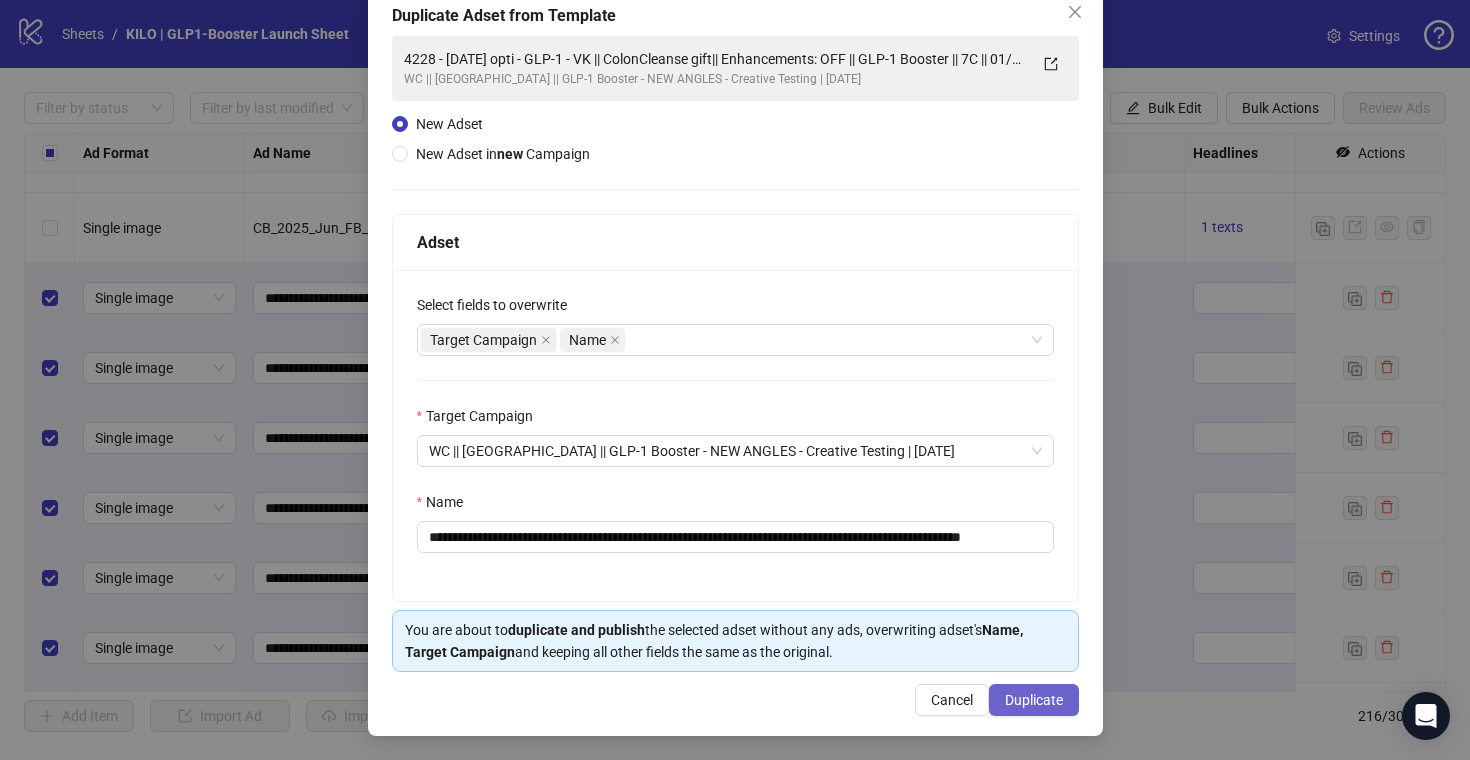 click on "Duplicate" at bounding box center (1034, 700) 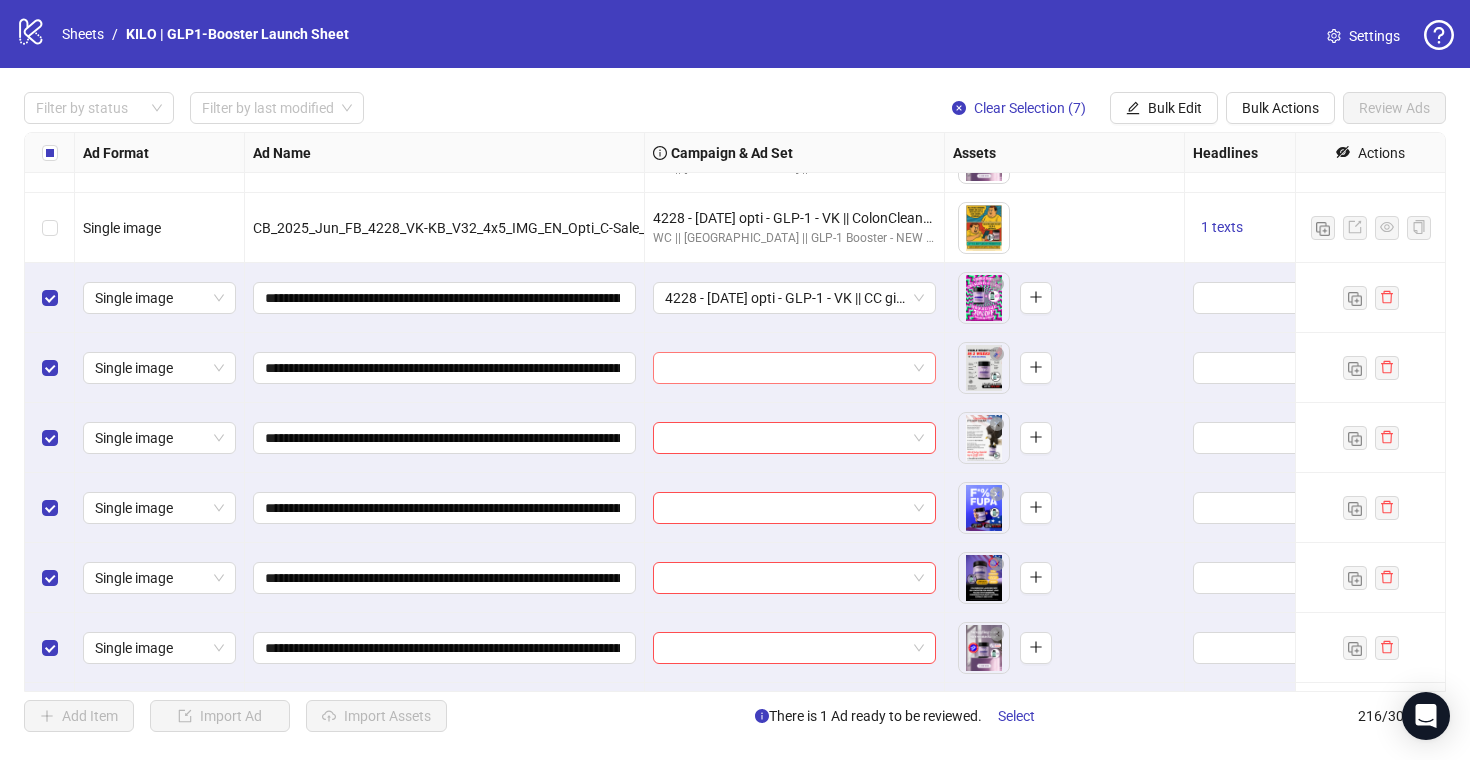 click at bounding box center (785, 368) 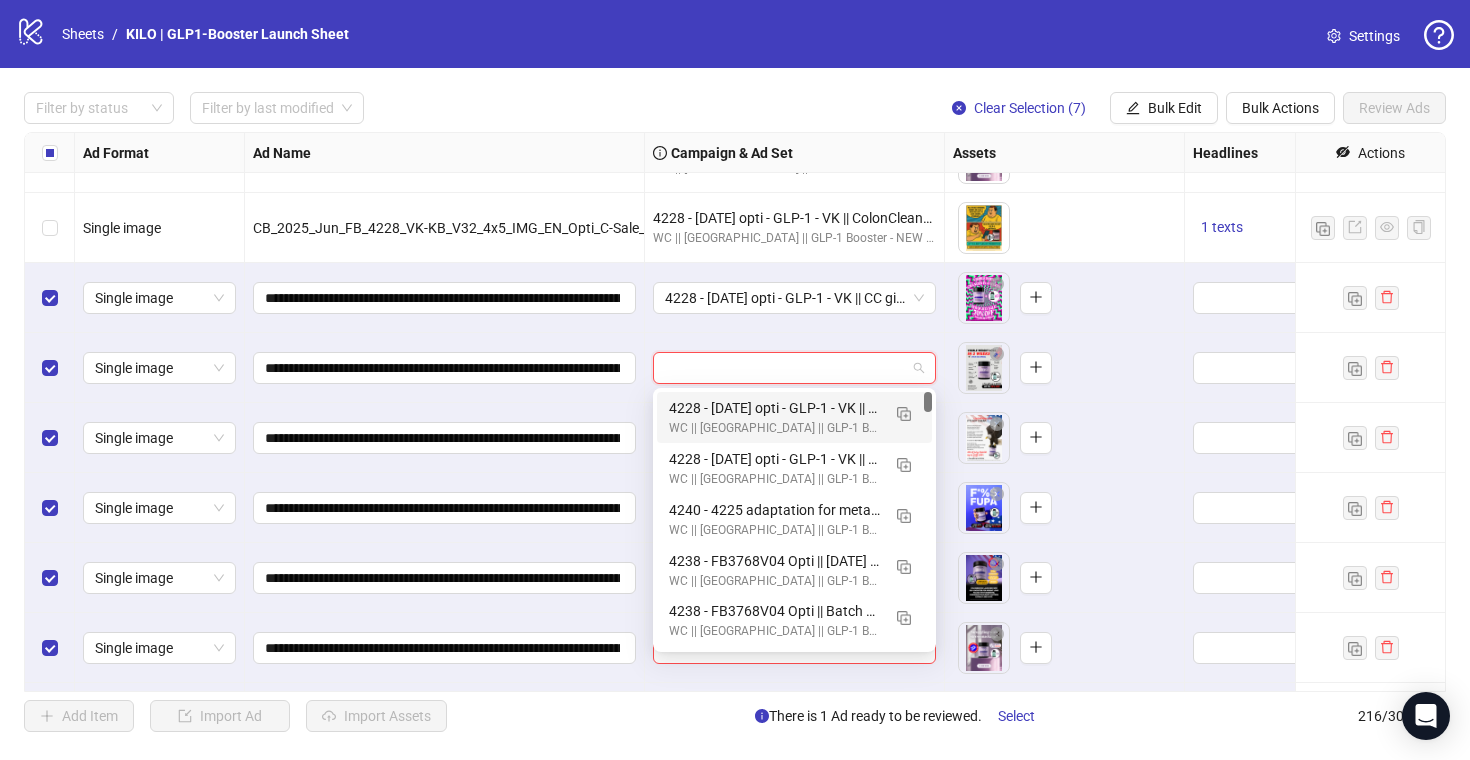 click on "4228 - [DATE] opti - GLP-1 - VK || CC gift || Enhancements: OFF || GLP-1 Booster || 7C || 01/07/25w27" at bounding box center [774, 408] 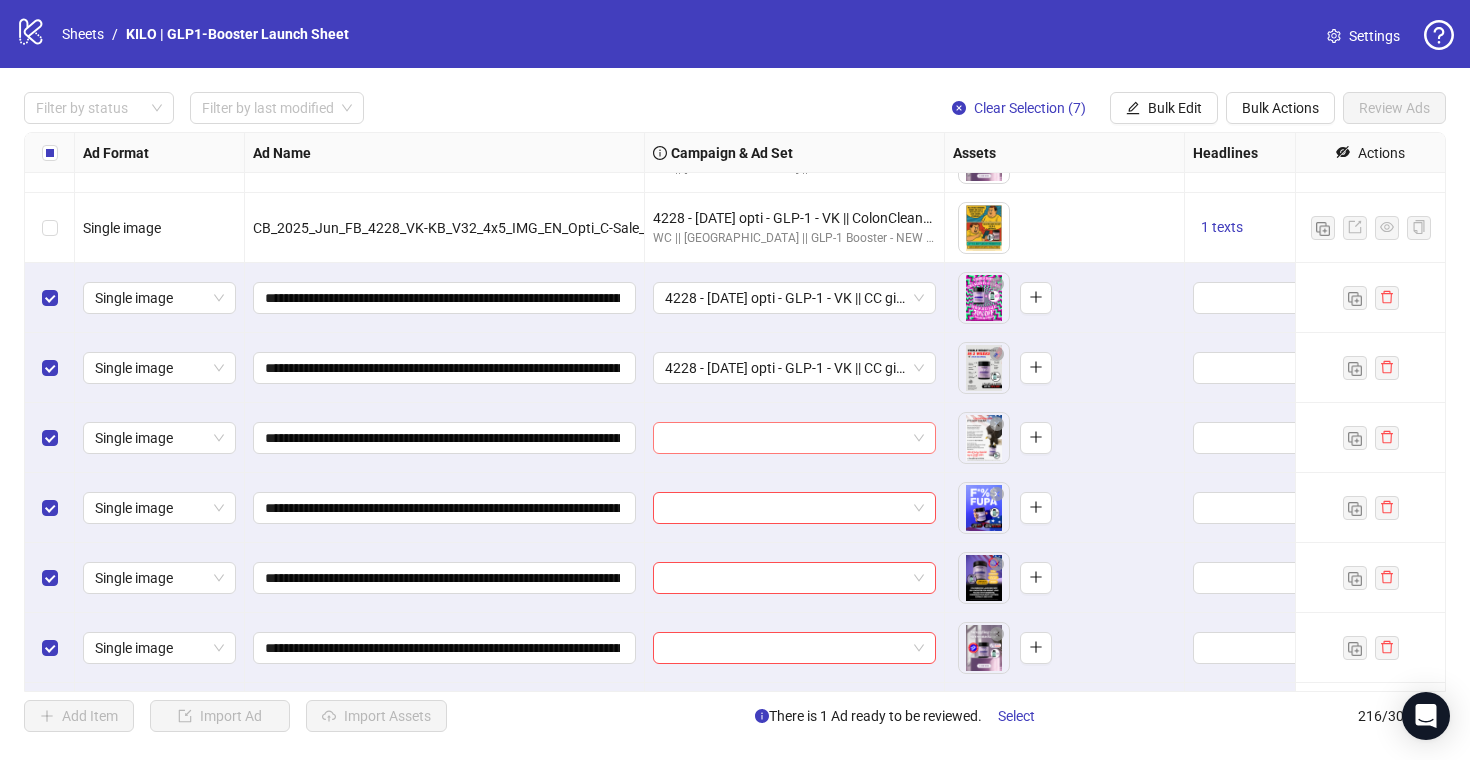click at bounding box center [785, 438] 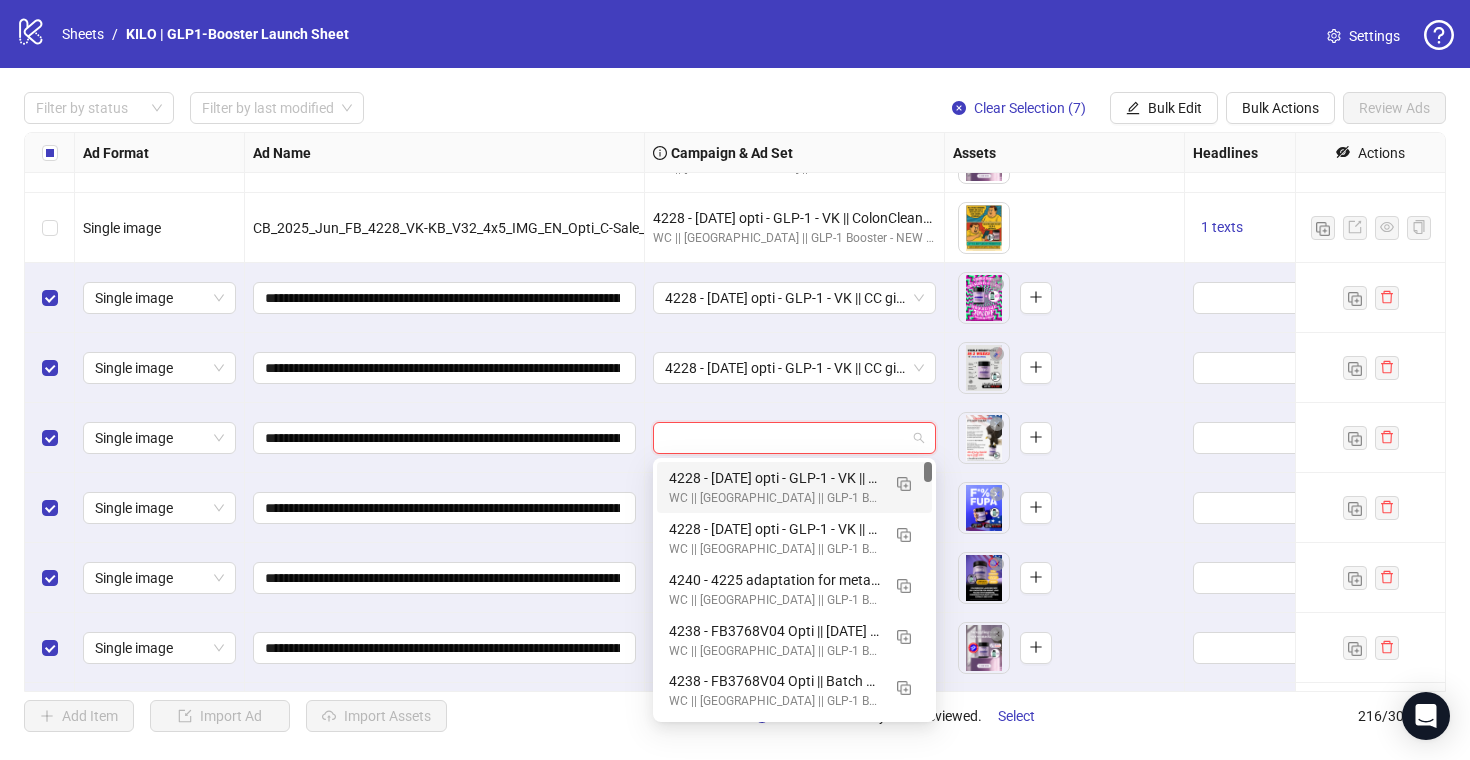 click on "4228 - [DATE] opti - GLP-1 - VK || CC gift || Enhancements: OFF || GLP-1 Booster || 7C || 01/07/25w27" at bounding box center [774, 478] 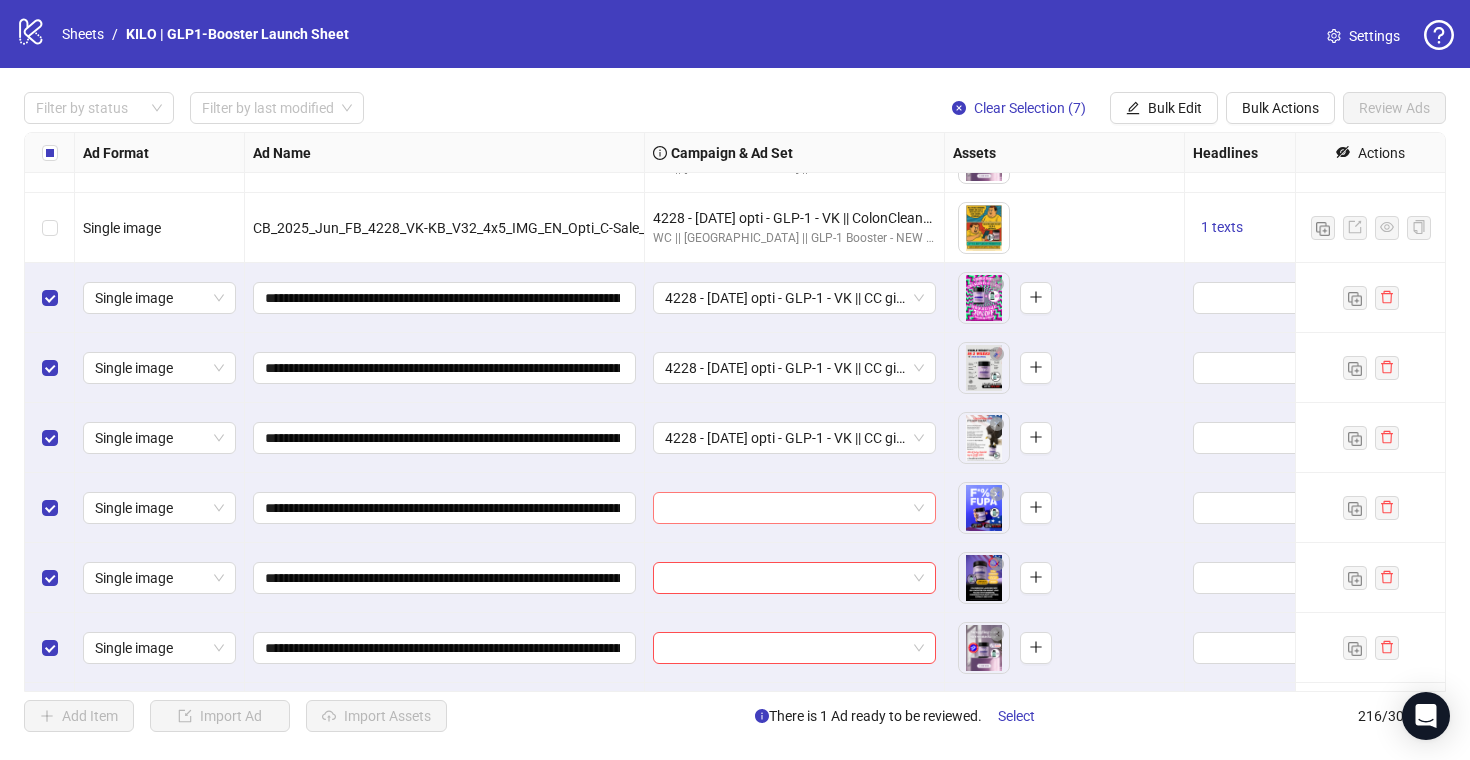 click at bounding box center (785, 508) 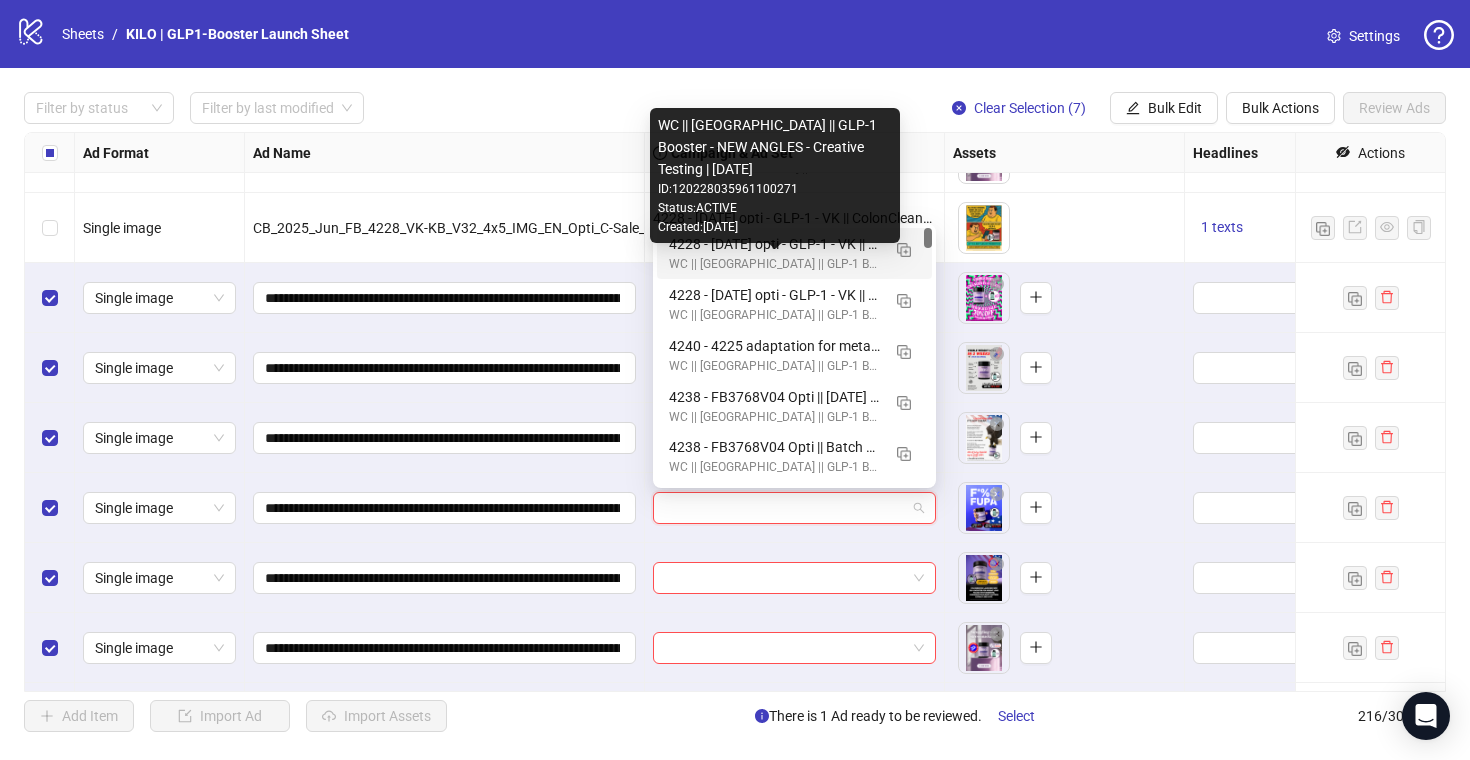 click on "WC || [GEOGRAPHIC_DATA] || GLP-1 Booster - NEW ANGLES - Creative Testing | [DATE]" at bounding box center (774, 264) 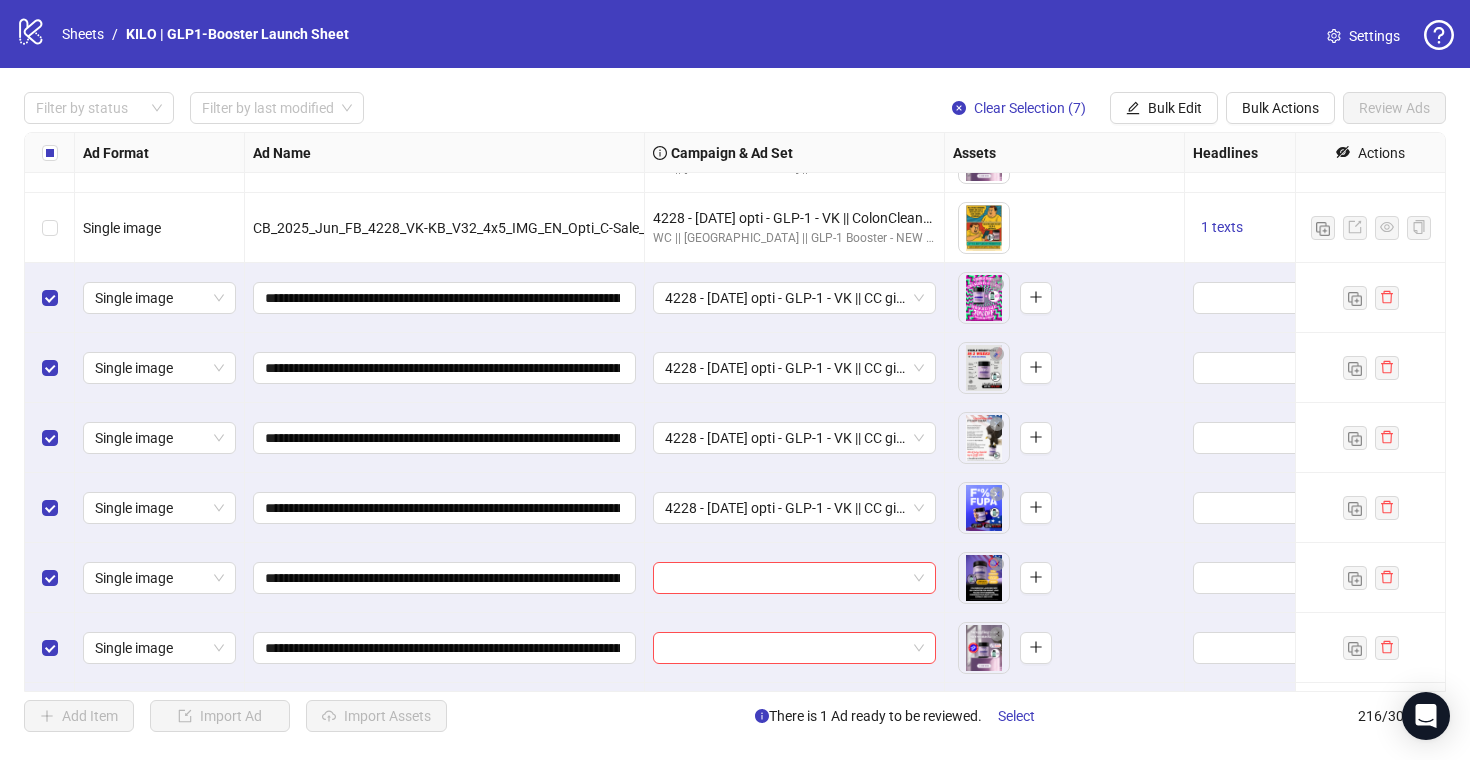 click at bounding box center (795, 578) 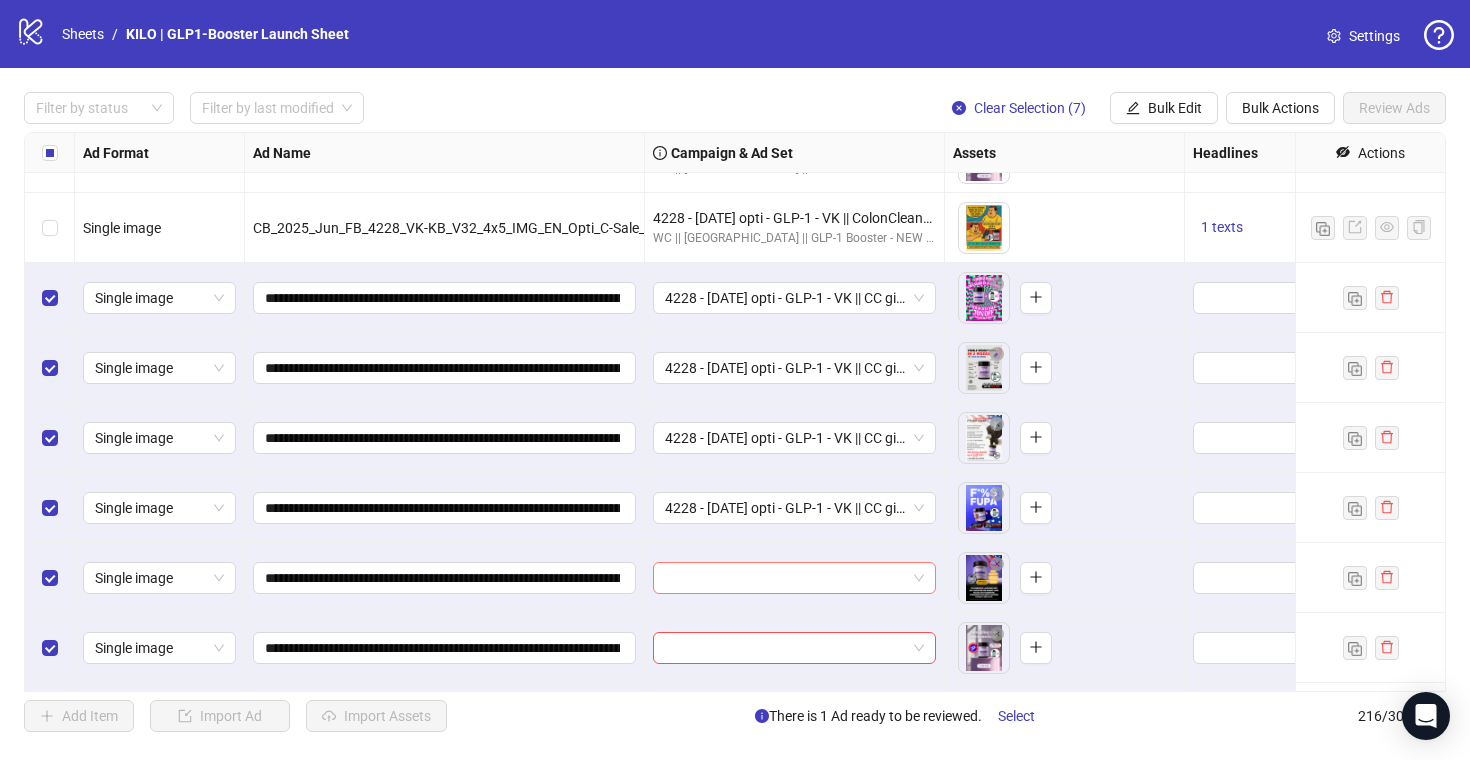 click at bounding box center [785, 578] 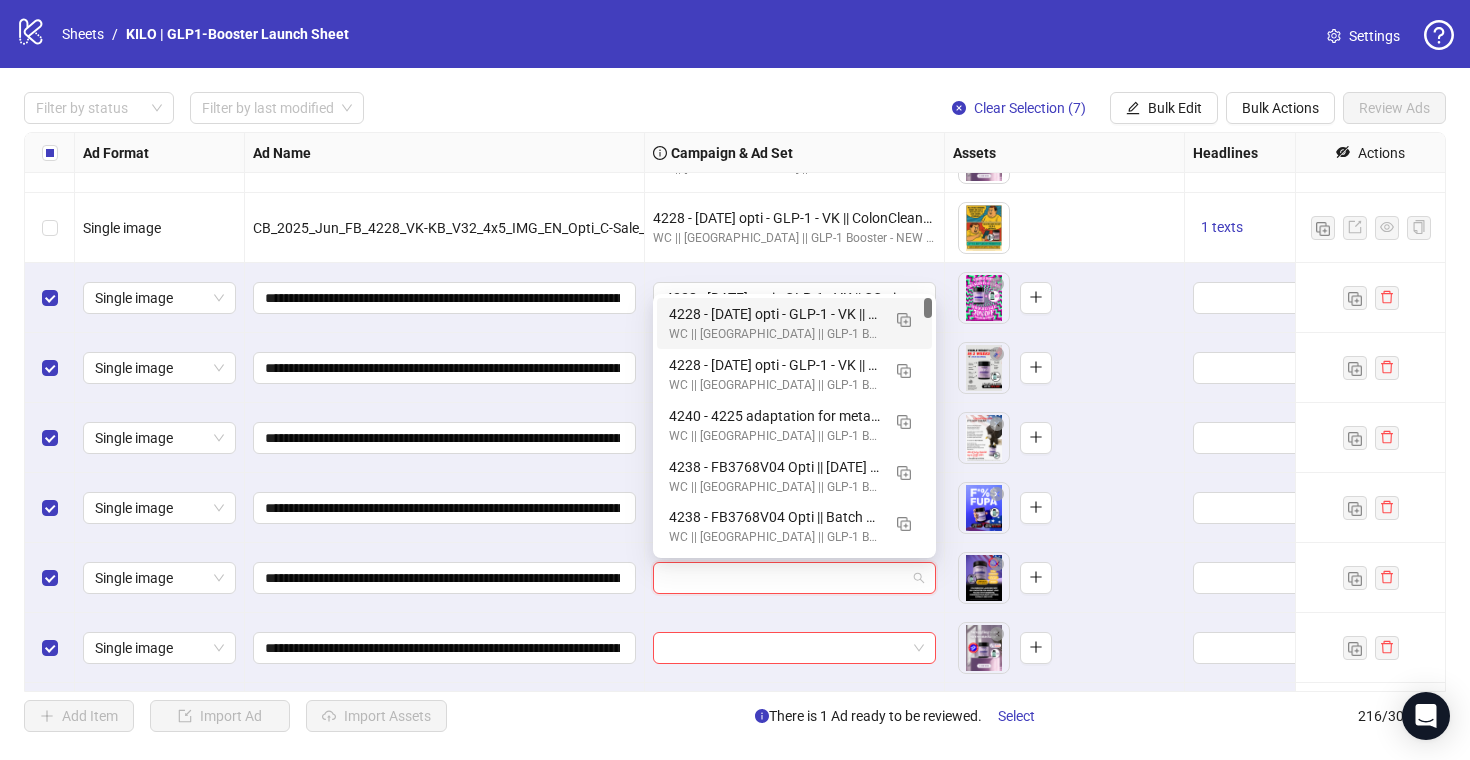click on "4228 - [DATE] opti - GLP-1 - VK || CC gift || Enhancements: OFF || GLP-1 Booster || 7C || 01/07/25w27" at bounding box center [774, 314] 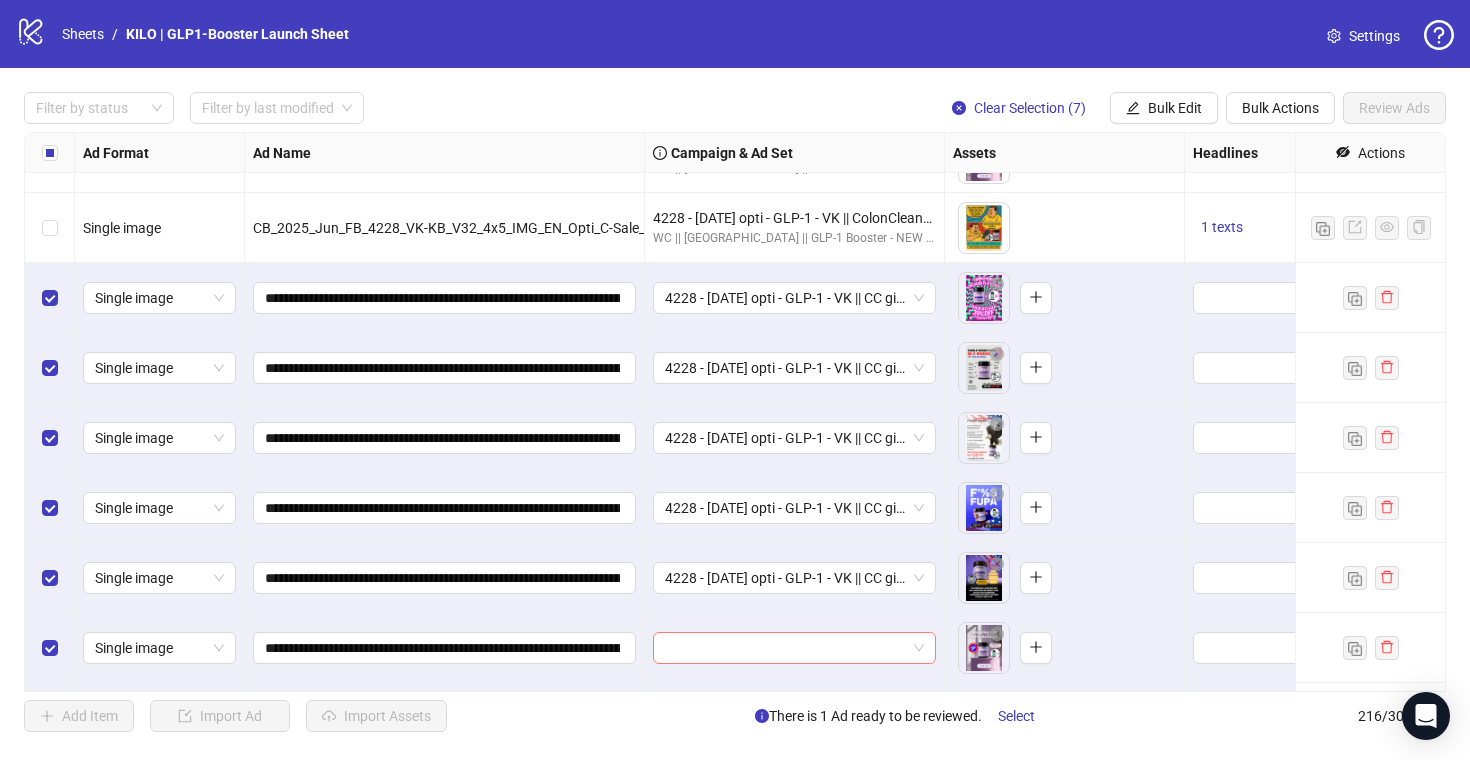 click at bounding box center (785, 648) 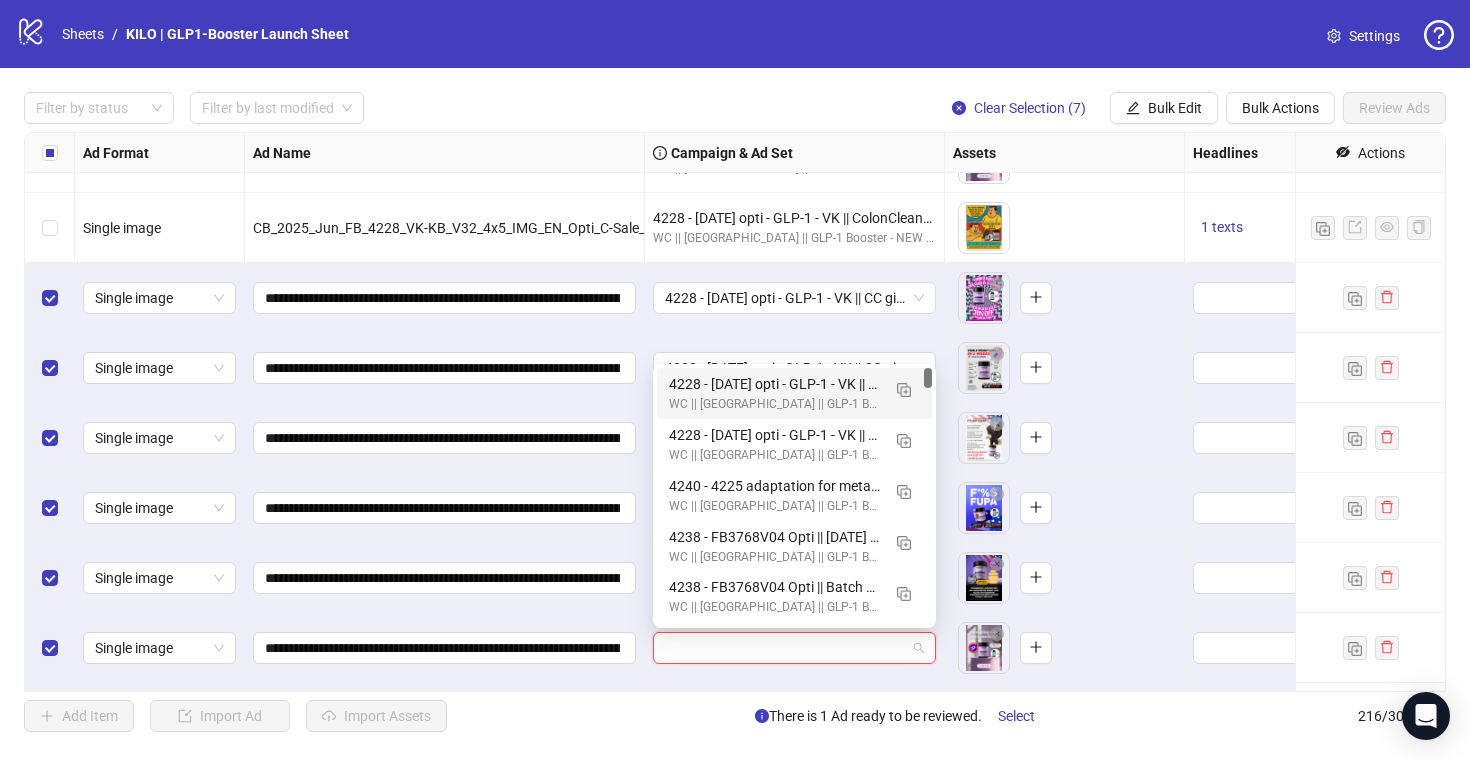 click on "WC || [GEOGRAPHIC_DATA] || GLP-1 Booster - NEW ANGLES - Creative Testing | [DATE]" at bounding box center [774, 404] 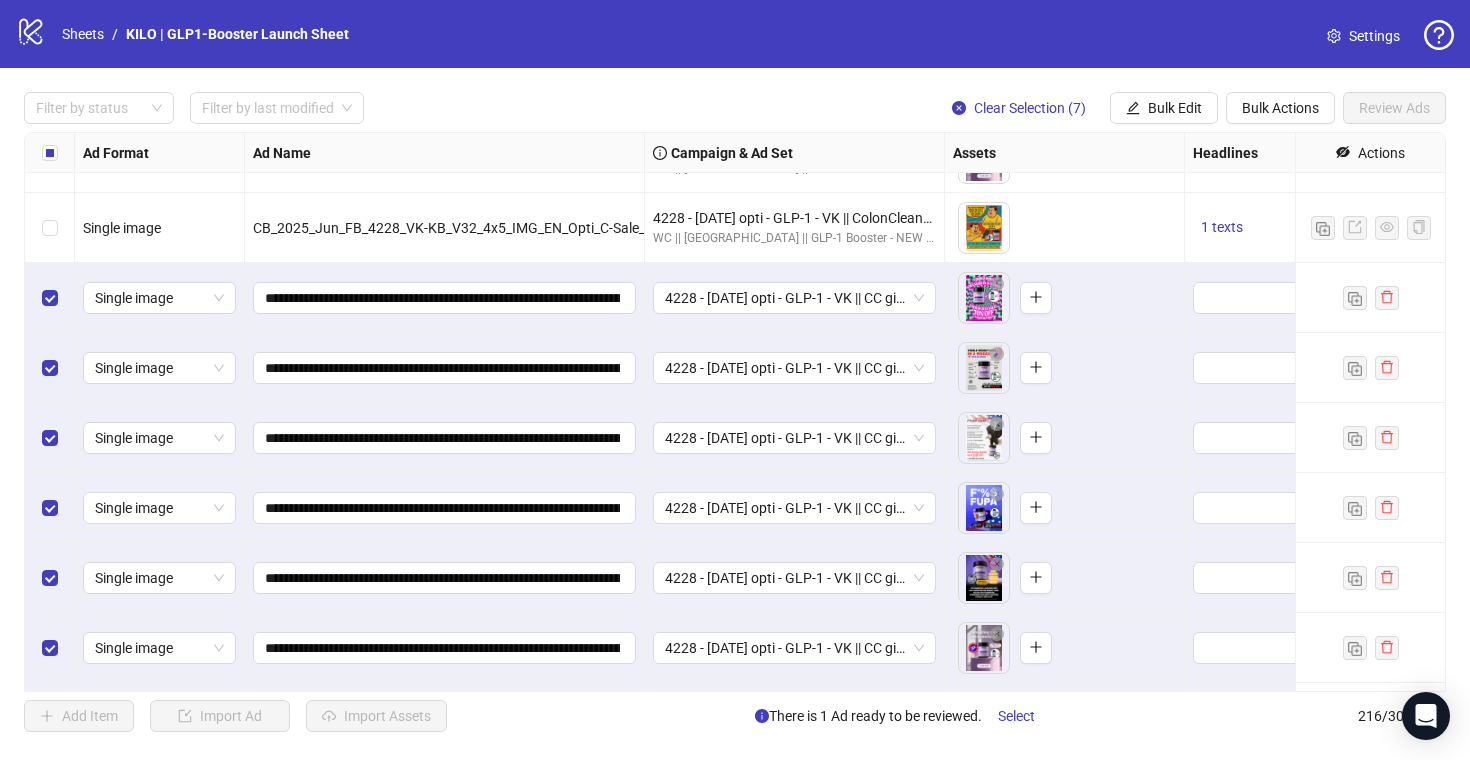 scroll, scrollTop: 14540, scrollLeft: 342, axis: both 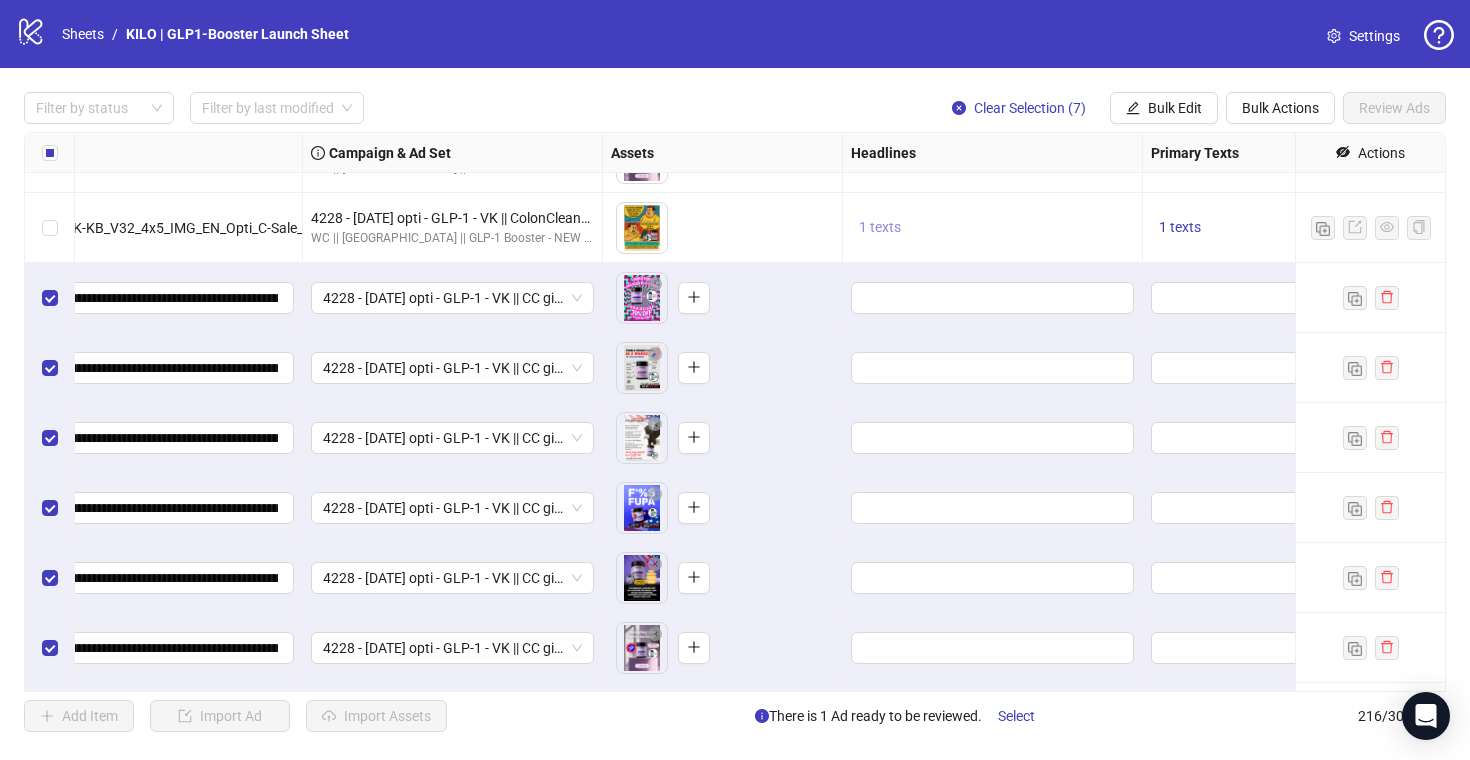 click on "1 texts" at bounding box center (880, 228) 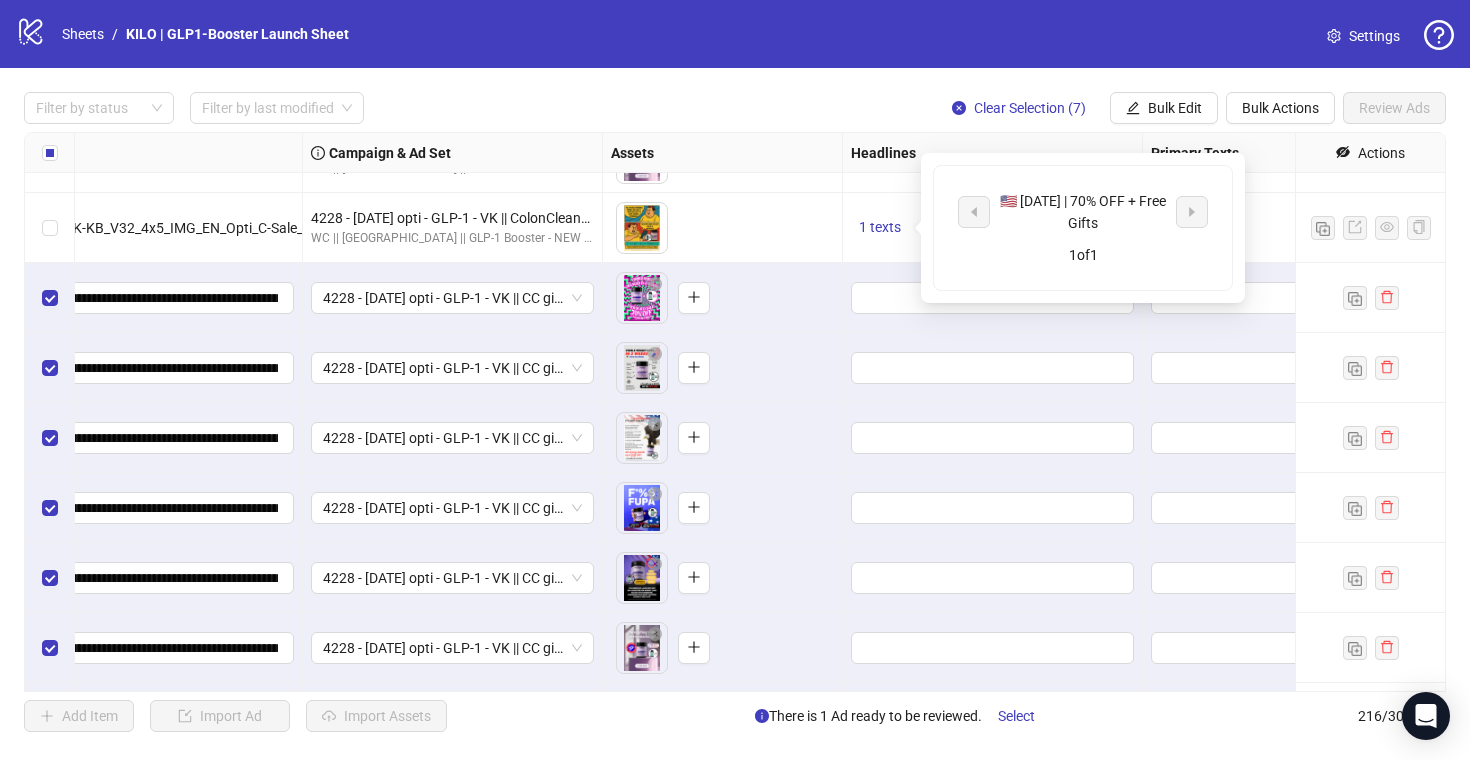 drag, startPoint x: 1116, startPoint y: 226, endPoint x: 1008, endPoint y: 199, distance: 111.32385 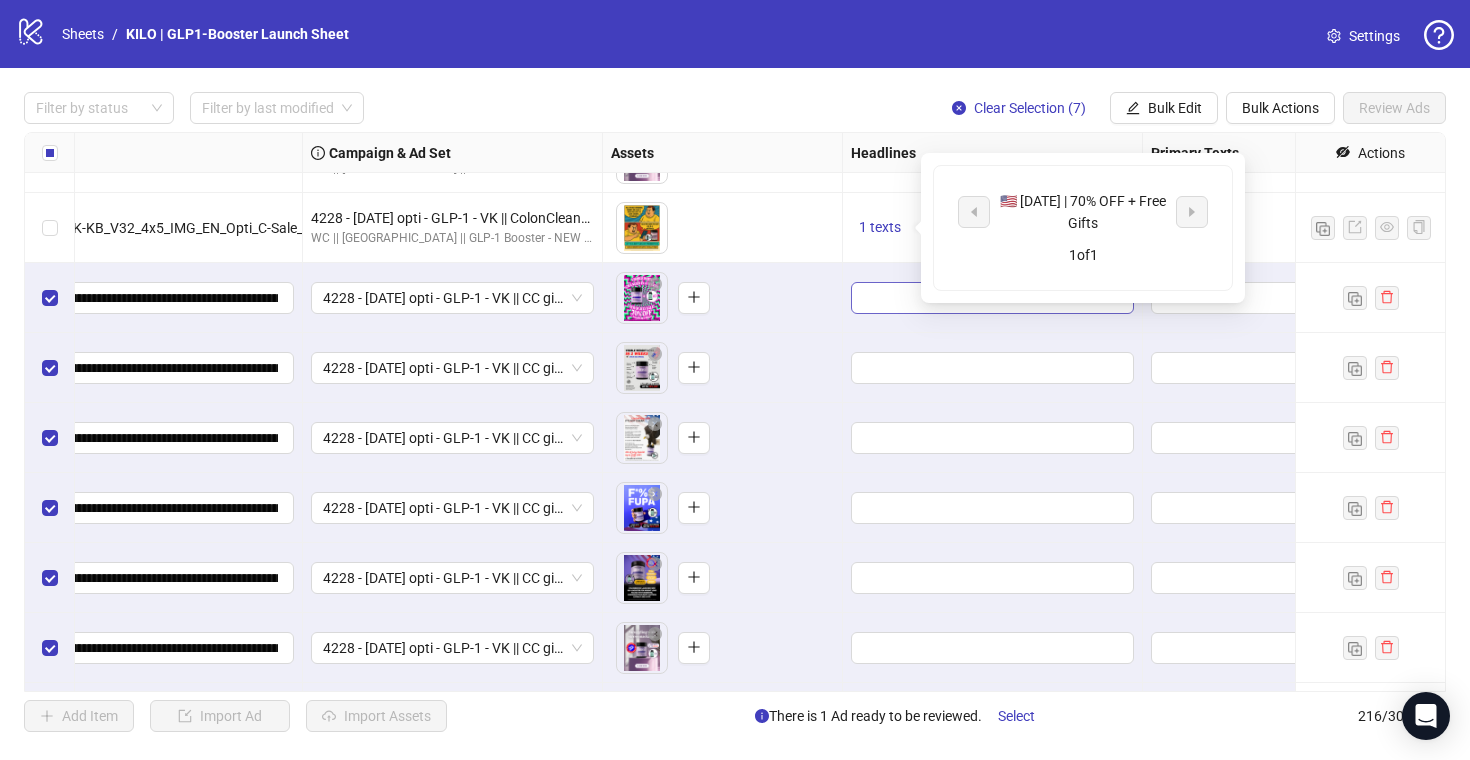 click at bounding box center [992, 298] 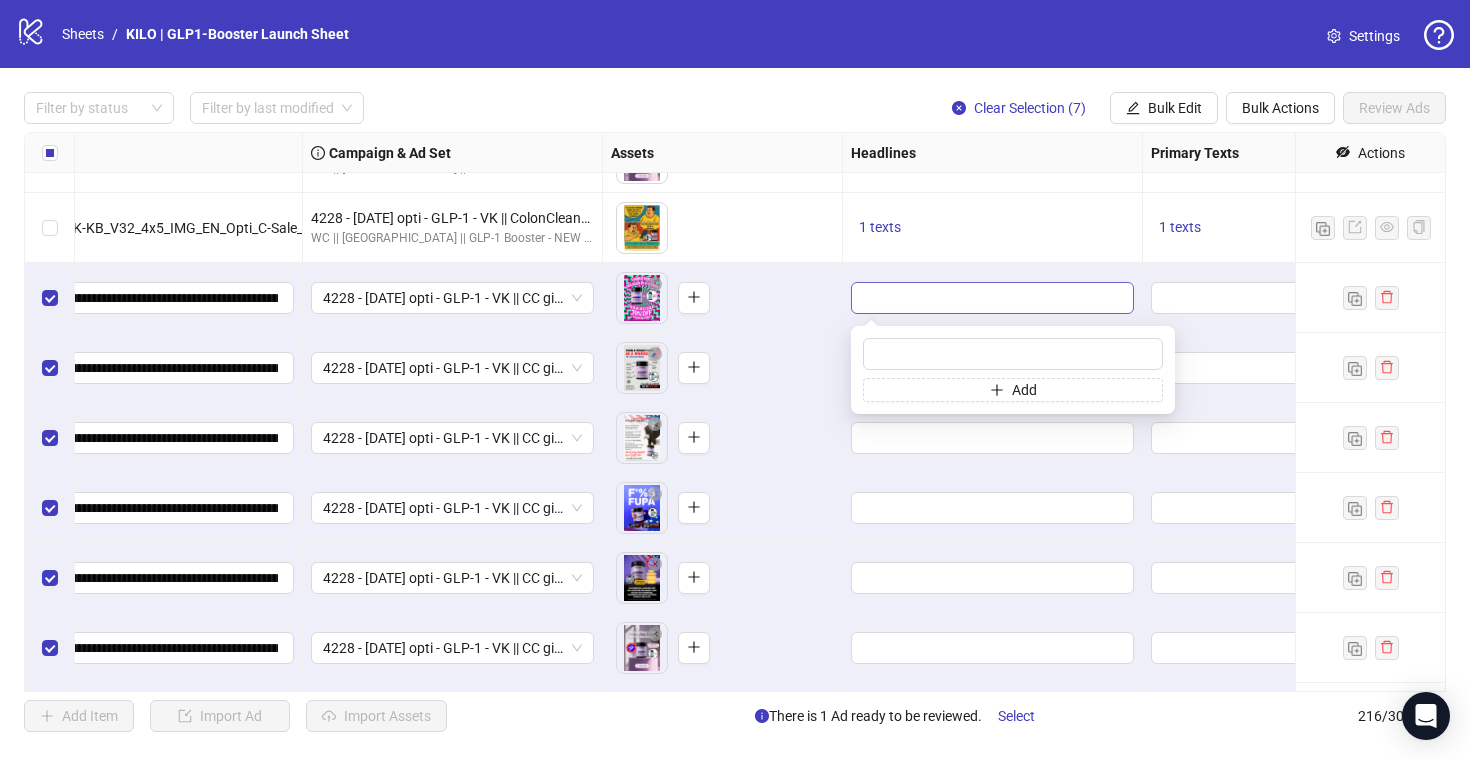type on "**********" 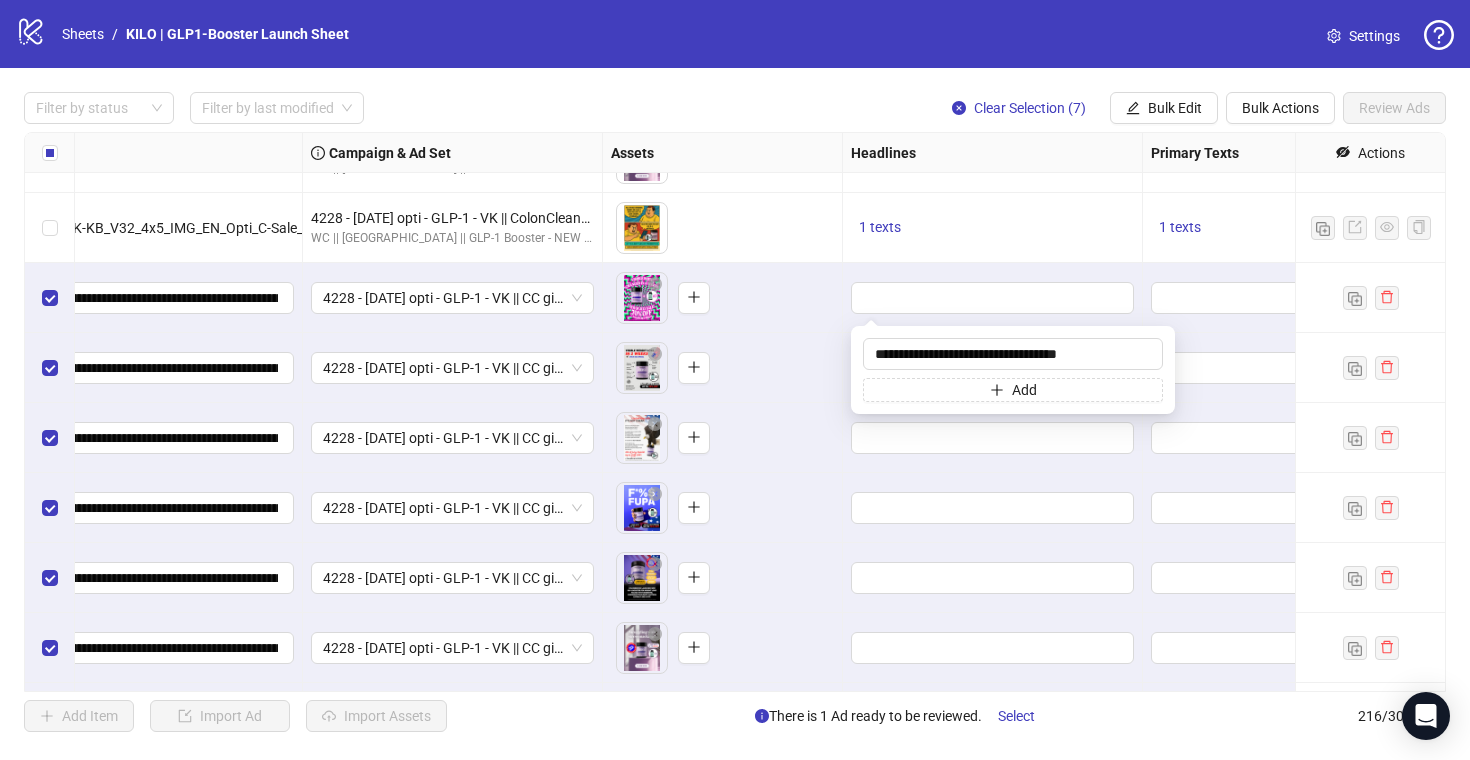 click on "To pick up a draggable item, press the space bar.
While dragging, use the arrow keys to move the item.
Press space again to drop the item in its new position, or press escape to cancel." at bounding box center (723, 368) 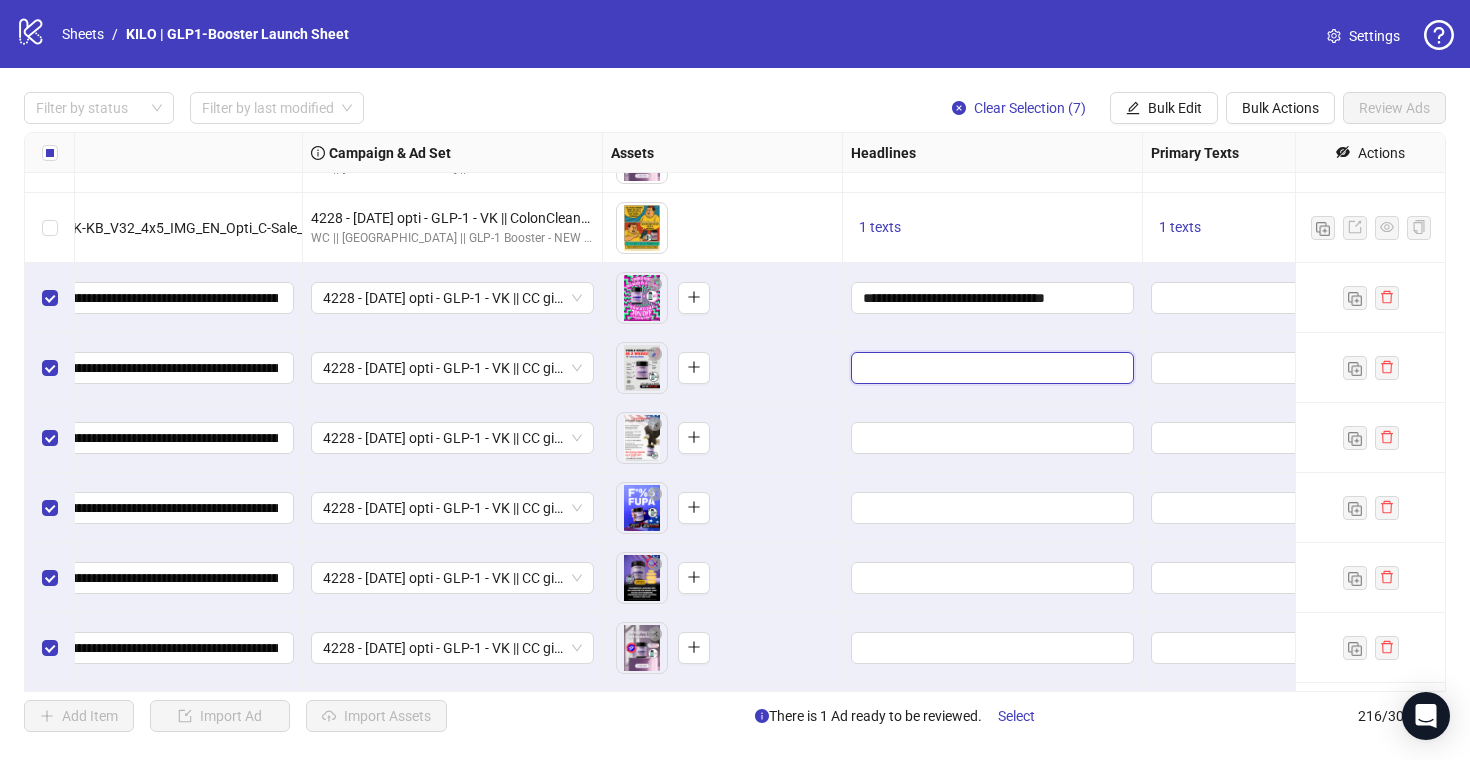 click at bounding box center [990, 368] 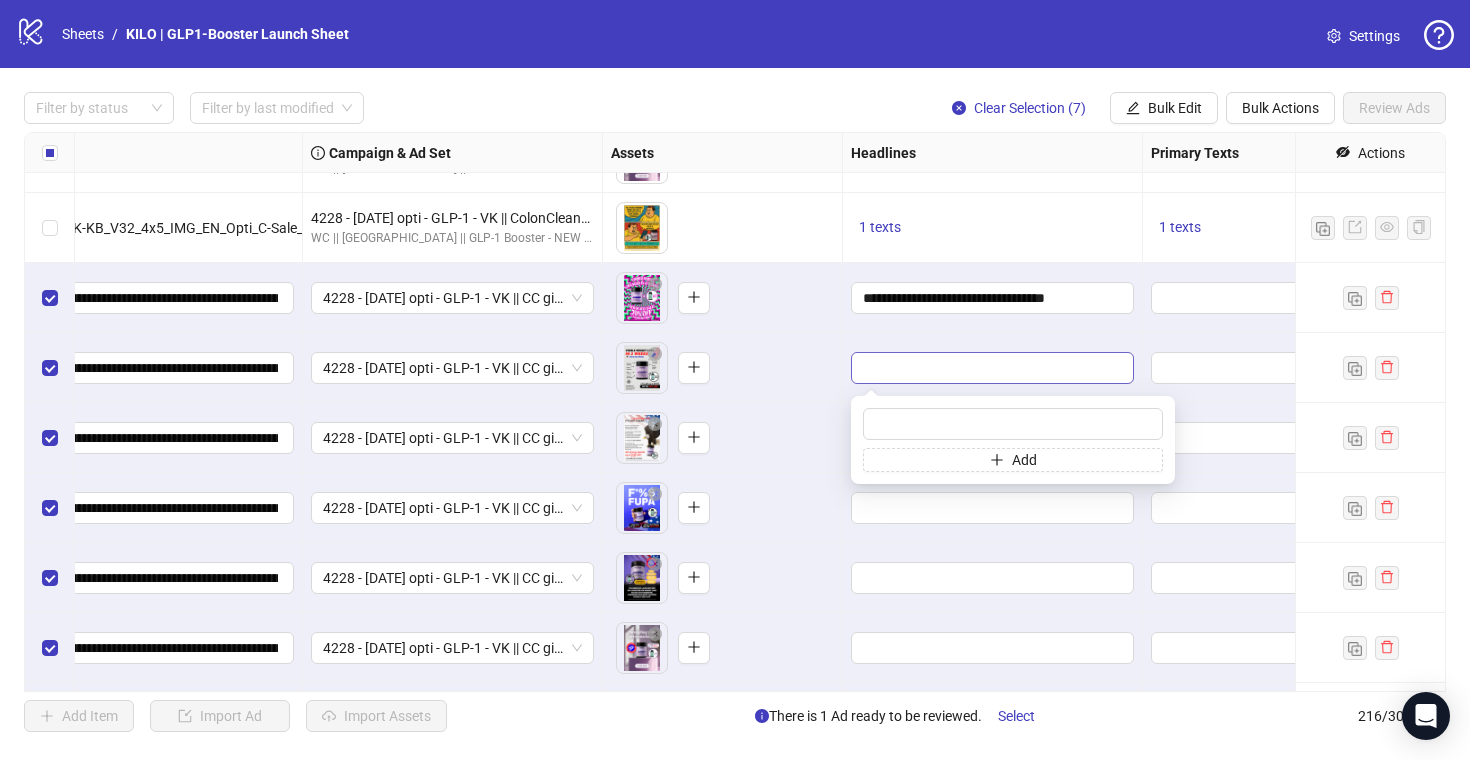 type on "**********" 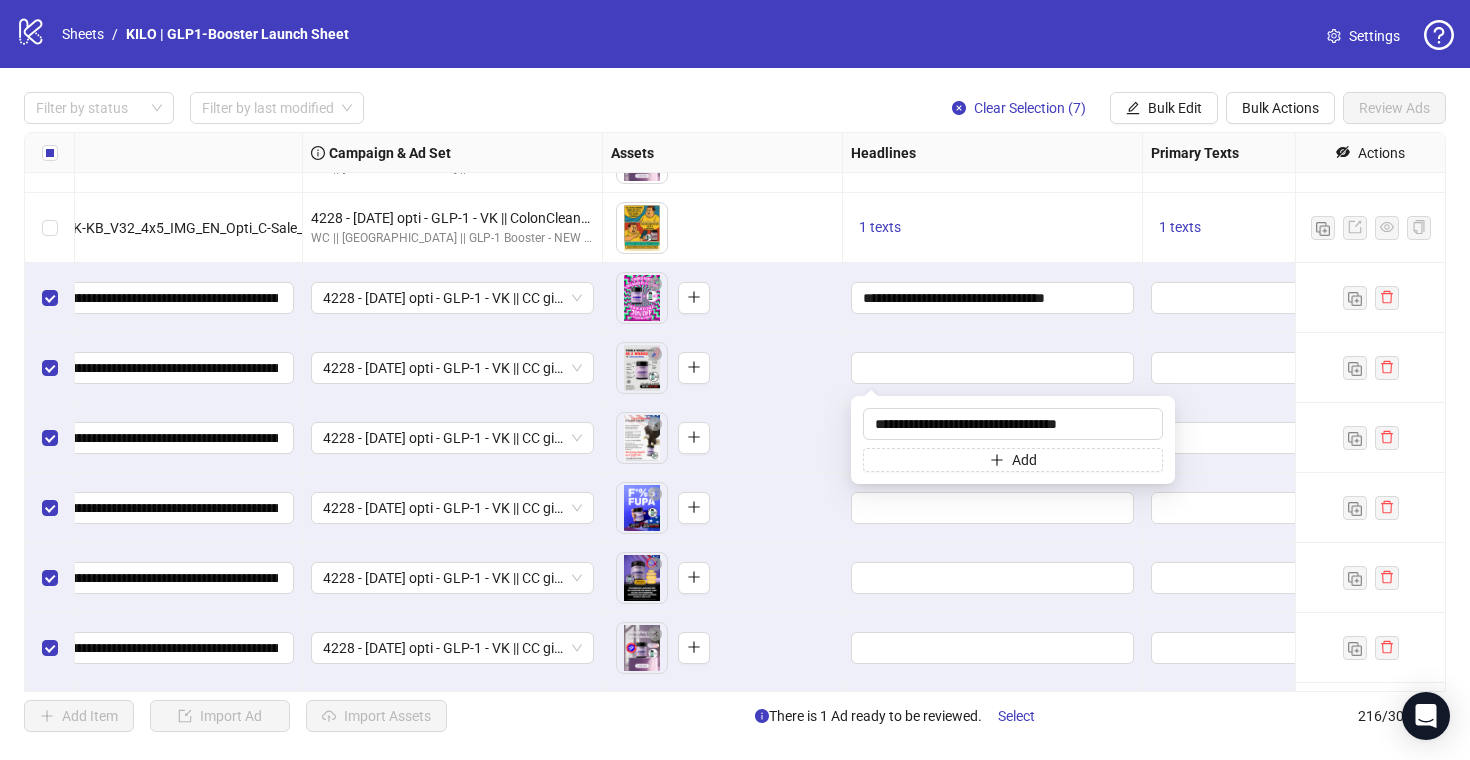 click on "To pick up a draggable item, press the space bar.
While dragging, use the arrow keys to move the item.
Press space again to drop the item in its new position, or press escape to cancel." at bounding box center [723, 368] 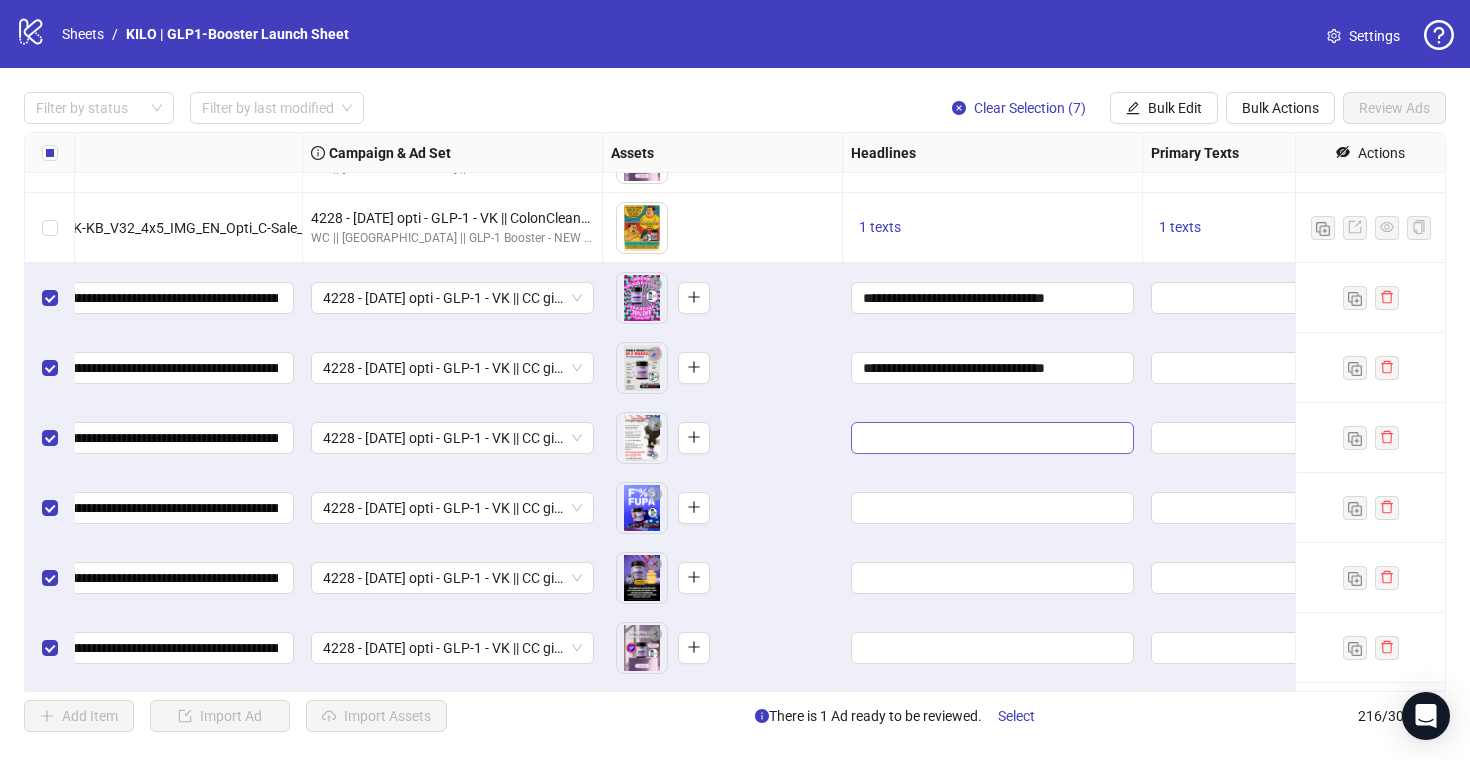 click at bounding box center [992, 438] 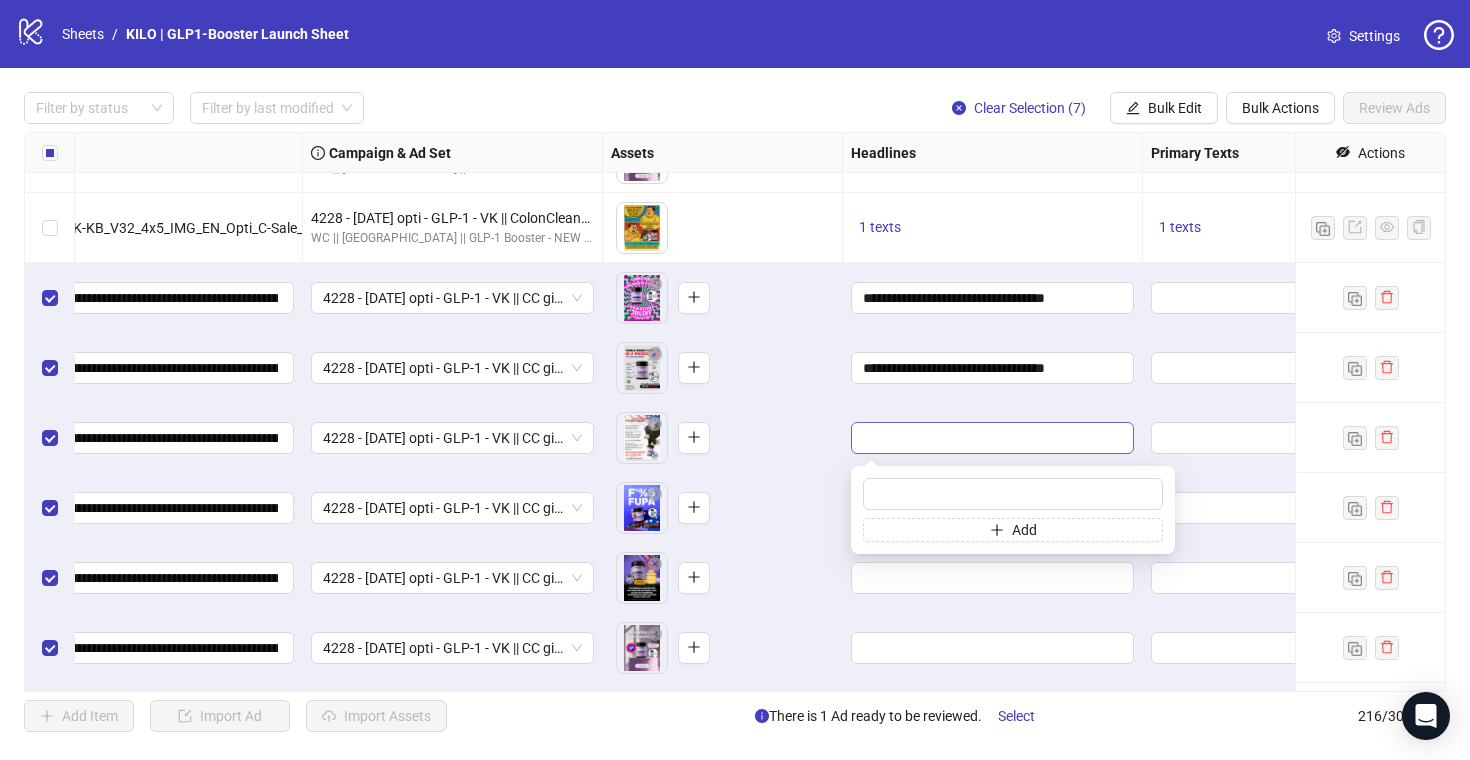 type on "**********" 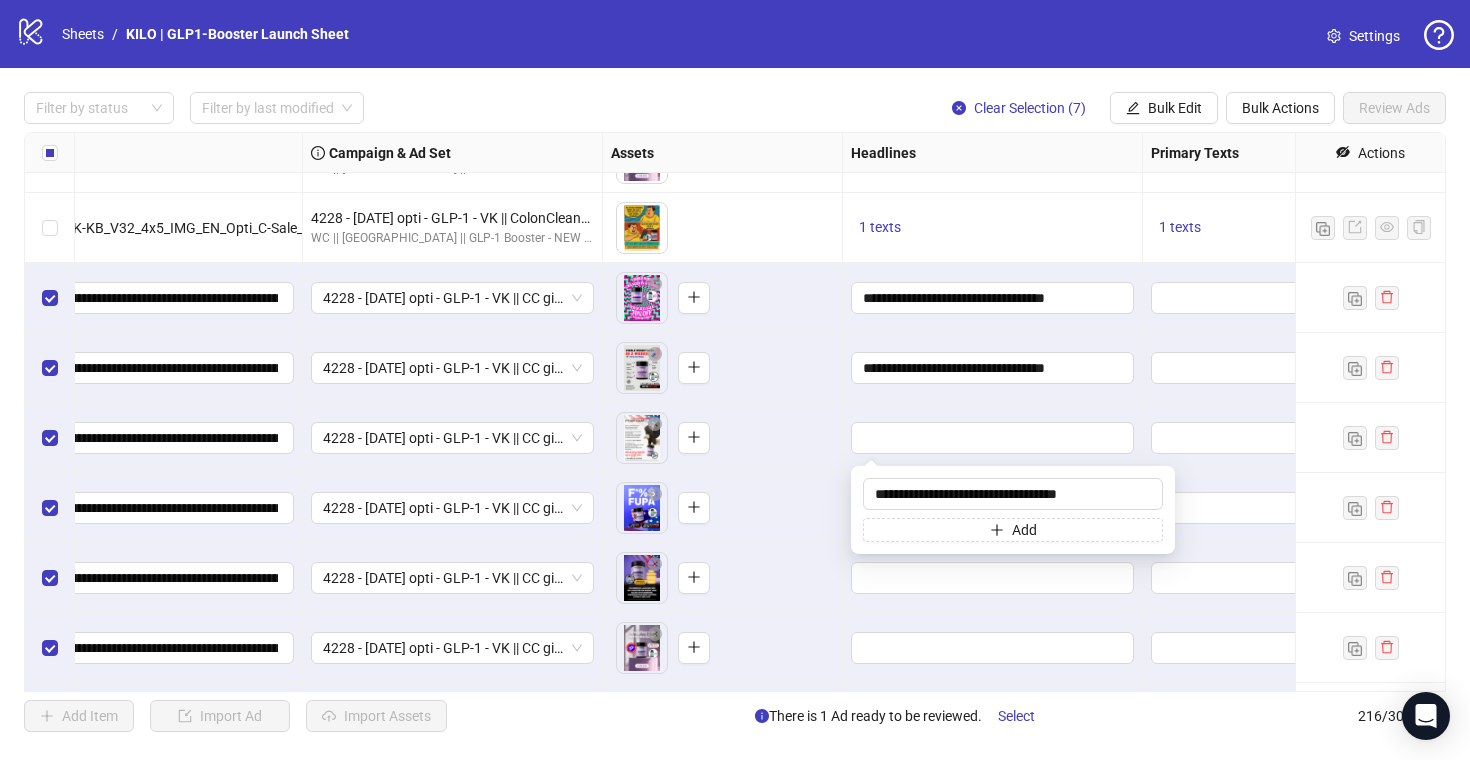 click on "To pick up a draggable item, press the space bar.
While dragging, use the arrow keys to move the item.
Press space again to drop the item in its new position, or press escape to cancel." at bounding box center [722, 438] 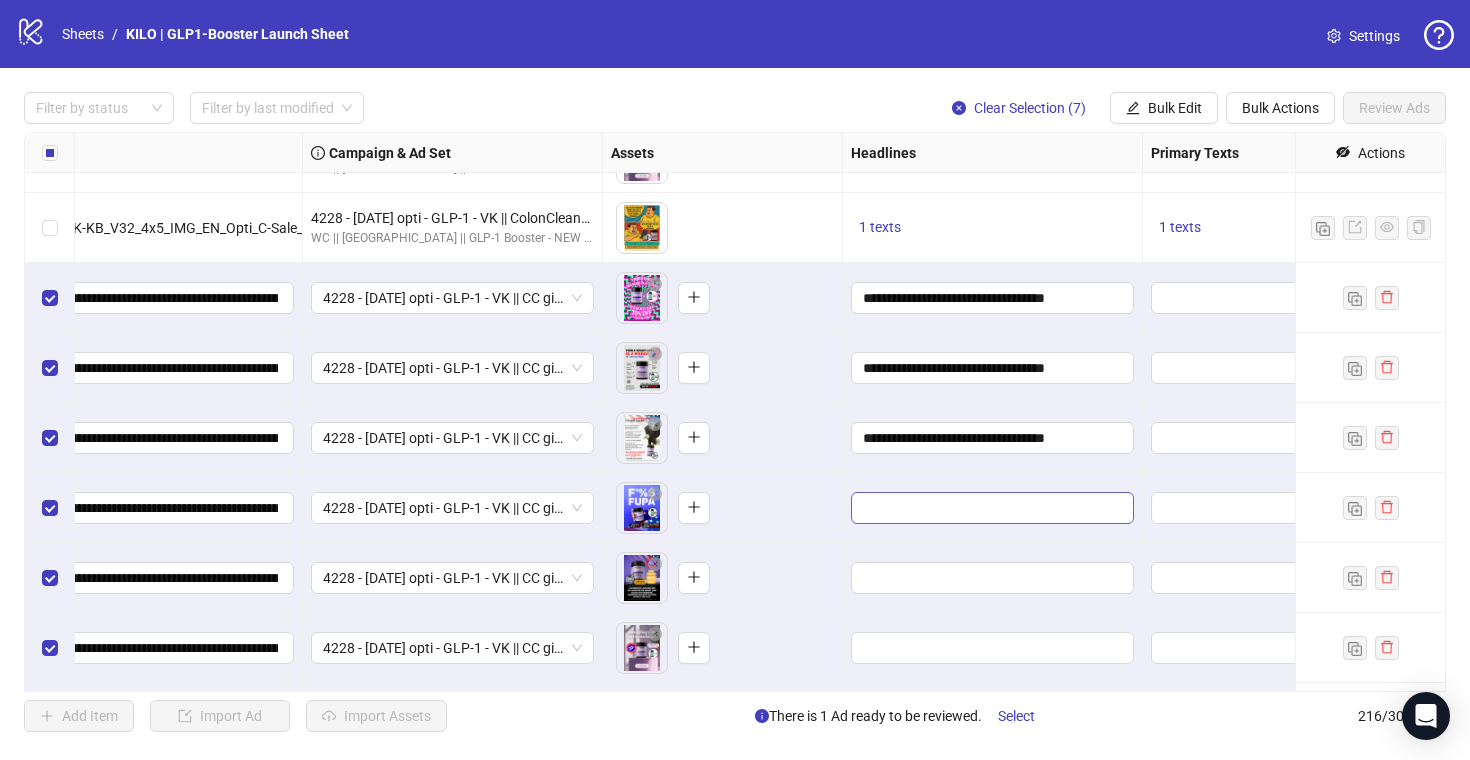 click at bounding box center (992, 508) 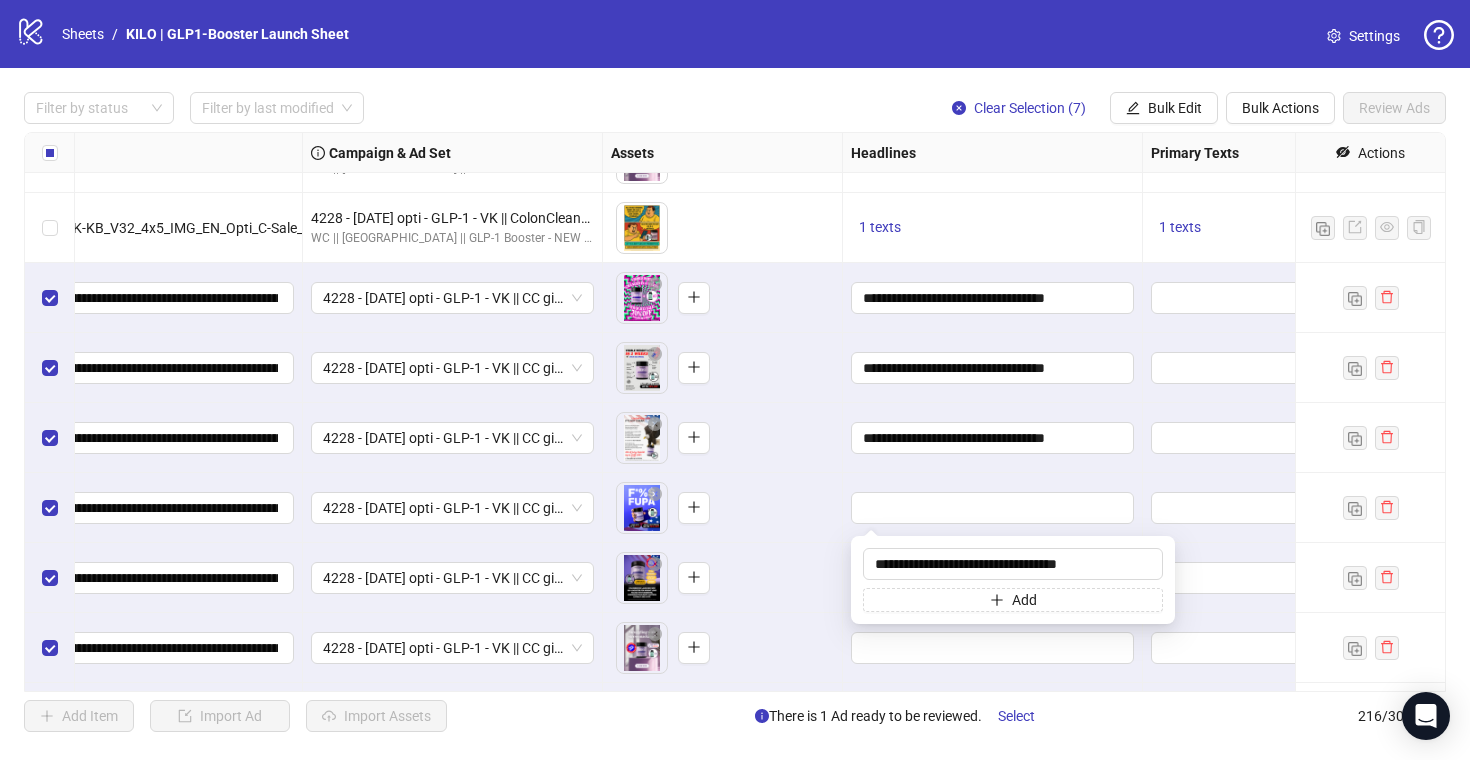 click on "To pick up a draggable item, press the space bar.
While dragging, use the arrow keys to move the item.
Press space again to drop the item in its new position, or press escape to cancel." at bounding box center (722, 508) 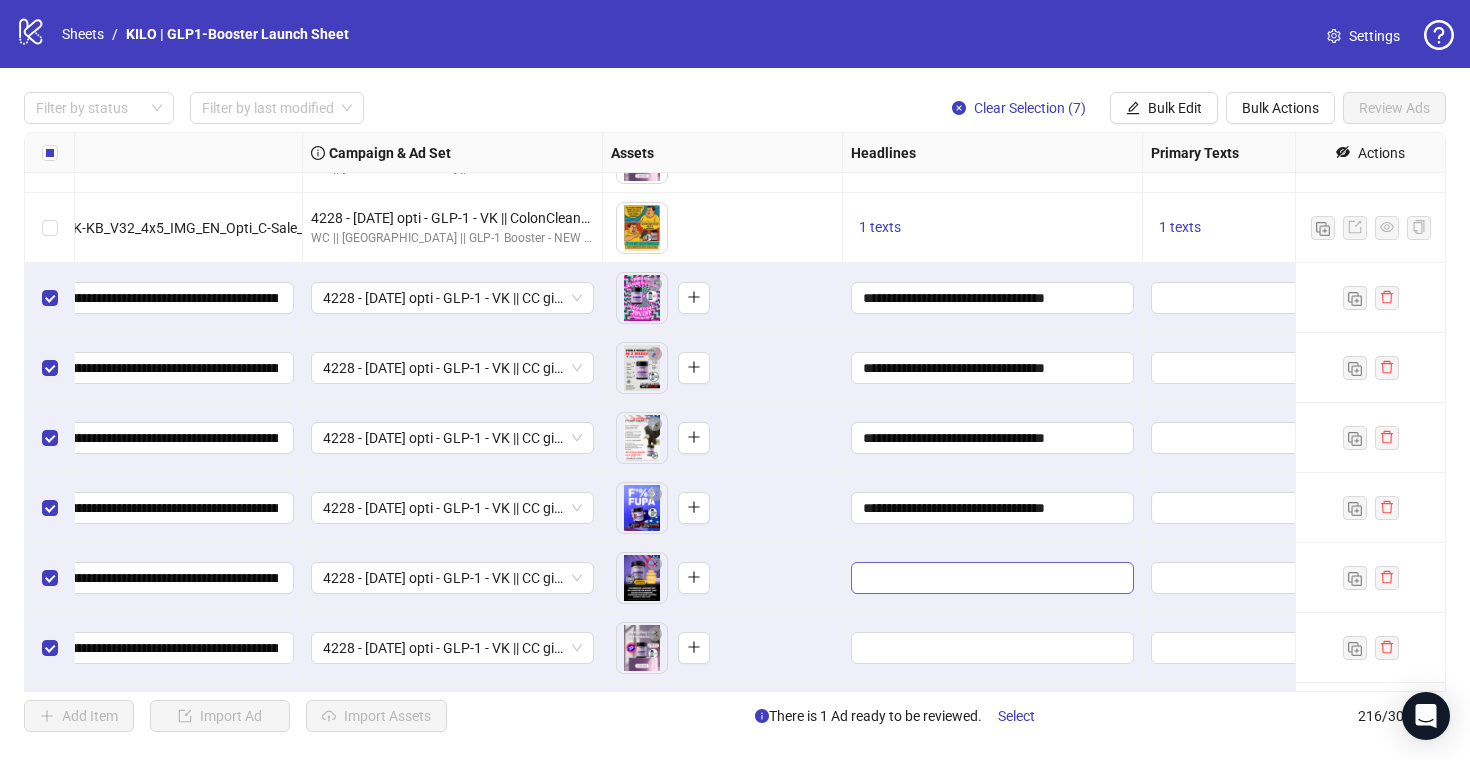 click at bounding box center [992, 578] 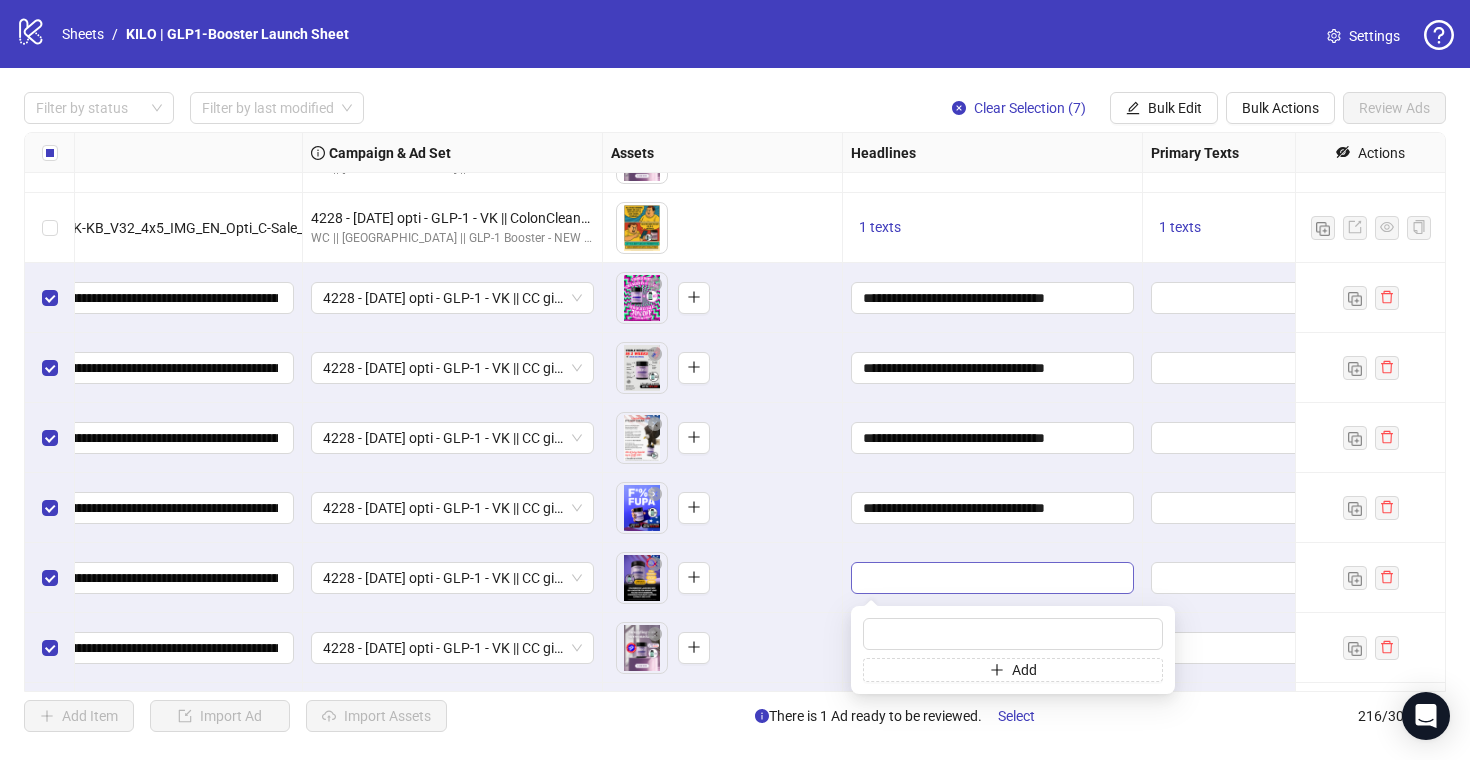 type on "**********" 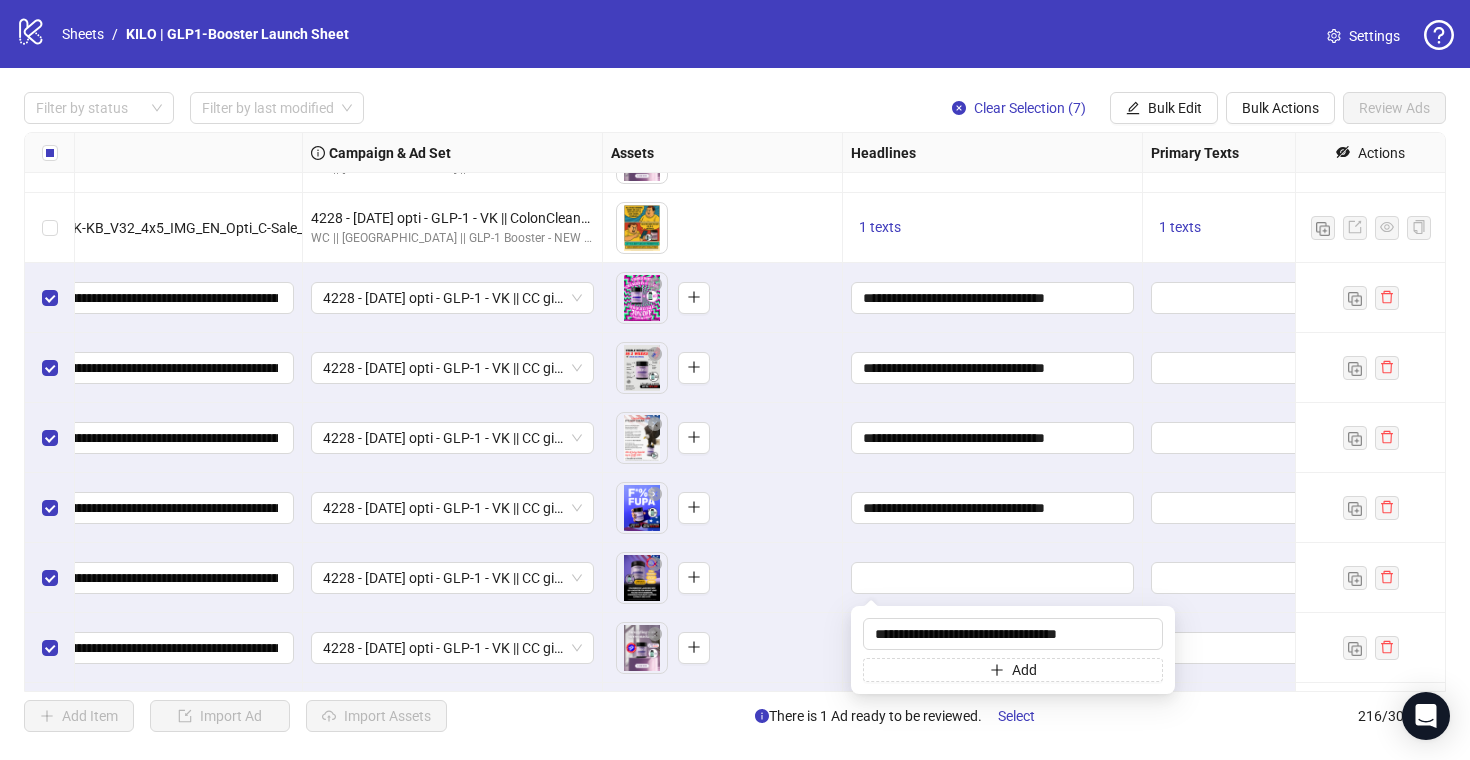 click on "To pick up a draggable item, press the space bar.
While dragging, use the arrow keys to move the item.
Press space again to drop the item in its new position, or press escape to cancel." at bounding box center [722, 578] 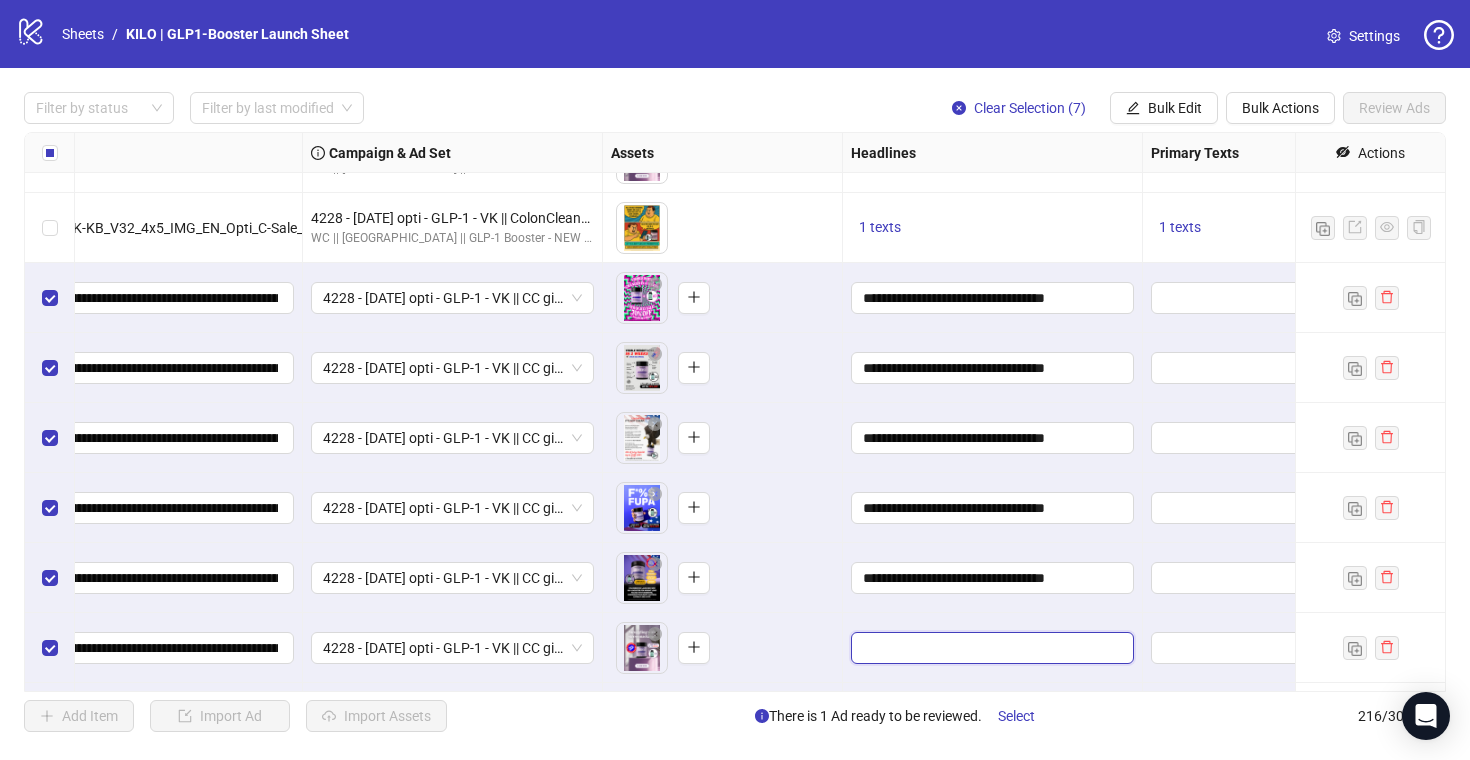 click at bounding box center (990, 648) 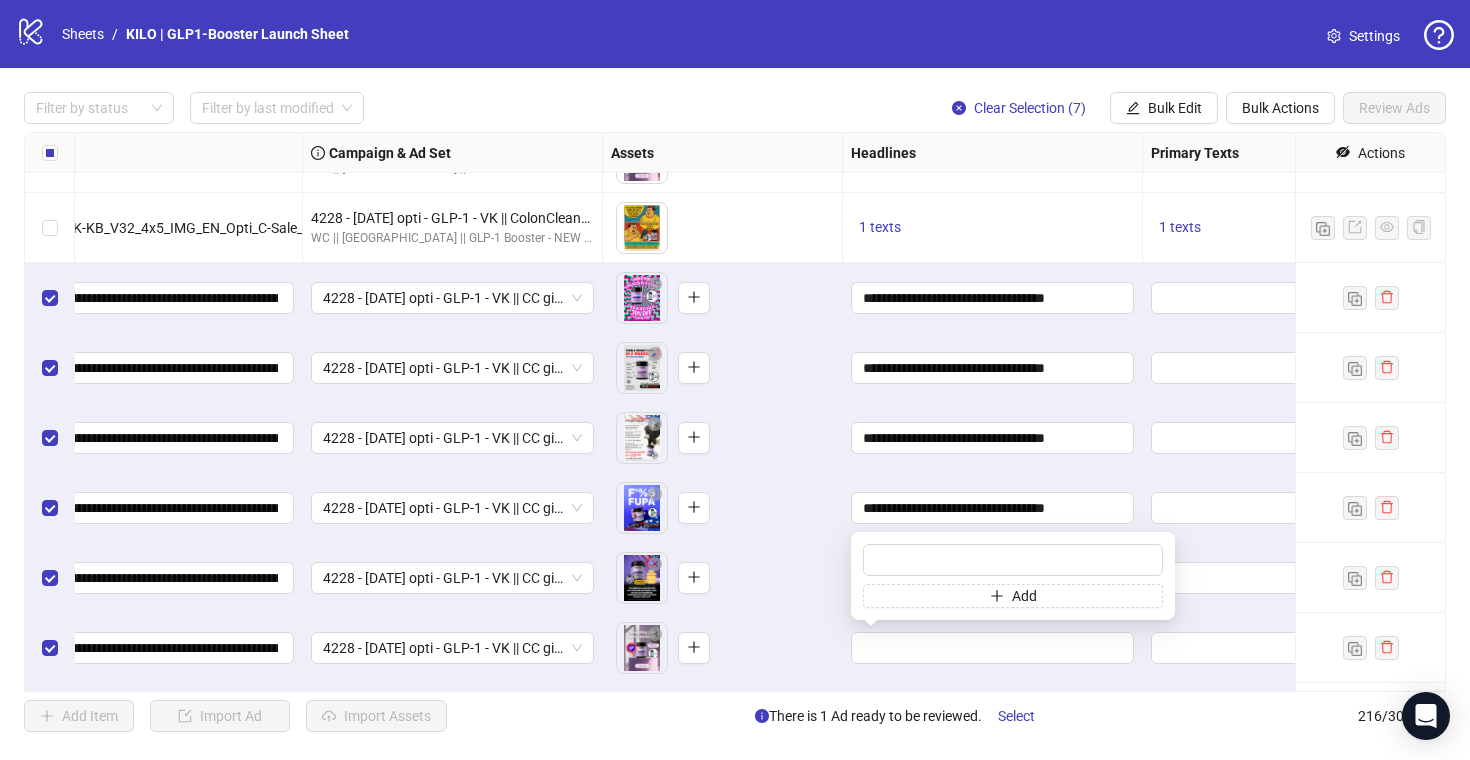 type on "**********" 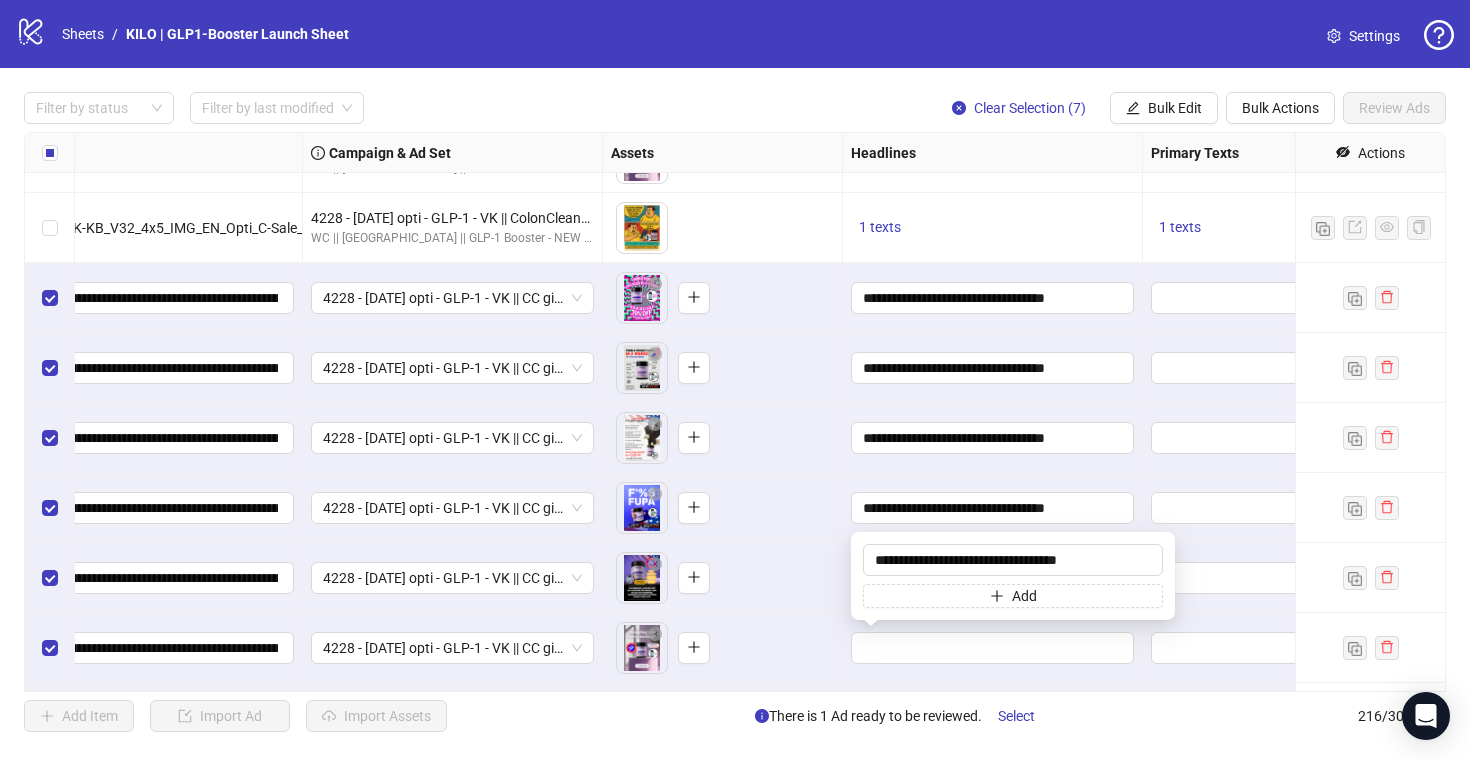 click on "To pick up a draggable item, press the space bar.
While dragging, use the arrow keys to move the item.
Press space again to drop the item in its new position, or press escape to cancel." at bounding box center (722, 648) 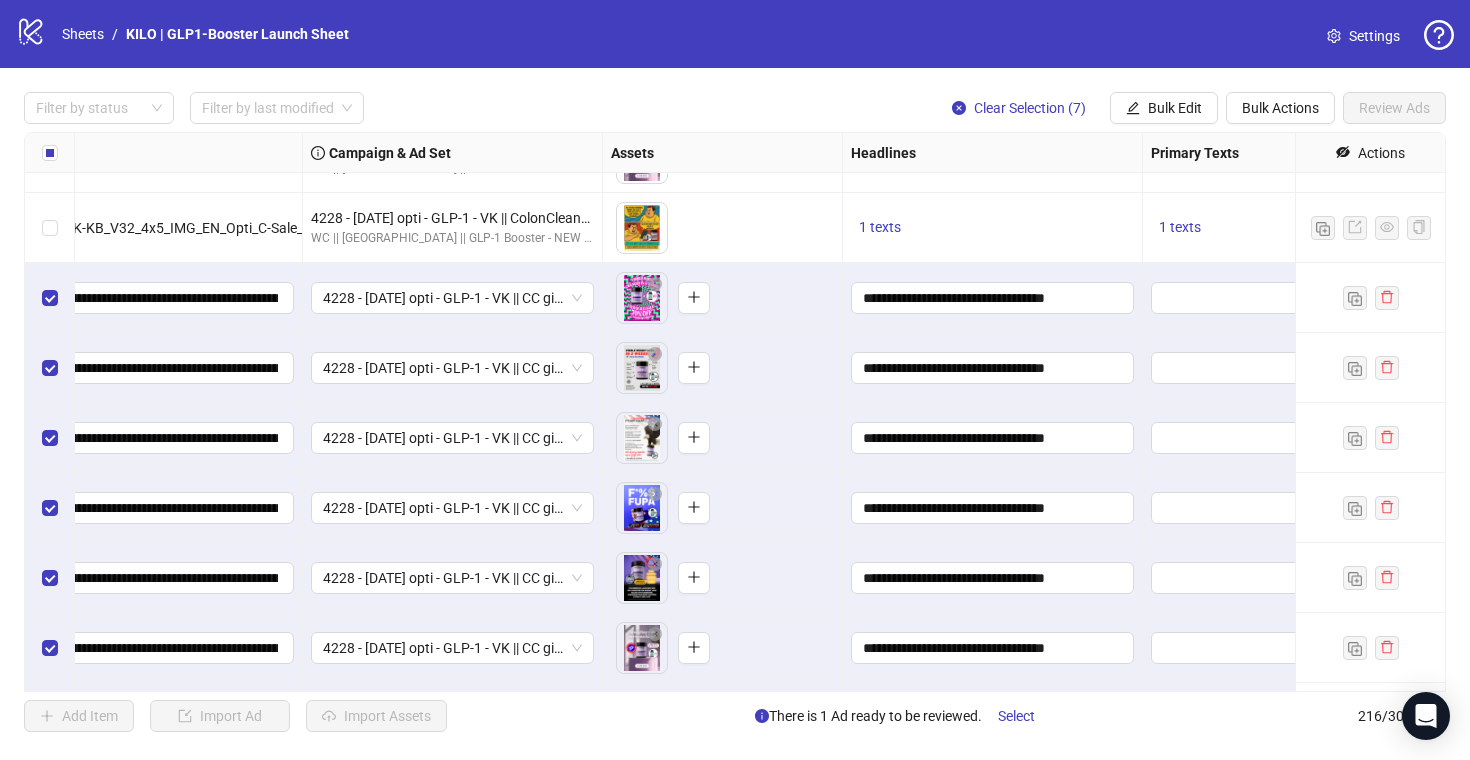 scroll, scrollTop: 14540, scrollLeft: 691, axis: both 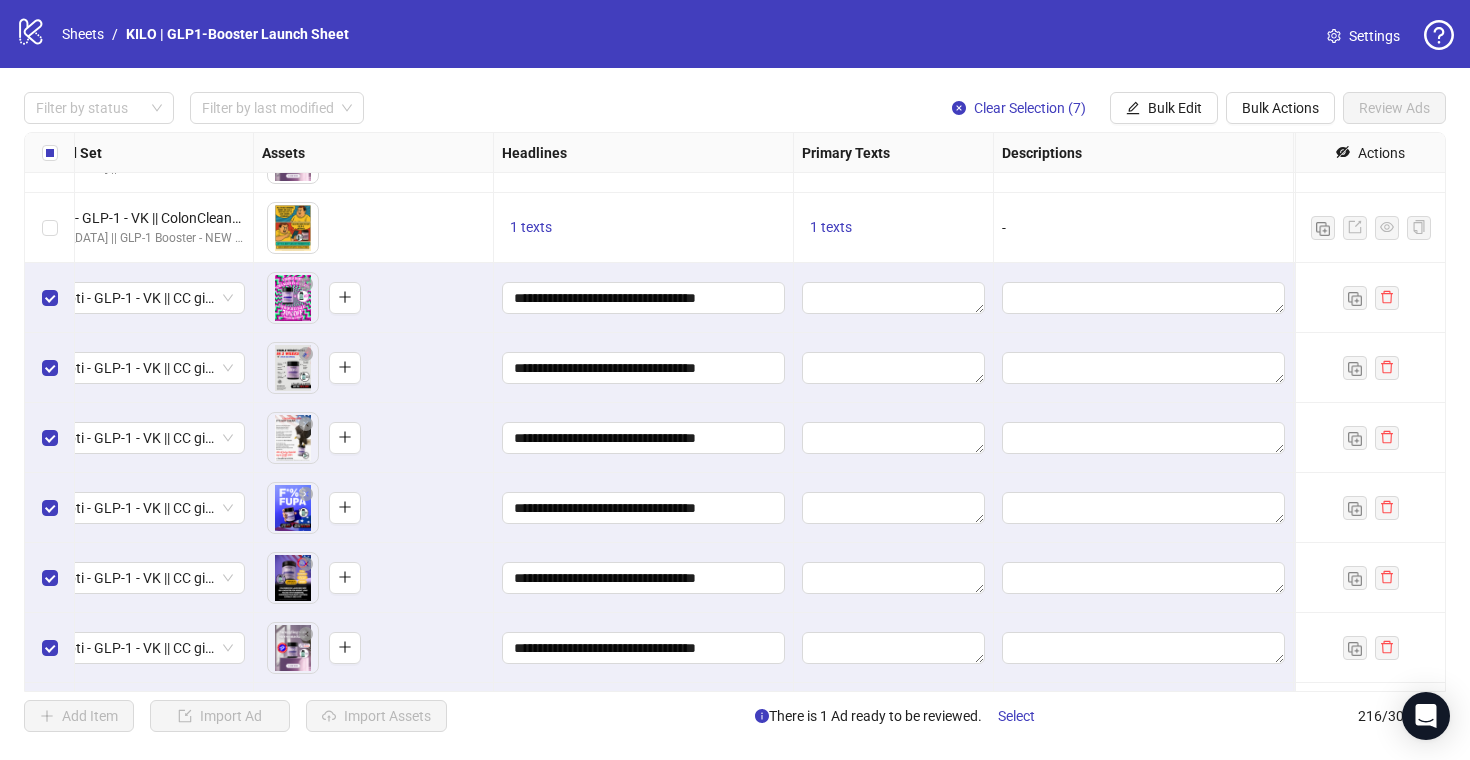 click on "1 texts" at bounding box center (894, 228) 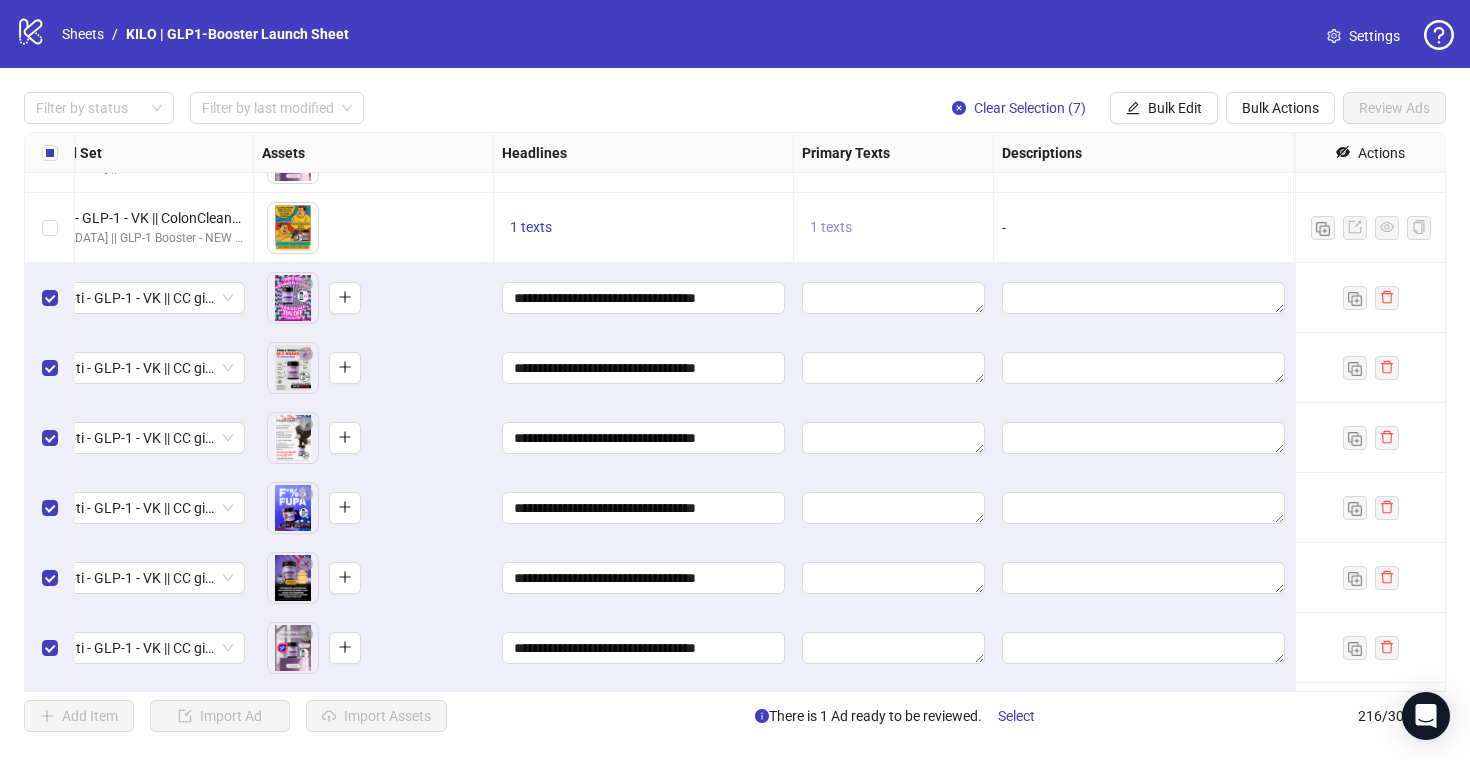click on "1 texts" at bounding box center (831, 227) 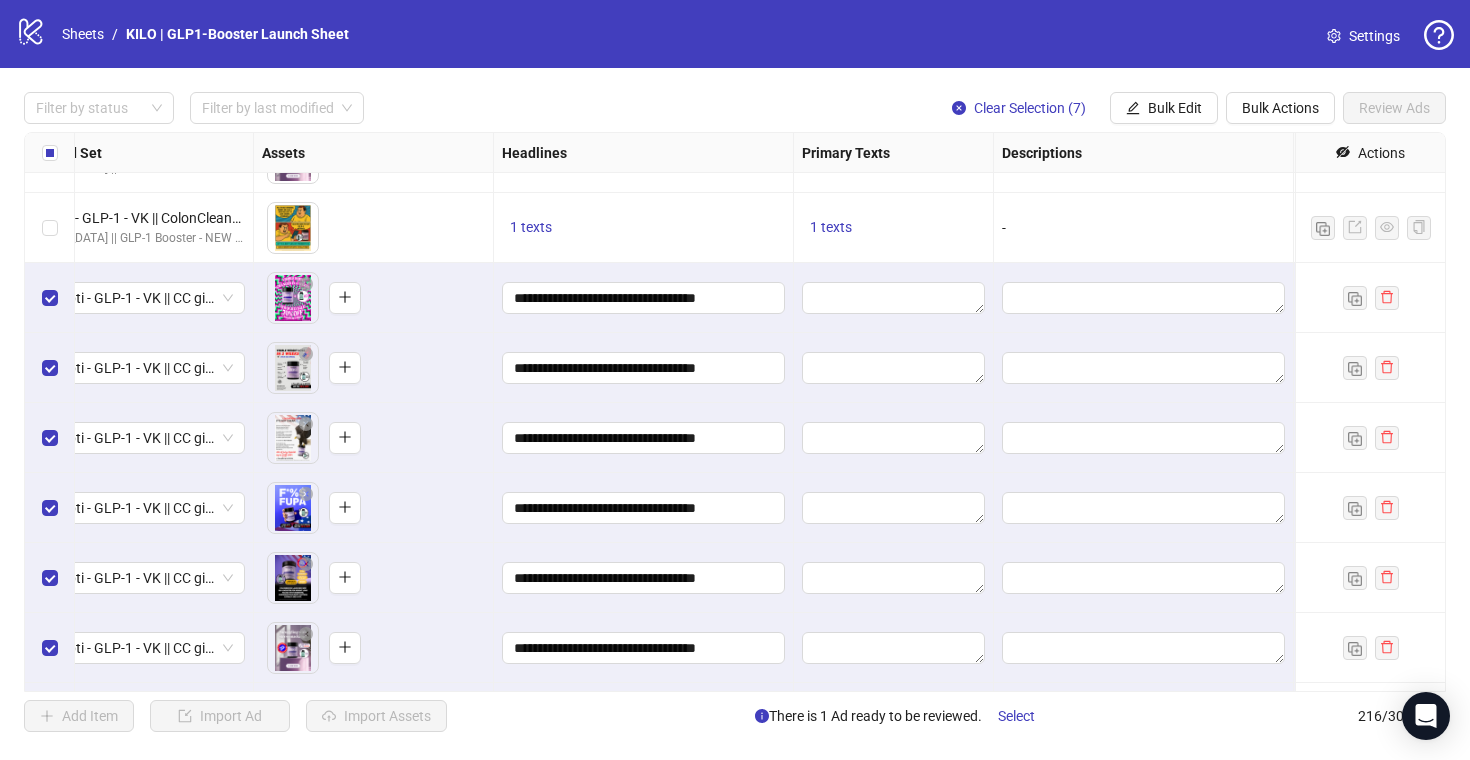click on "Filter by status Filter by last modified Clear Selection (7) Bulk Edit Bulk Actions Review Ads" at bounding box center (735, 108) 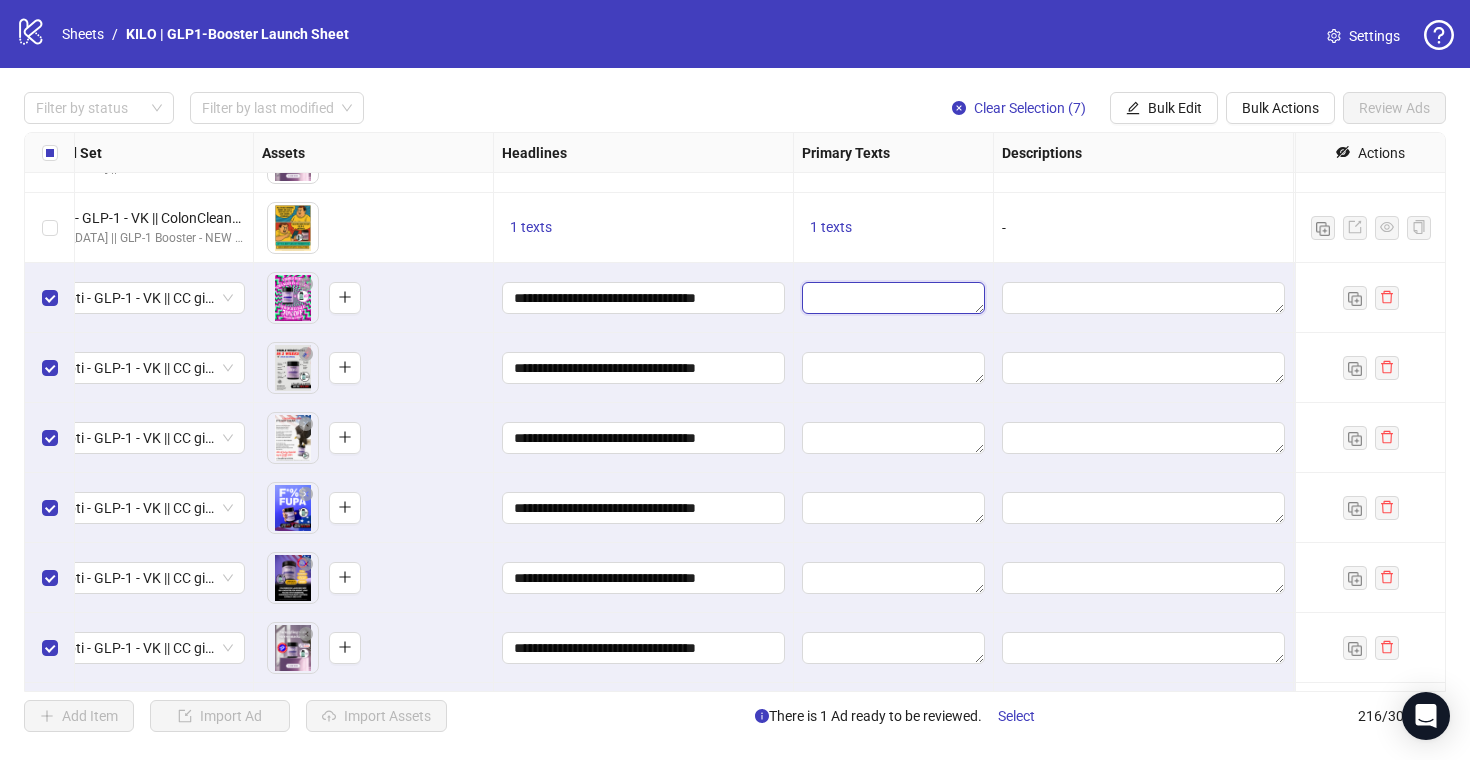 click at bounding box center (893, 298) 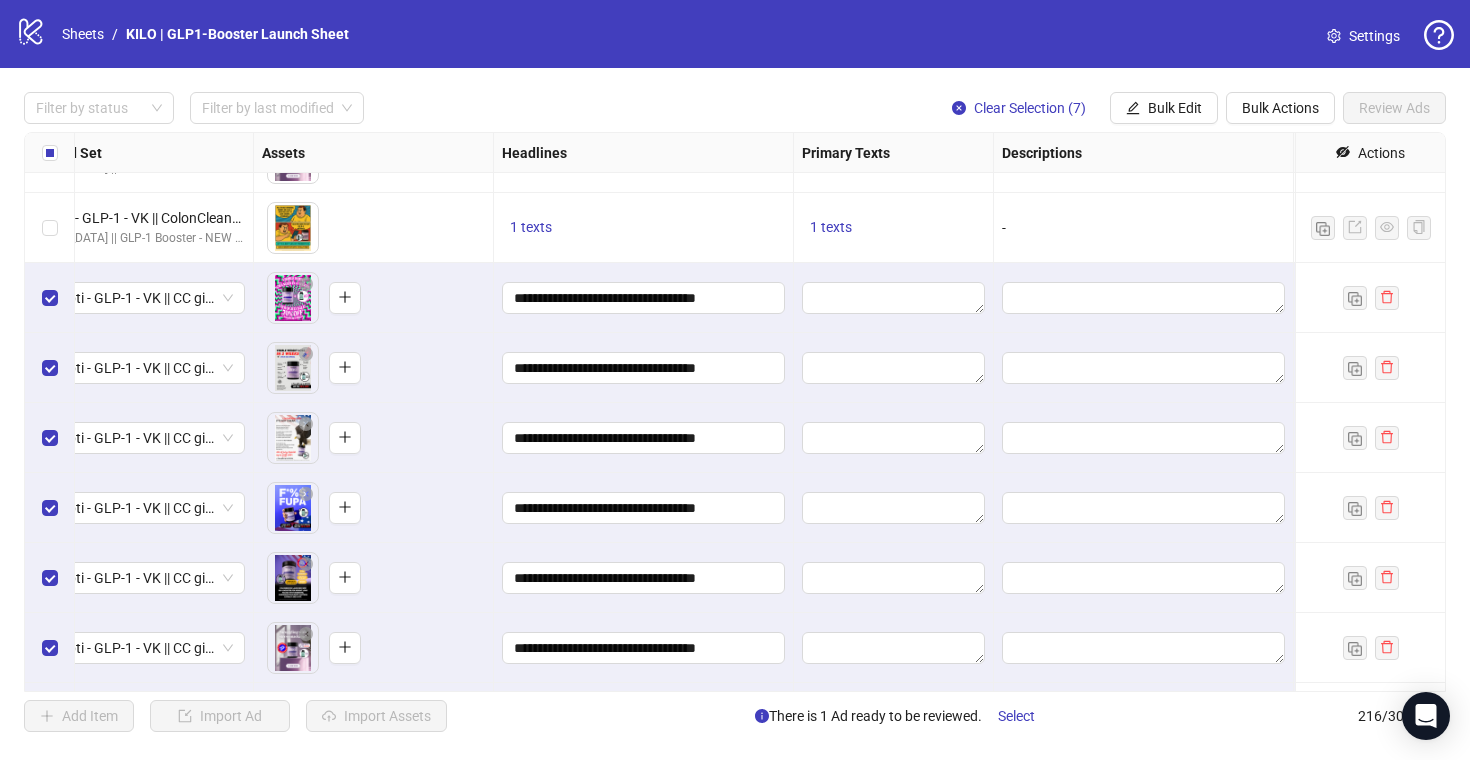 type on "**********" 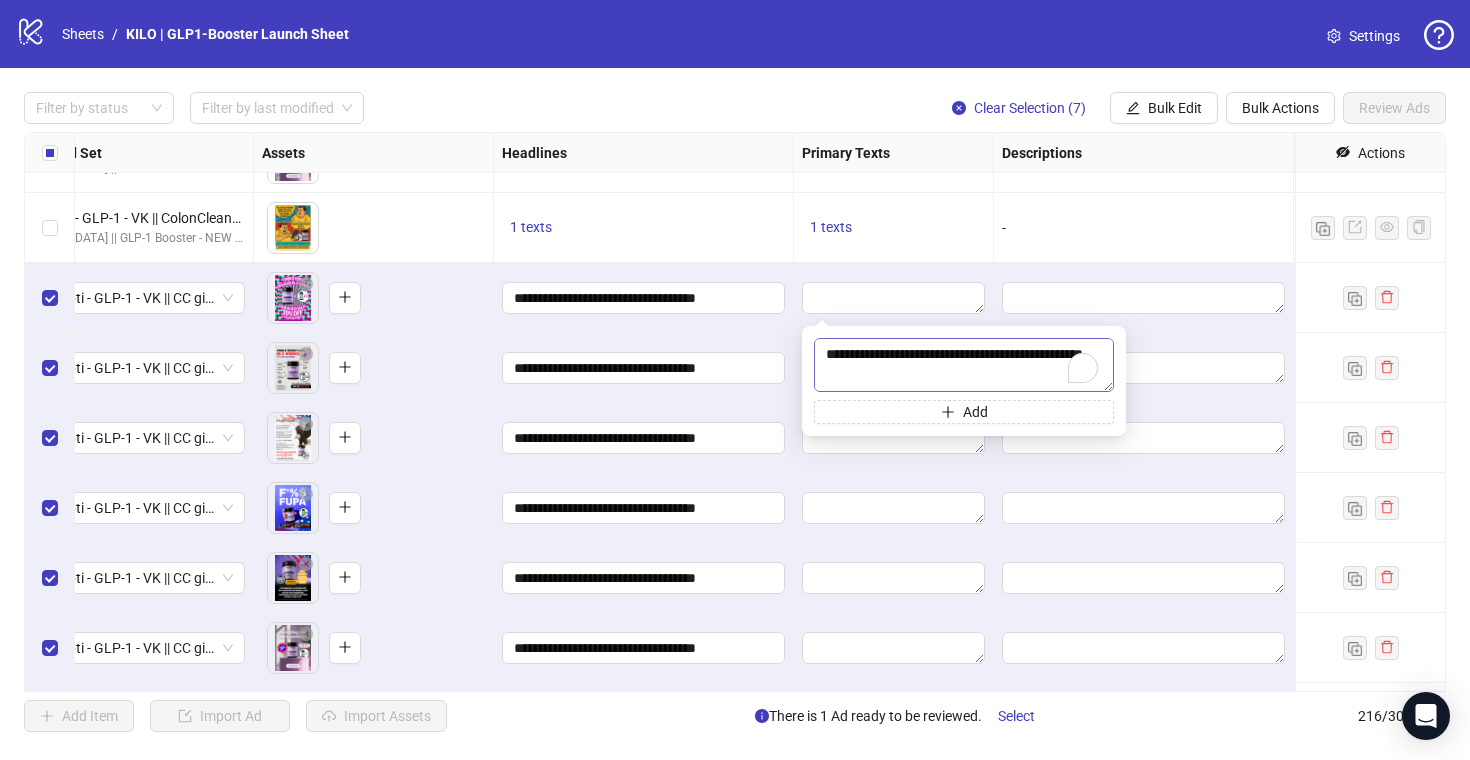 scroll, scrollTop: 411, scrollLeft: 0, axis: vertical 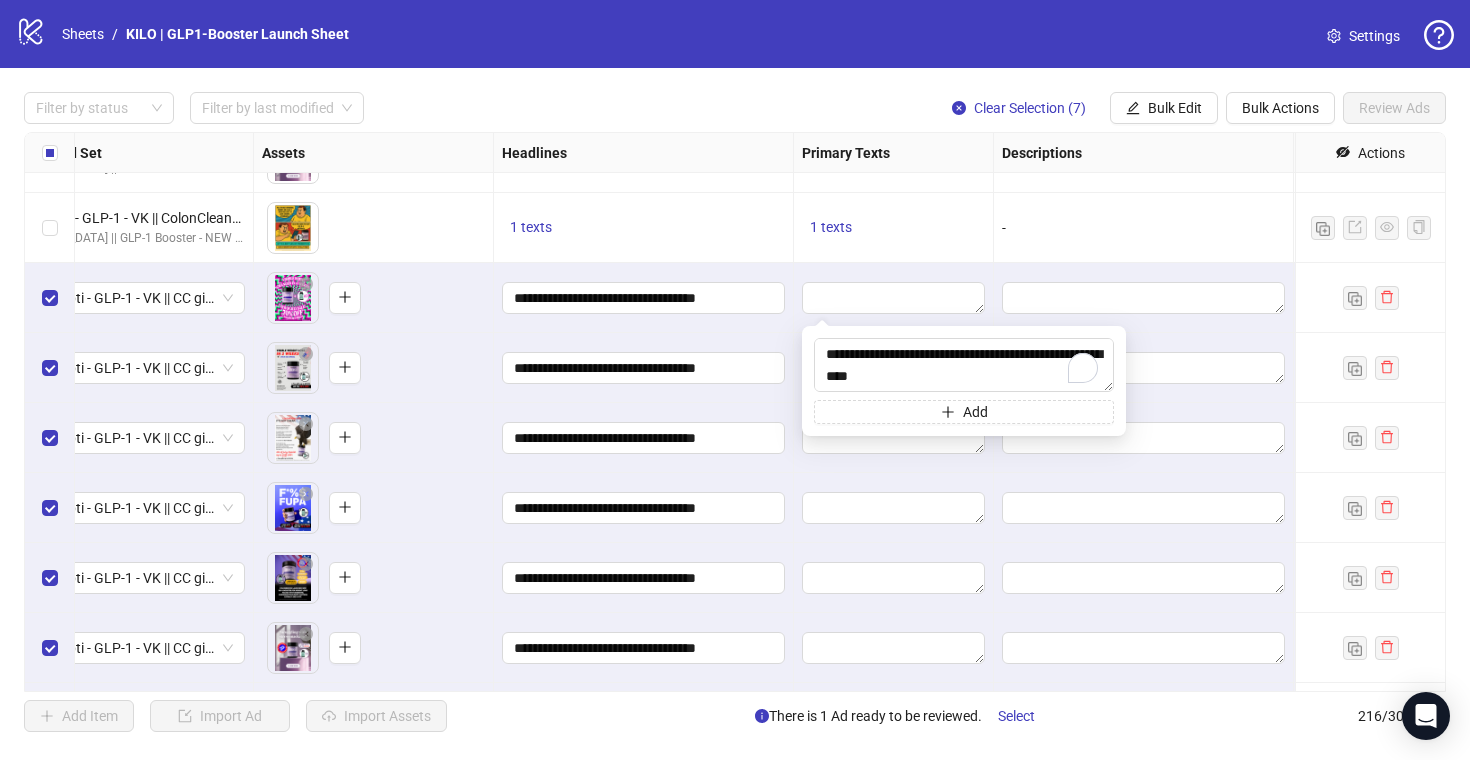 click on "**********" at bounding box center (644, 368) 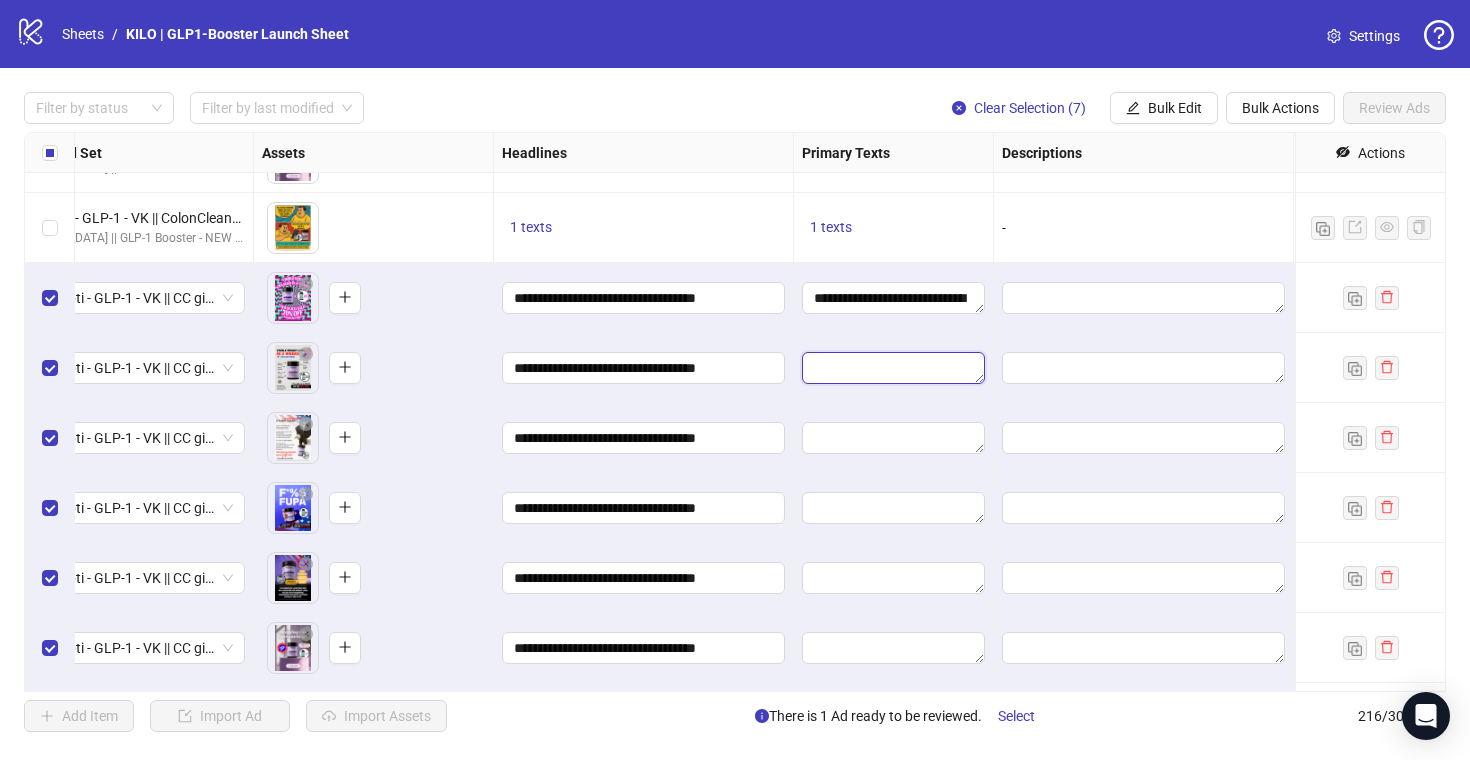 click at bounding box center (893, 368) 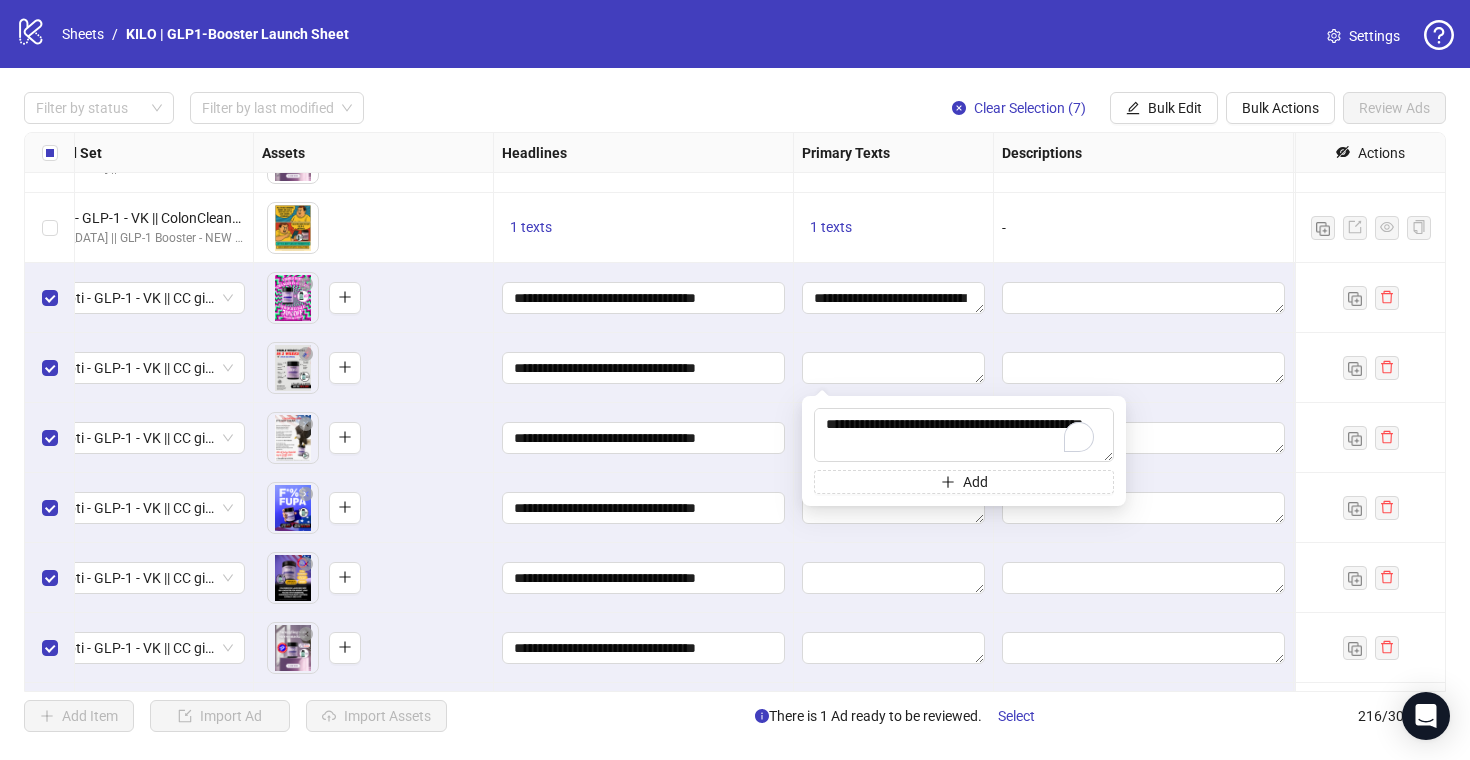 scroll, scrollTop: 411, scrollLeft: 0, axis: vertical 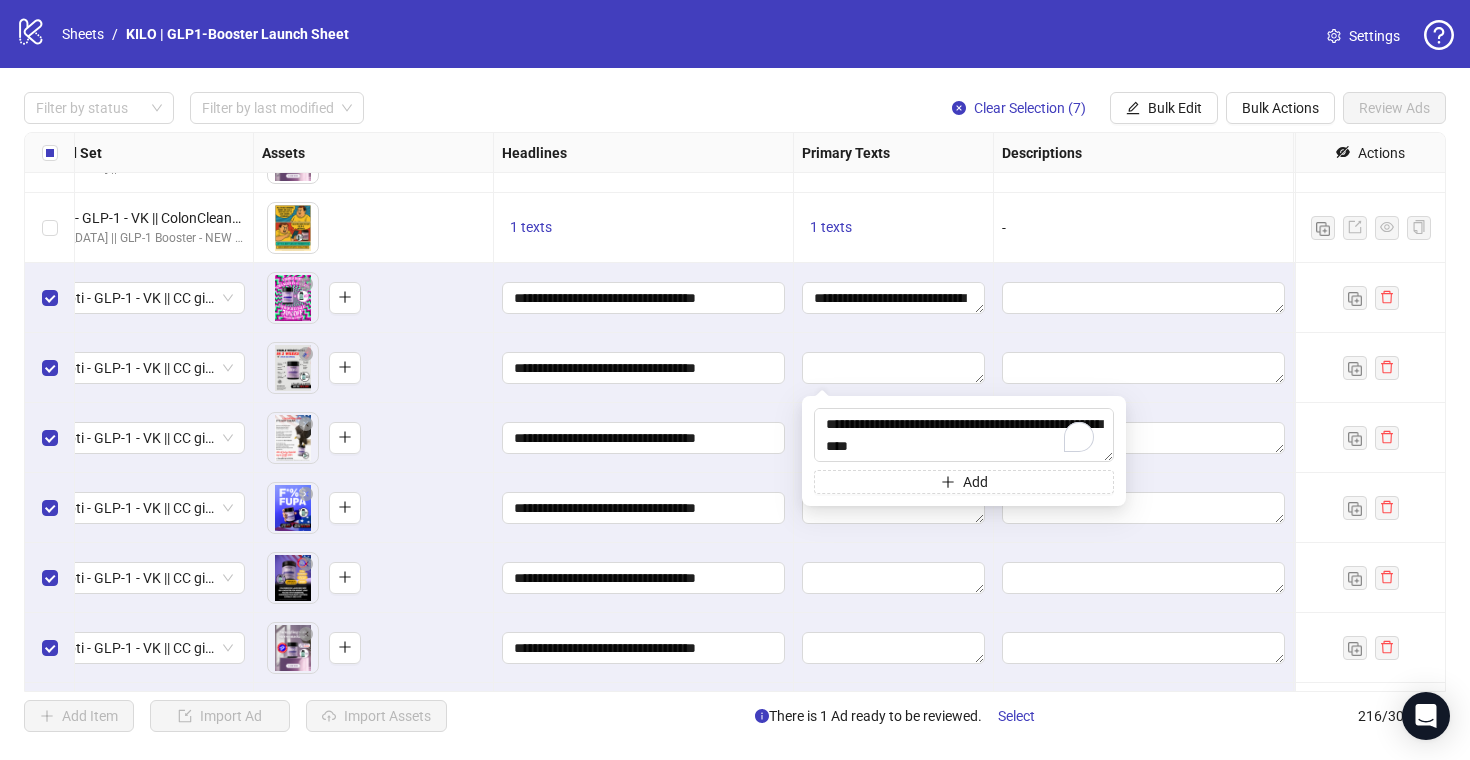 click on "**********" at bounding box center [644, 368] 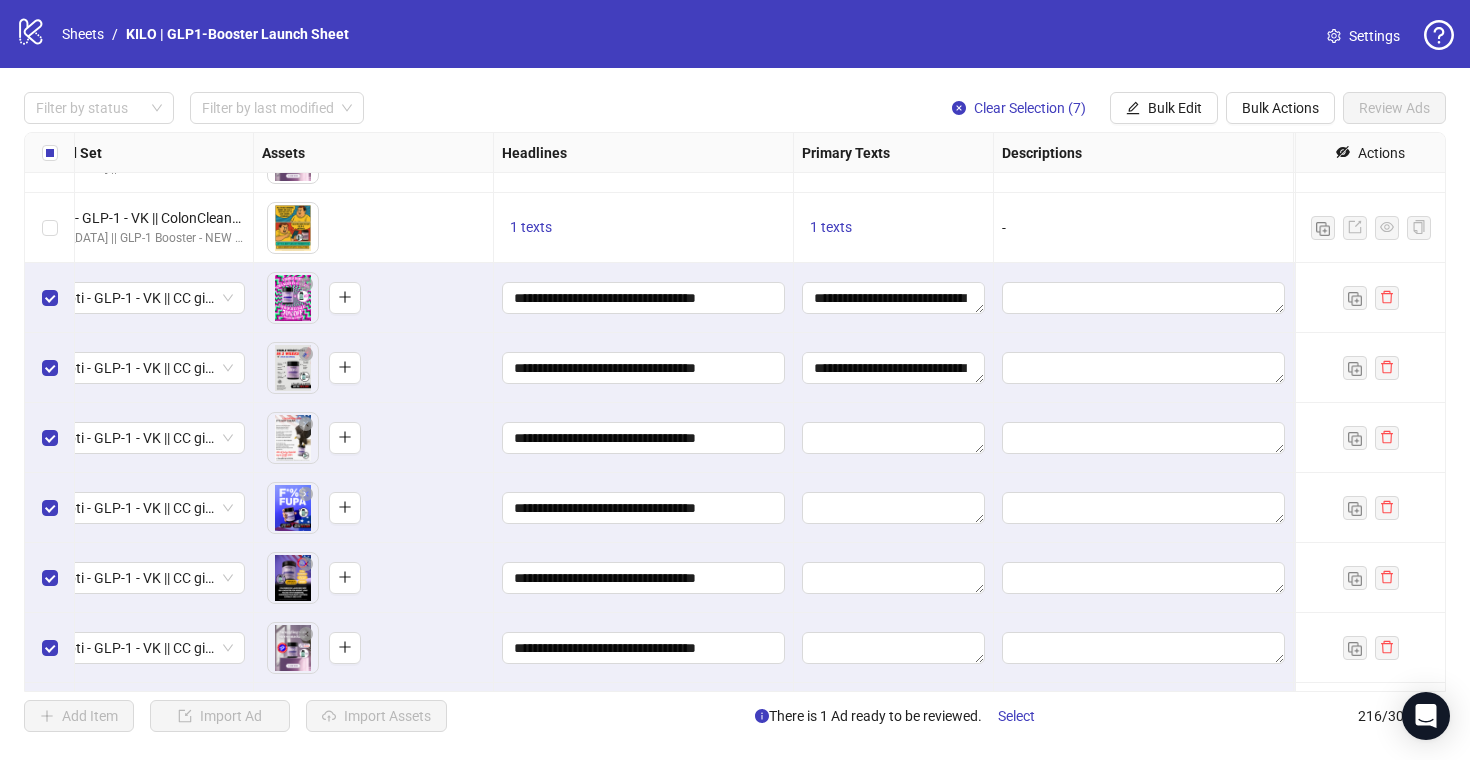 click at bounding box center [894, 438] 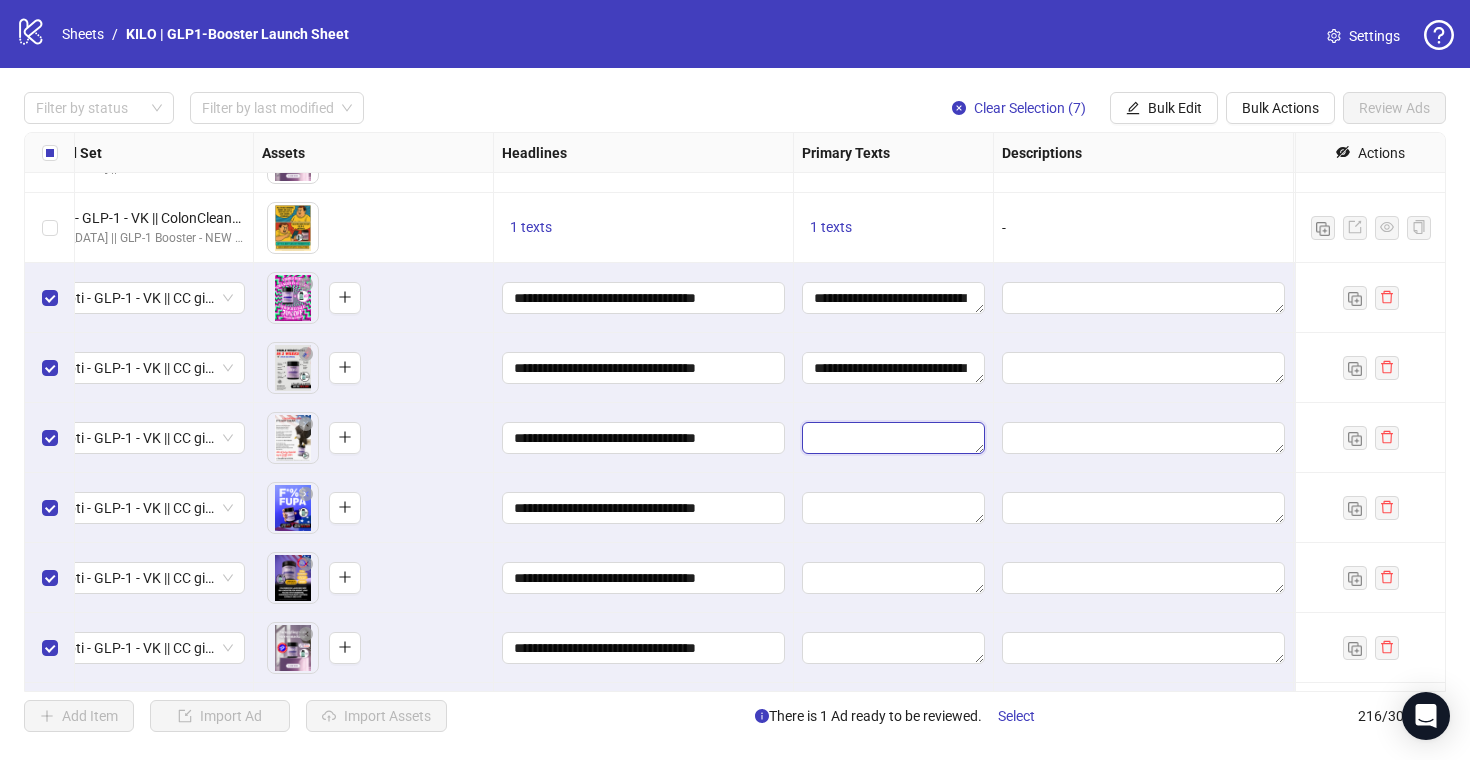 click at bounding box center (893, 438) 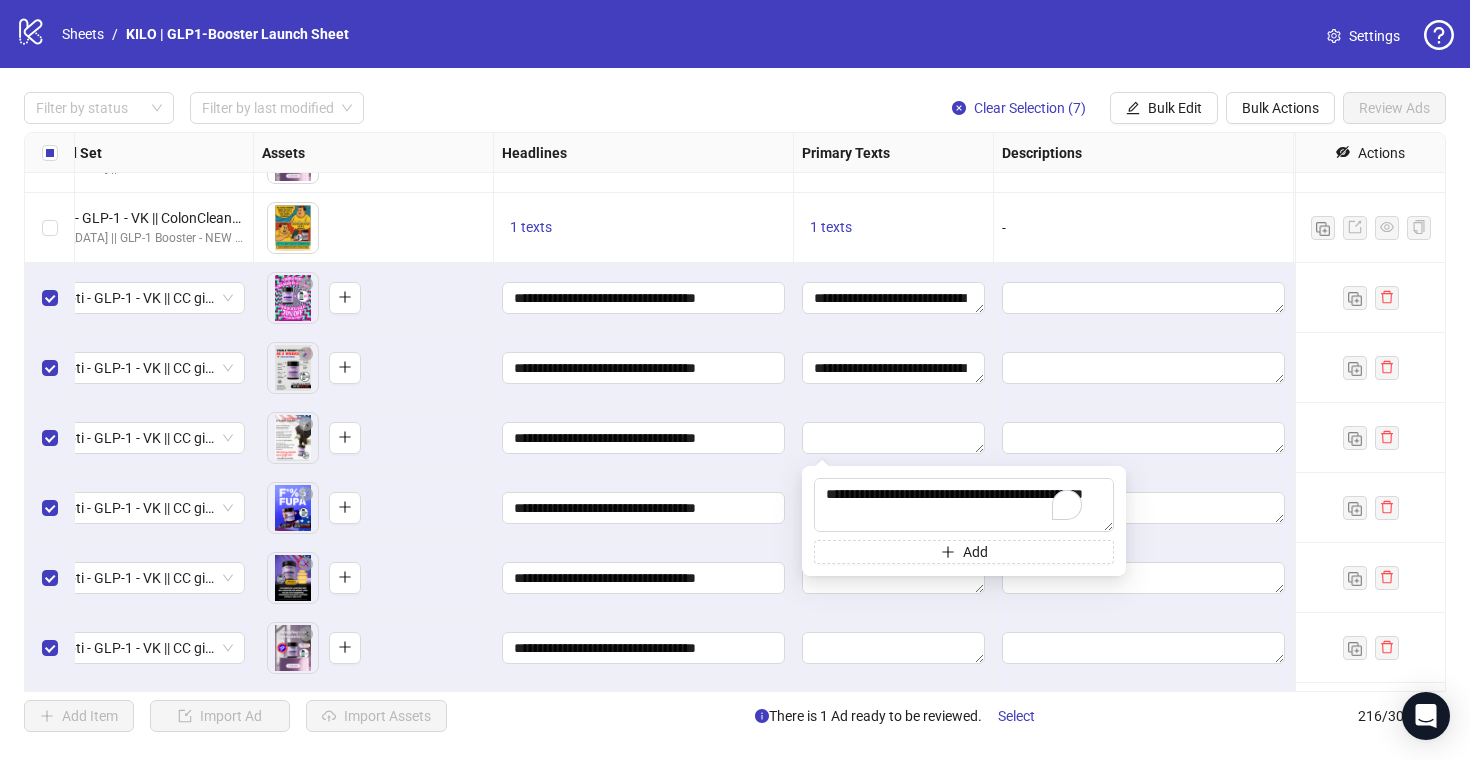 scroll, scrollTop: 411, scrollLeft: 0, axis: vertical 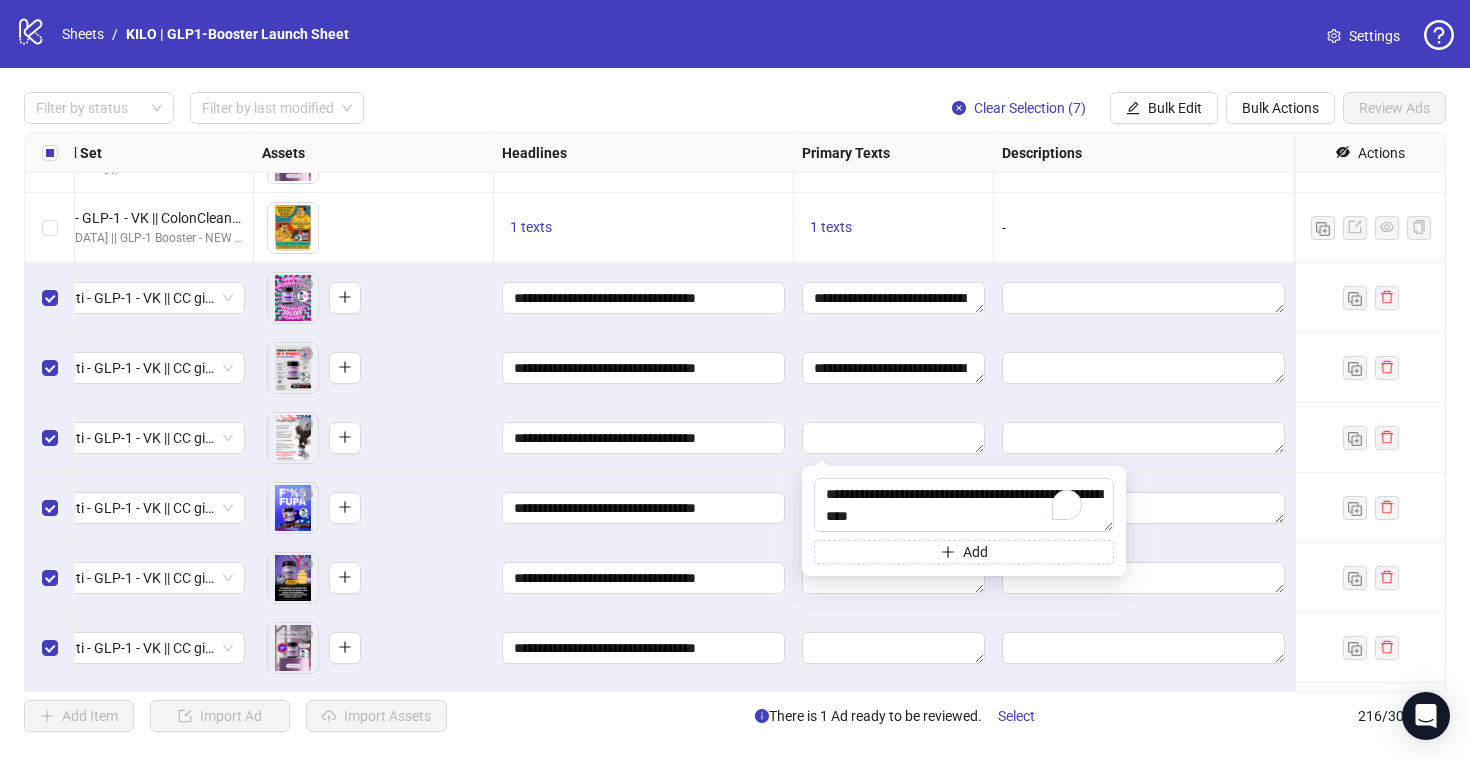 click on "**********" at bounding box center (644, 438) 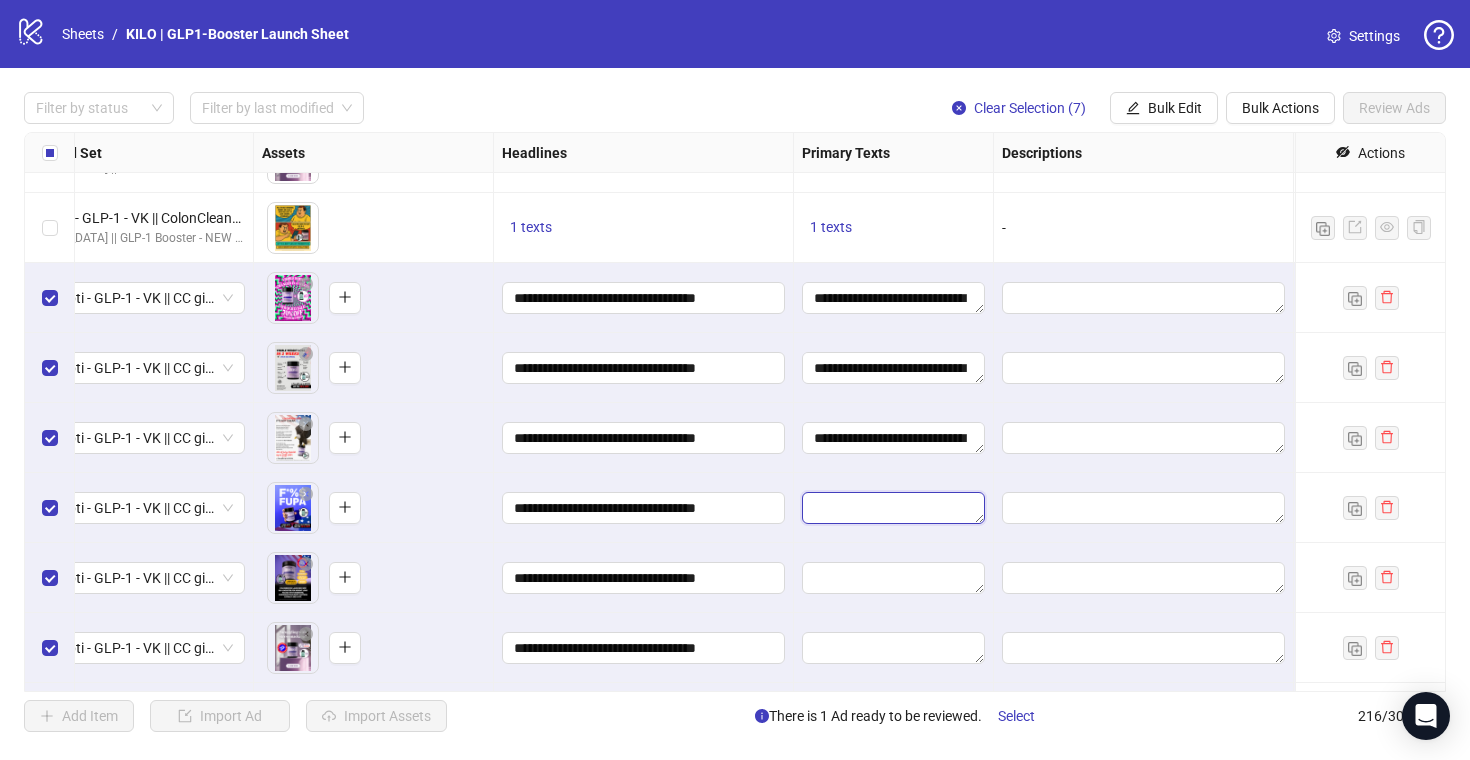 click at bounding box center (893, 508) 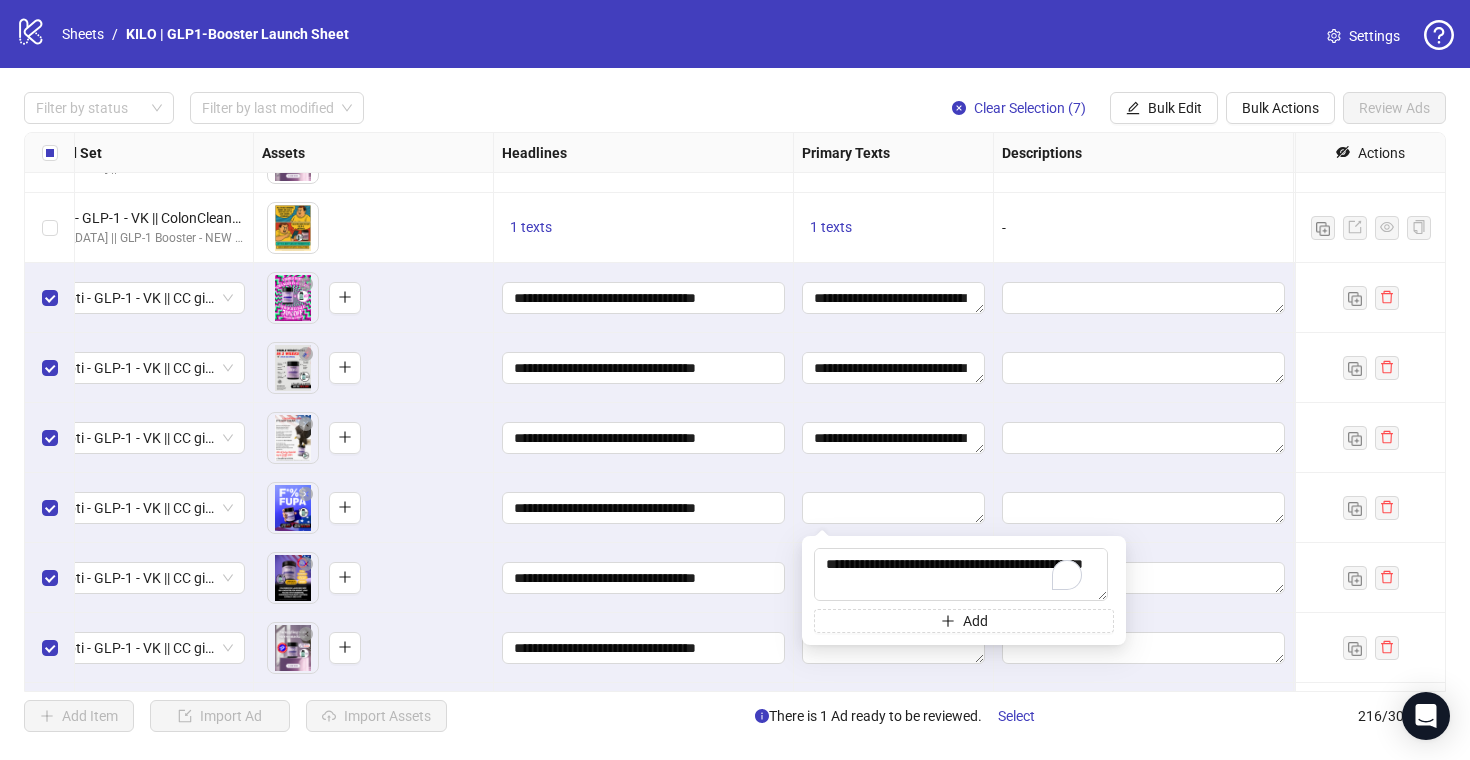 scroll, scrollTop: 411, scrollLeft: 0, axis: vertical 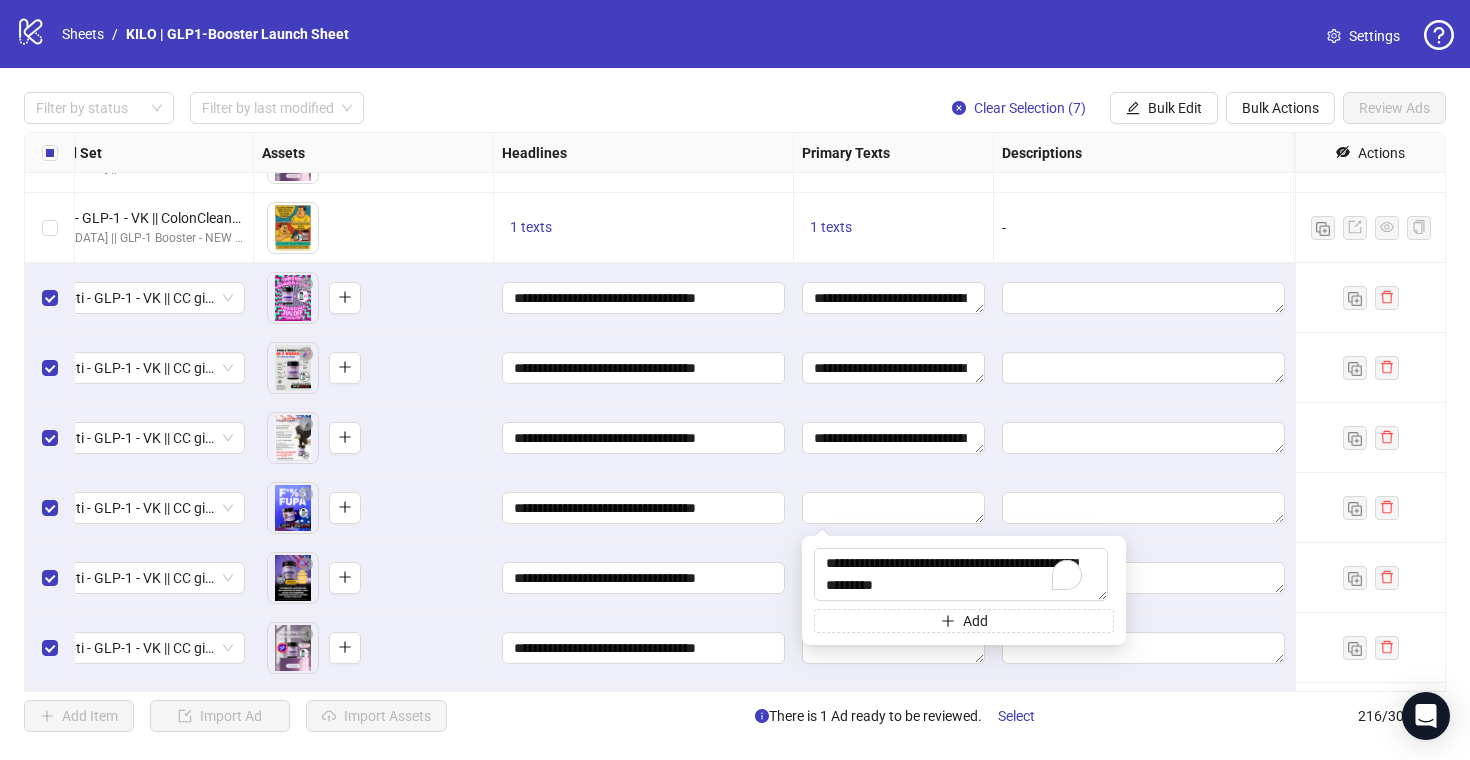 click on "**********" at bounding box center [644, 438] 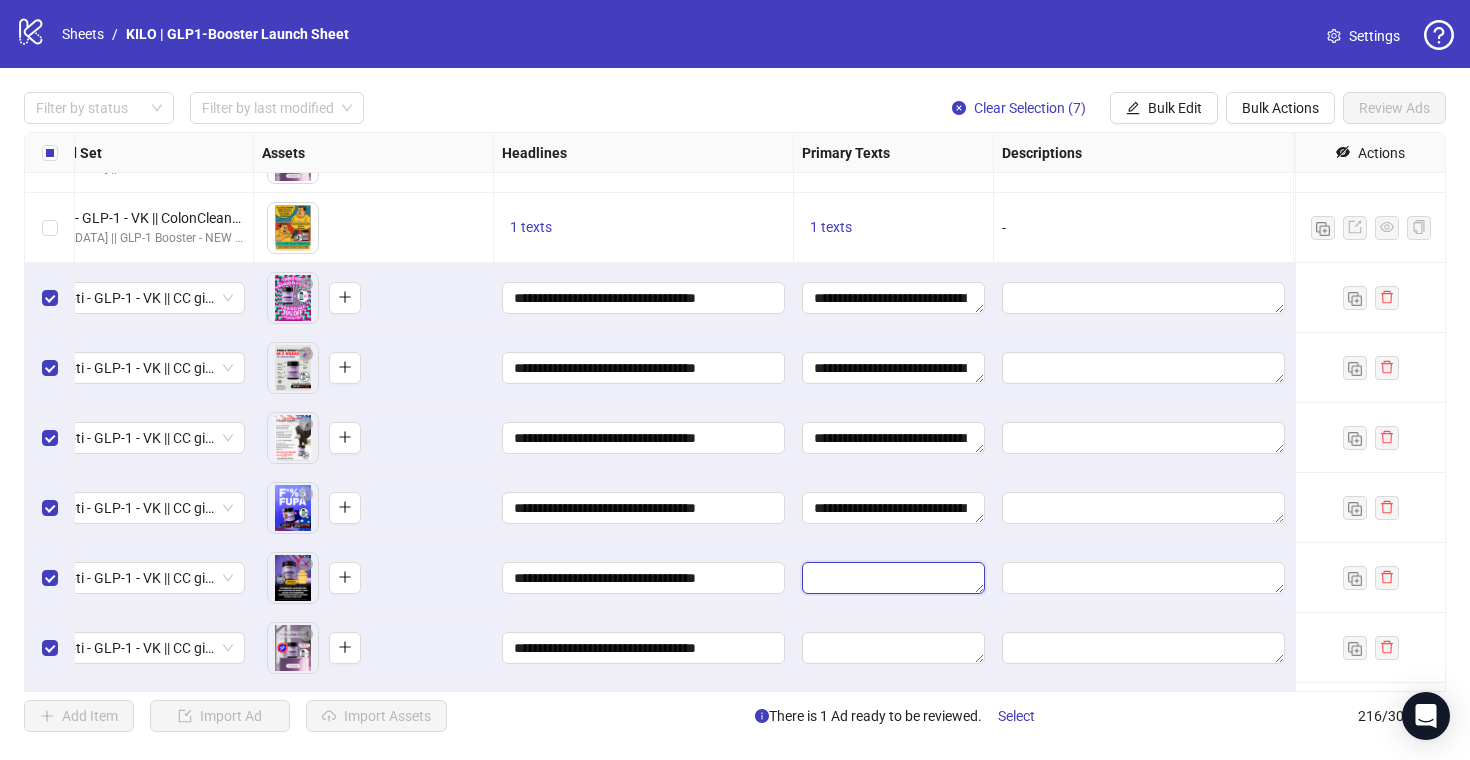 click at bounding box center (893, 578) 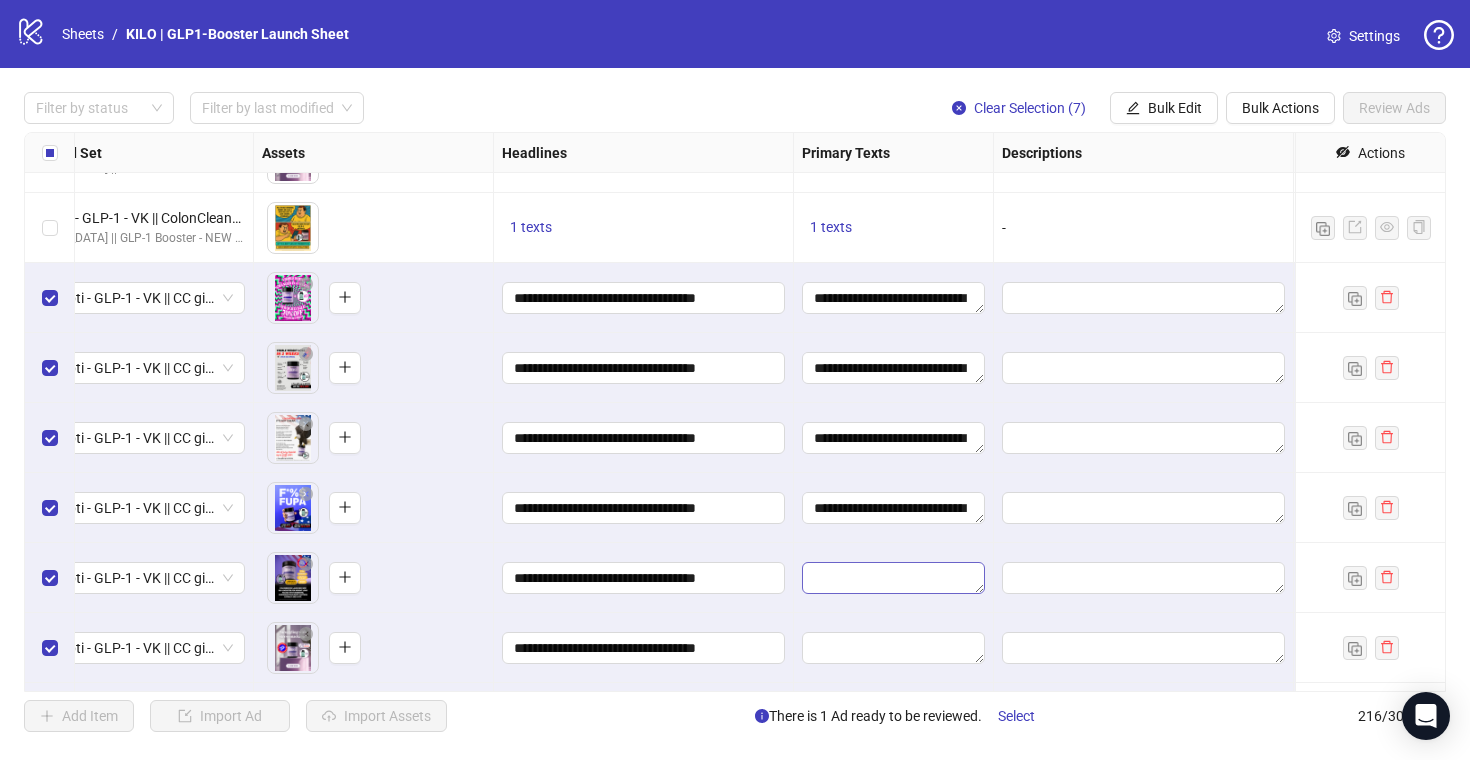 type on "**********" 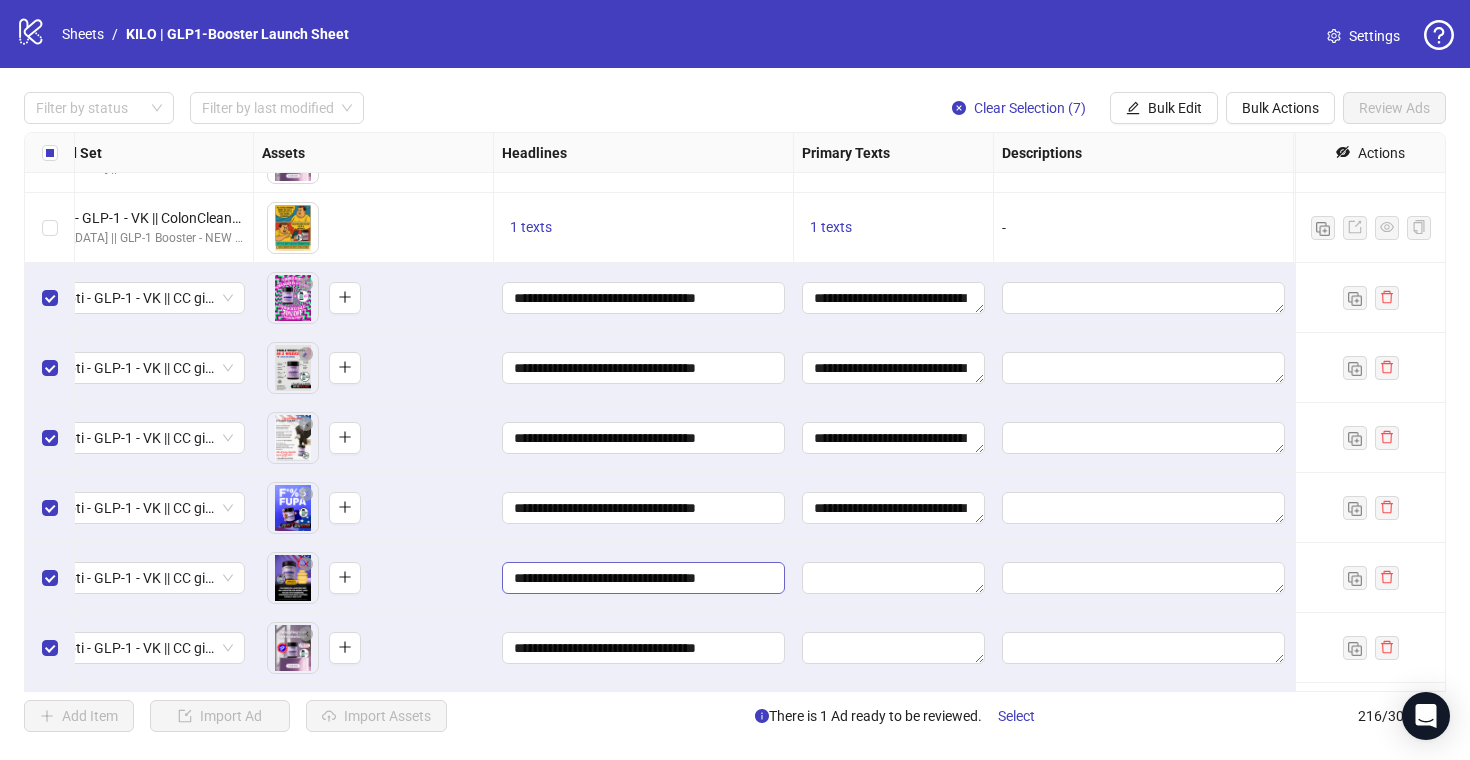scroll, scrollTop: 418, scrollLeft: 0, axis: vertical 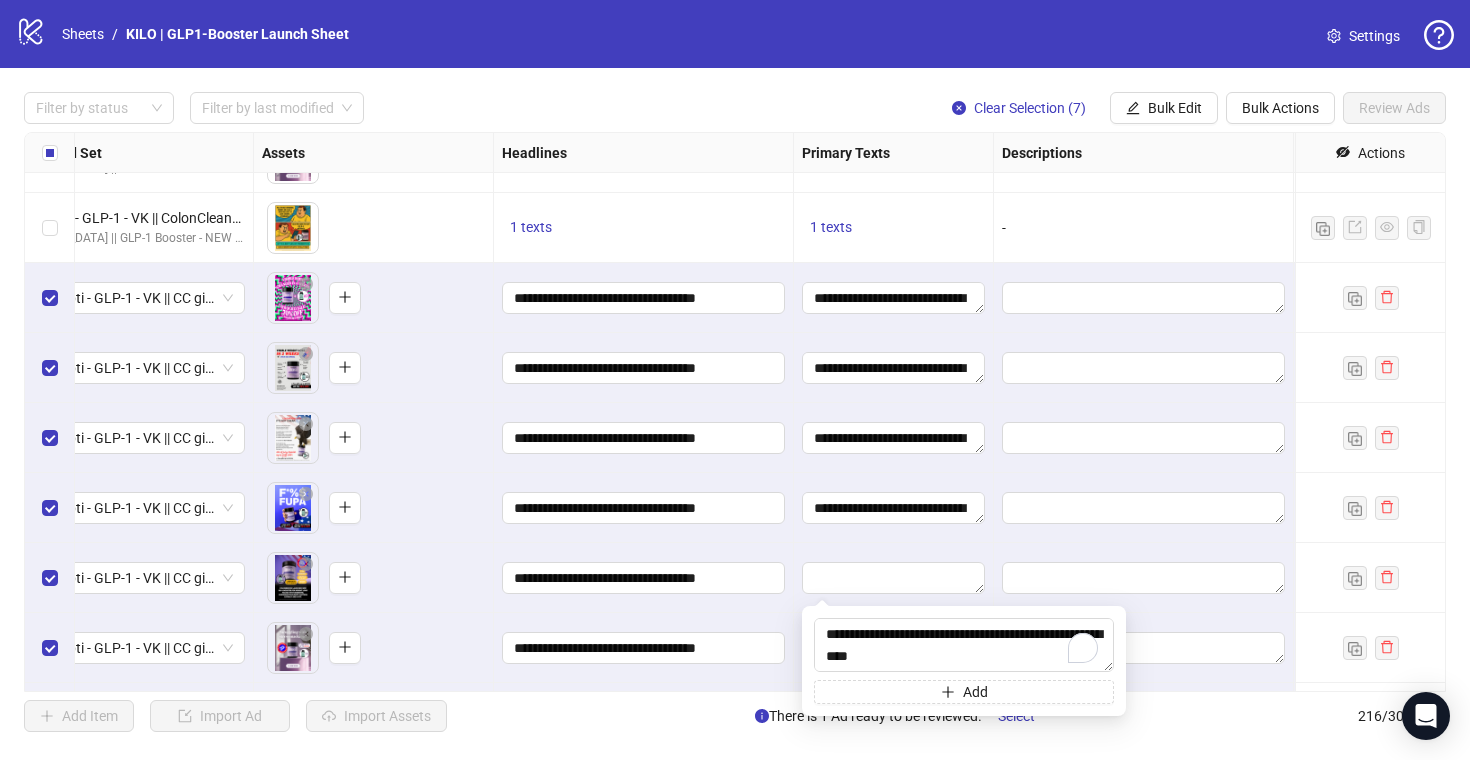 click on "**********" at bounding box center [644, 508] 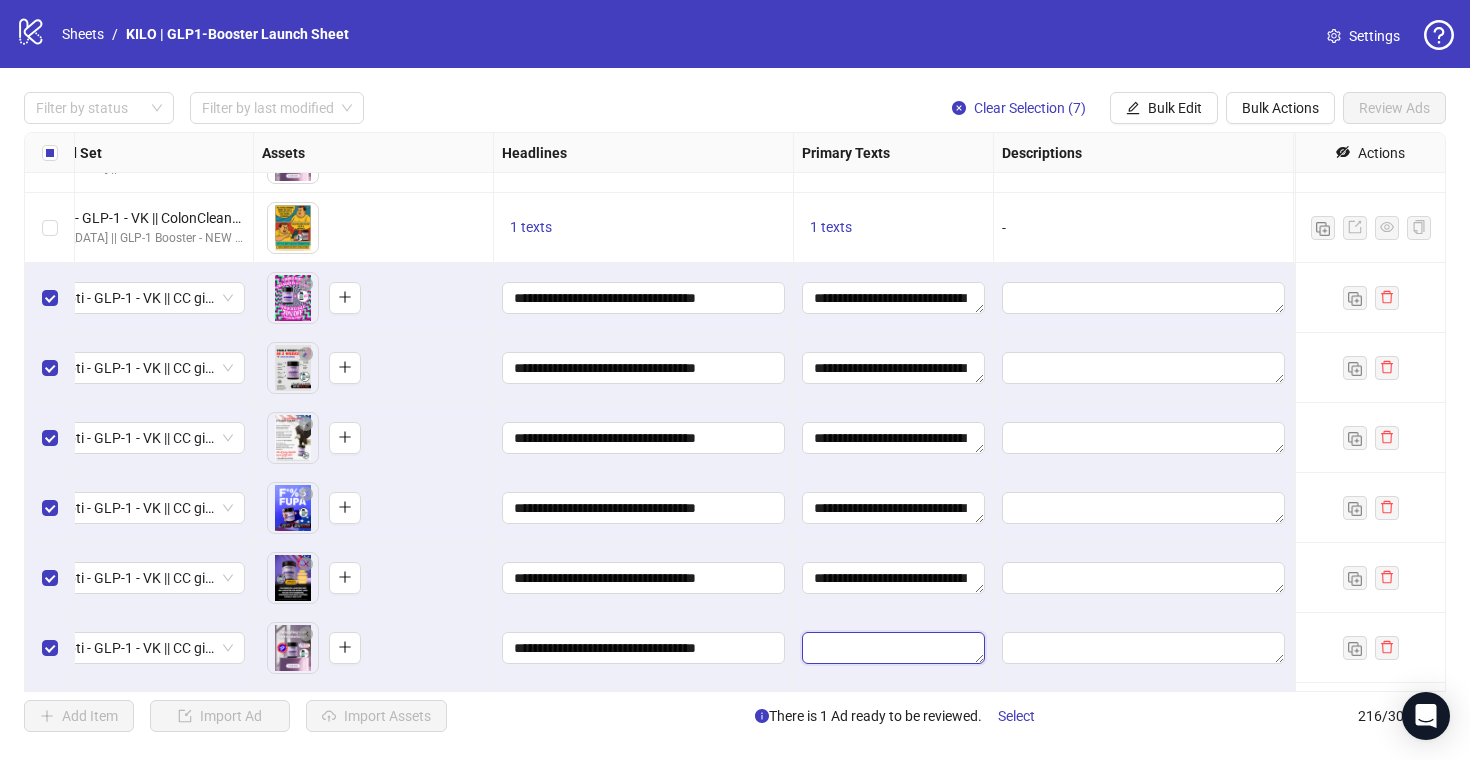 click at bounding box center (893, 648) 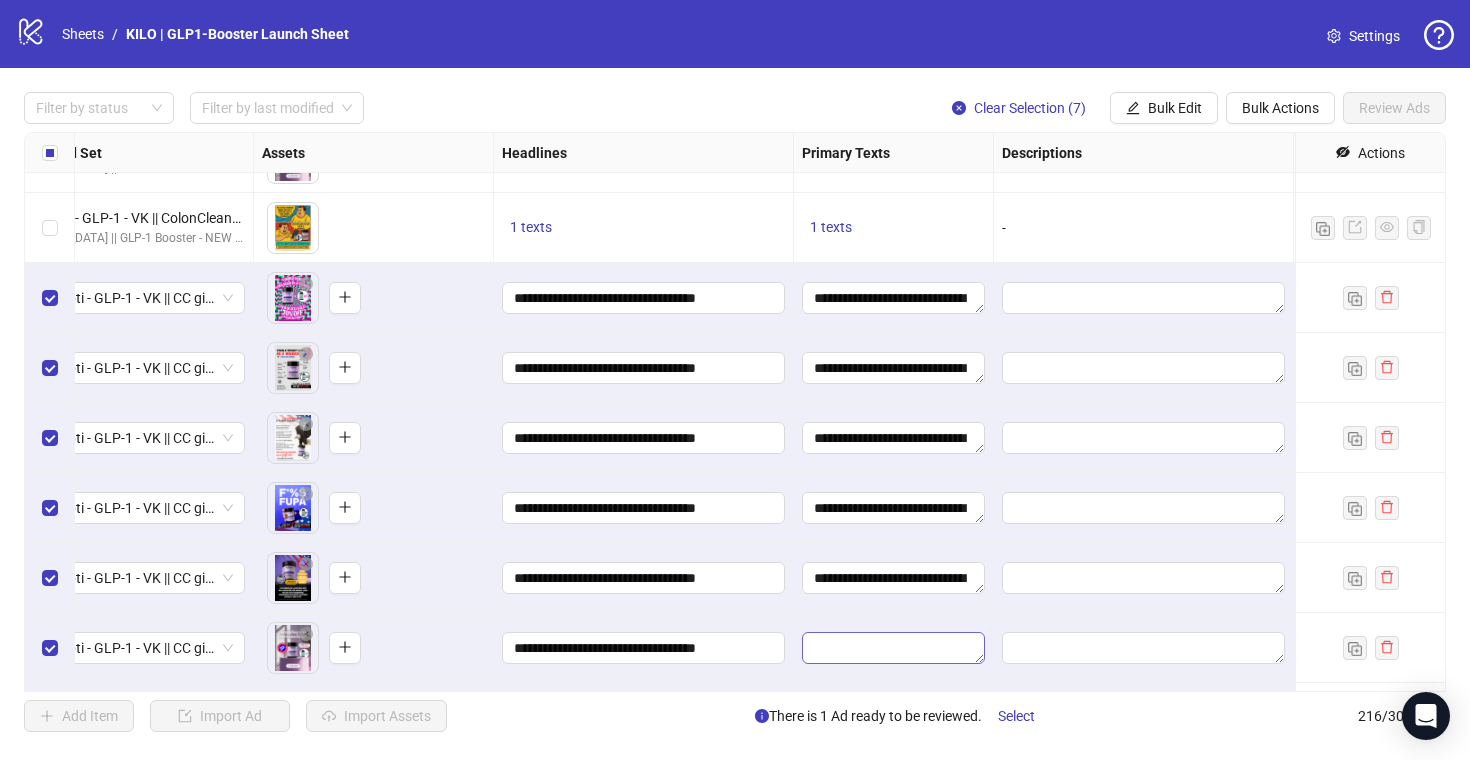 type on "**********" 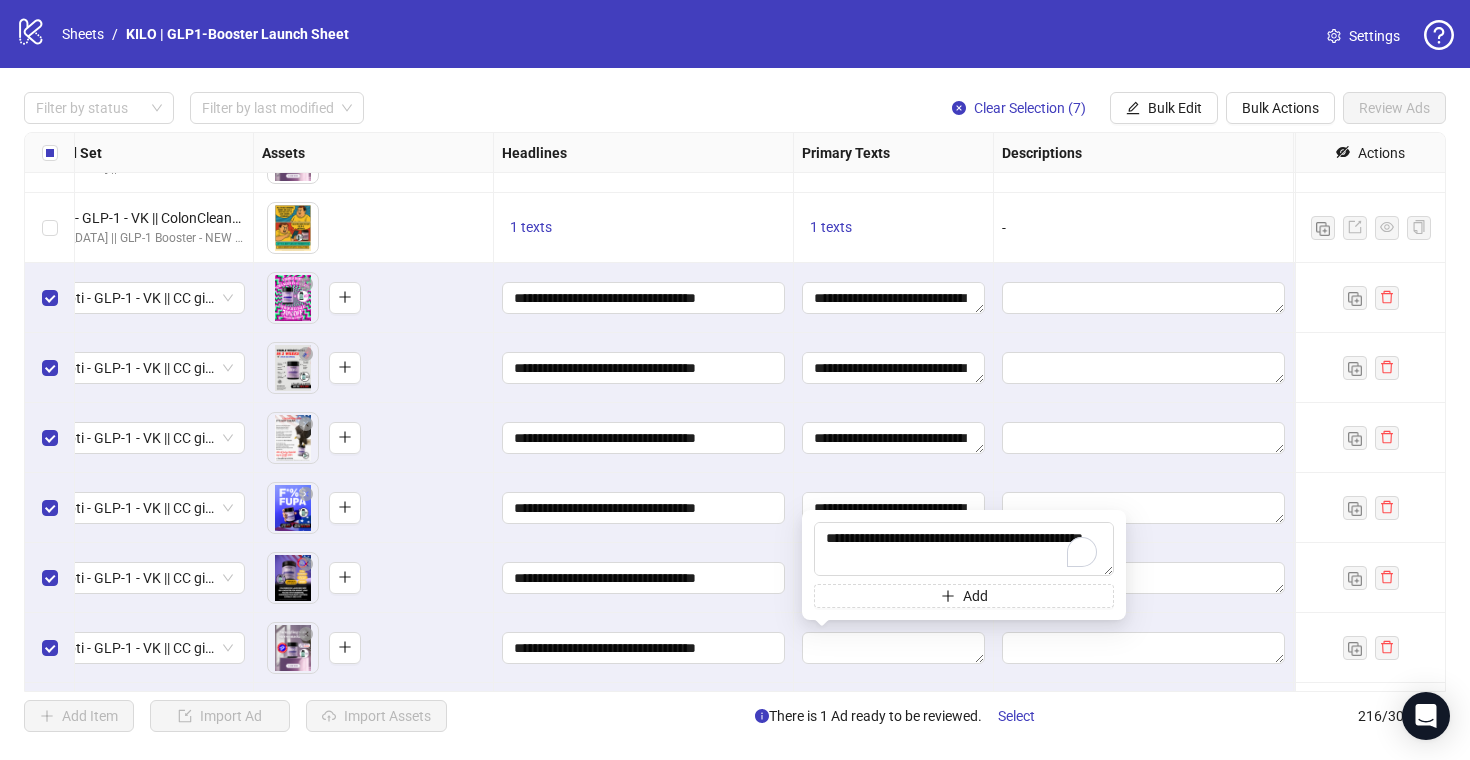 scroll, scrollTop: 411, scrollLeft: 0, axis: vertical 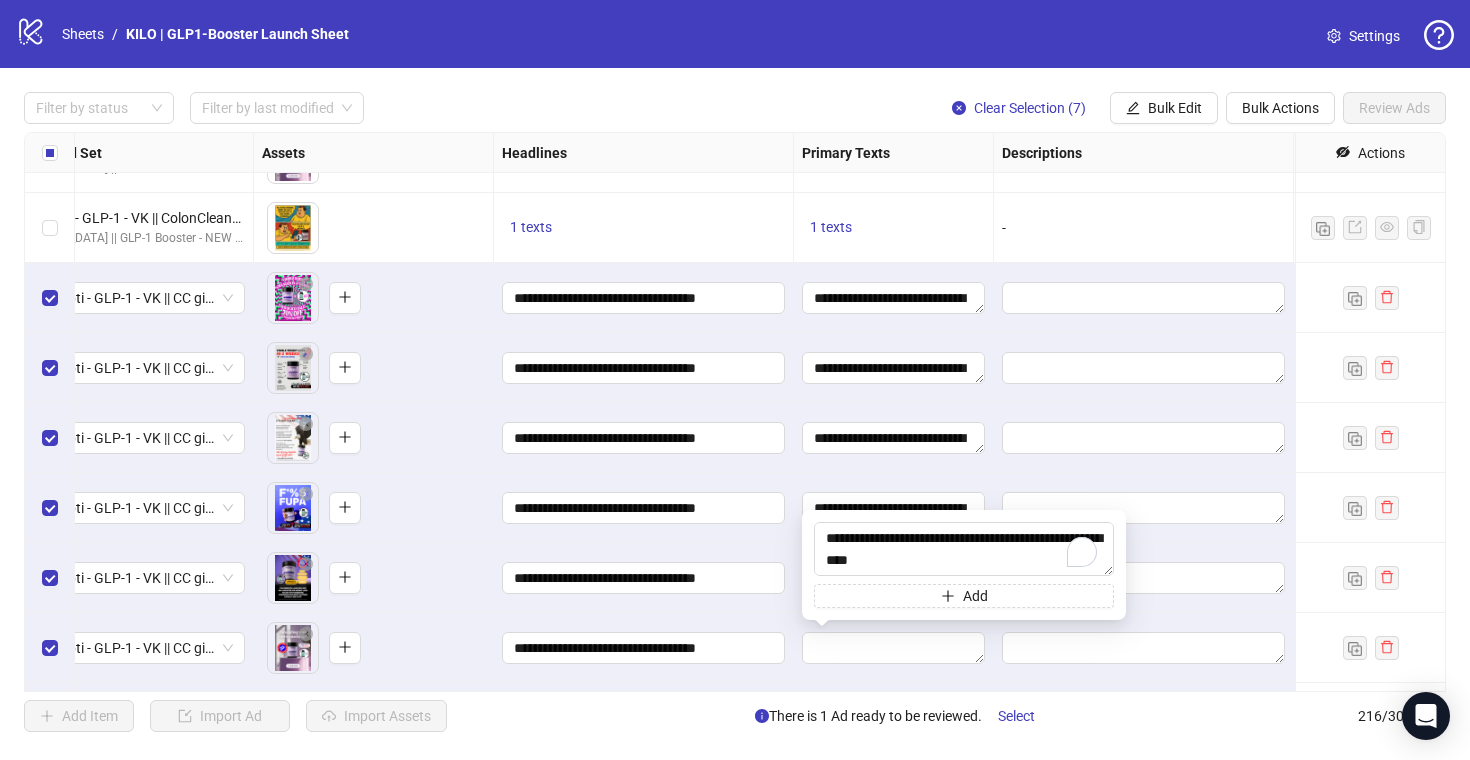click on "**********" at bounding box center (644, 578) 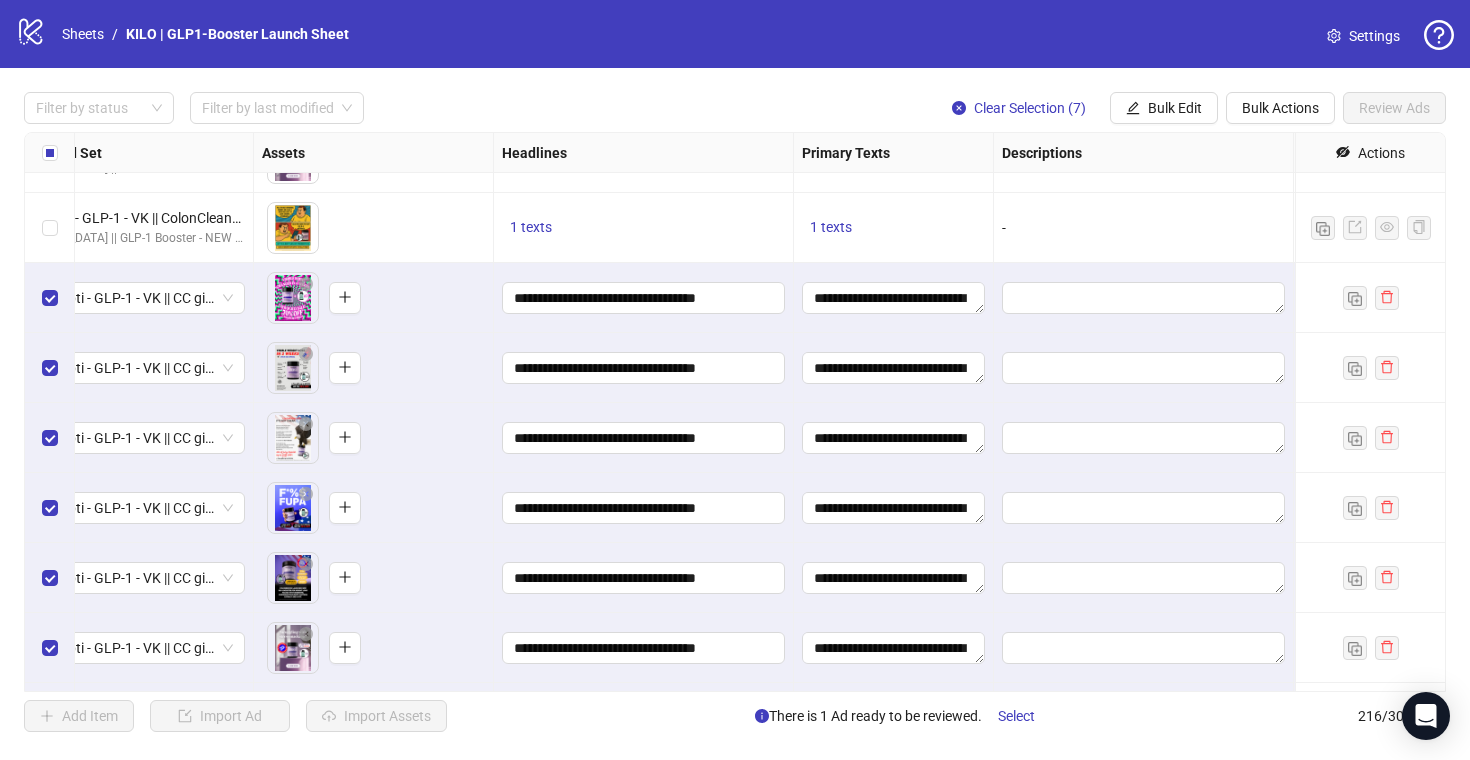 scroll, scrollTop: 14602, scrollLeft: 691, axis: both 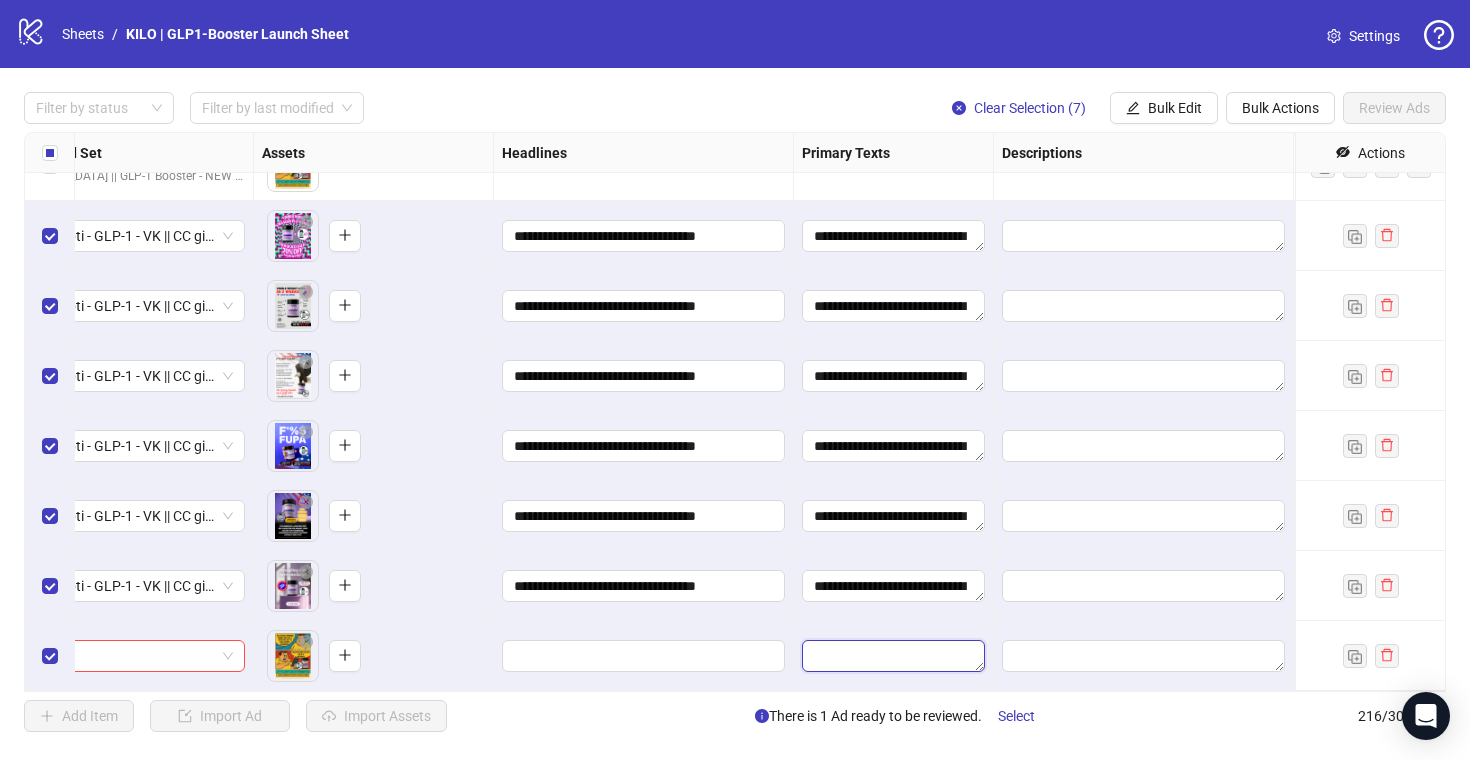 click at bounding box center (893, 656) 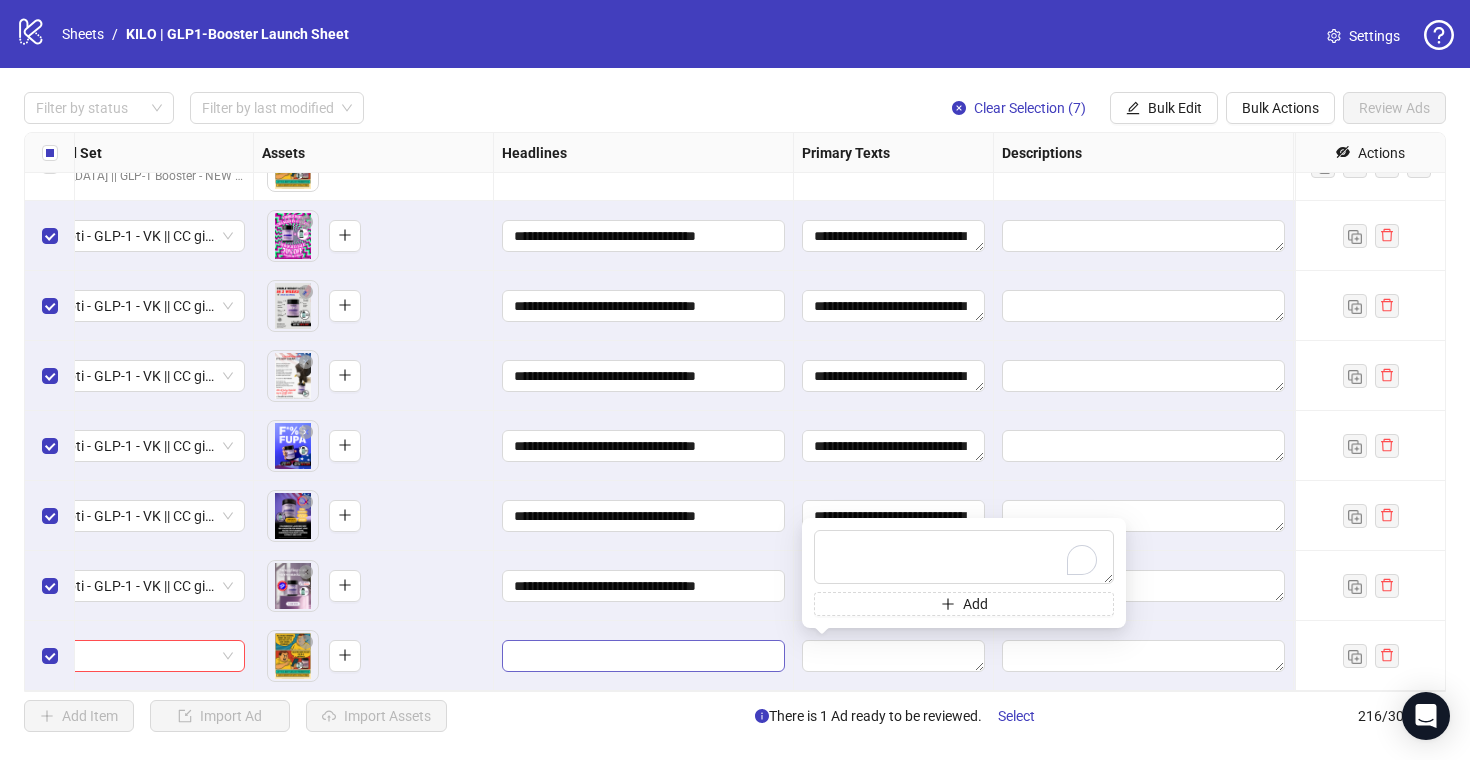 type on "**********" 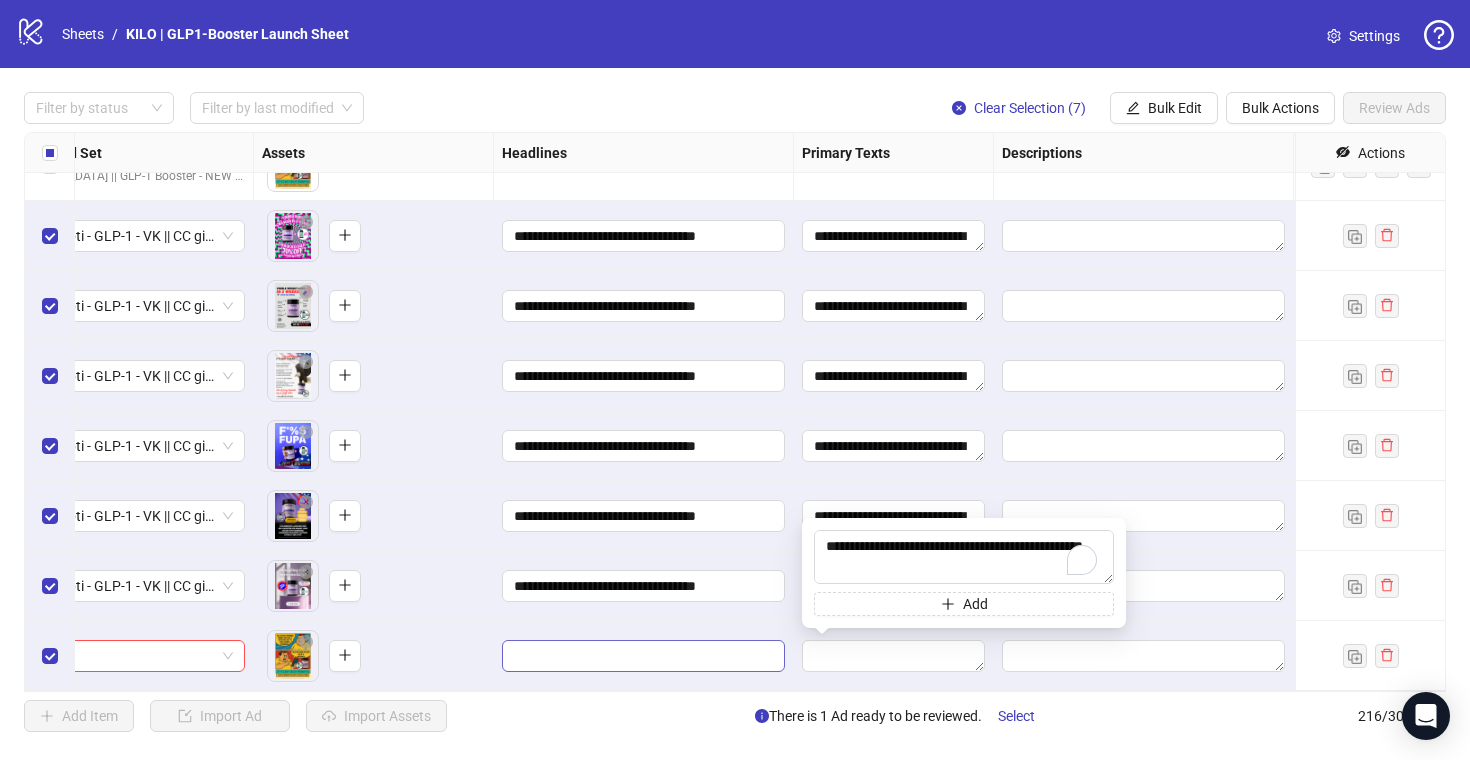 scroll, scrollTop: 411, scrollLeft: 0, axis: vertical 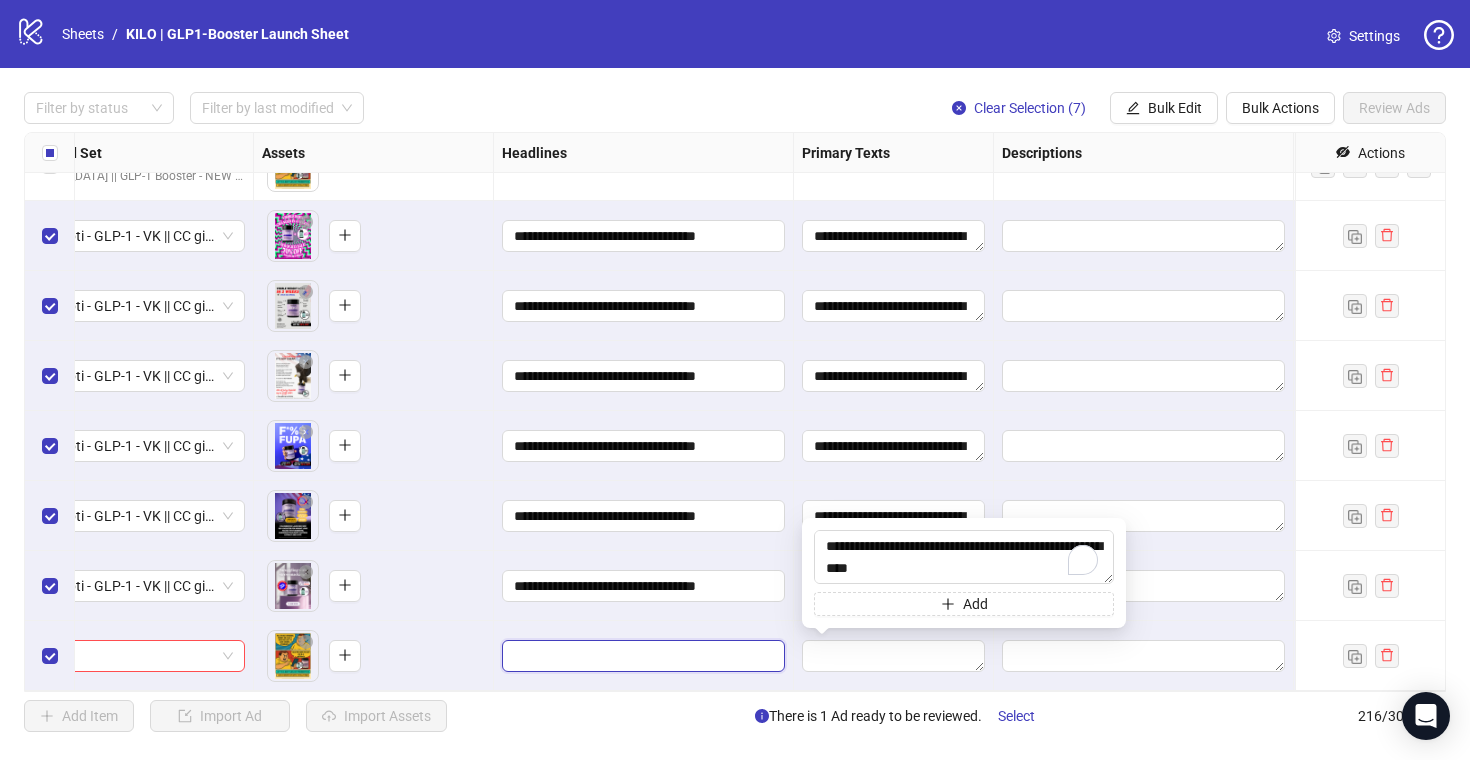 click at bounding box center (641, 656) 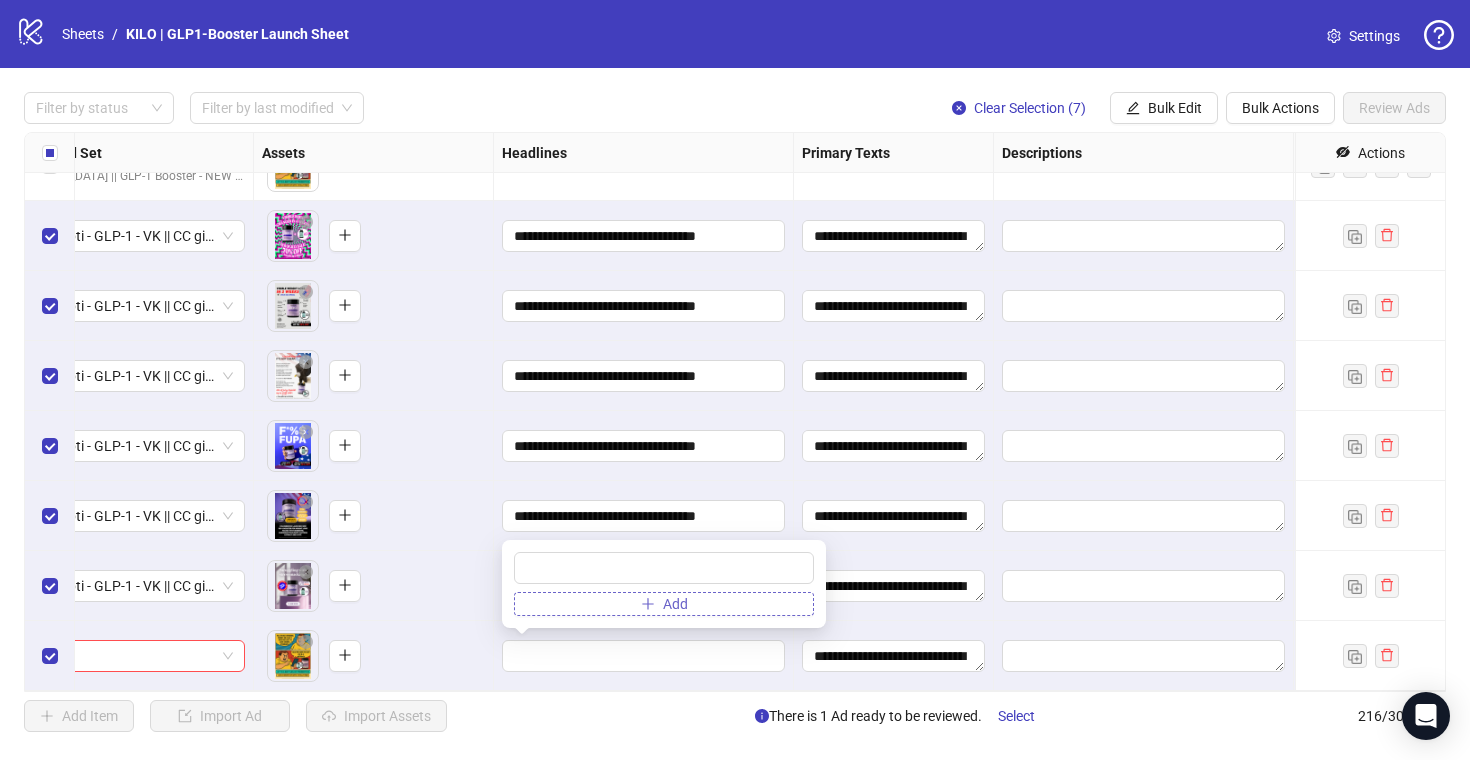 click on "Add" at bounding box center [664, 604] 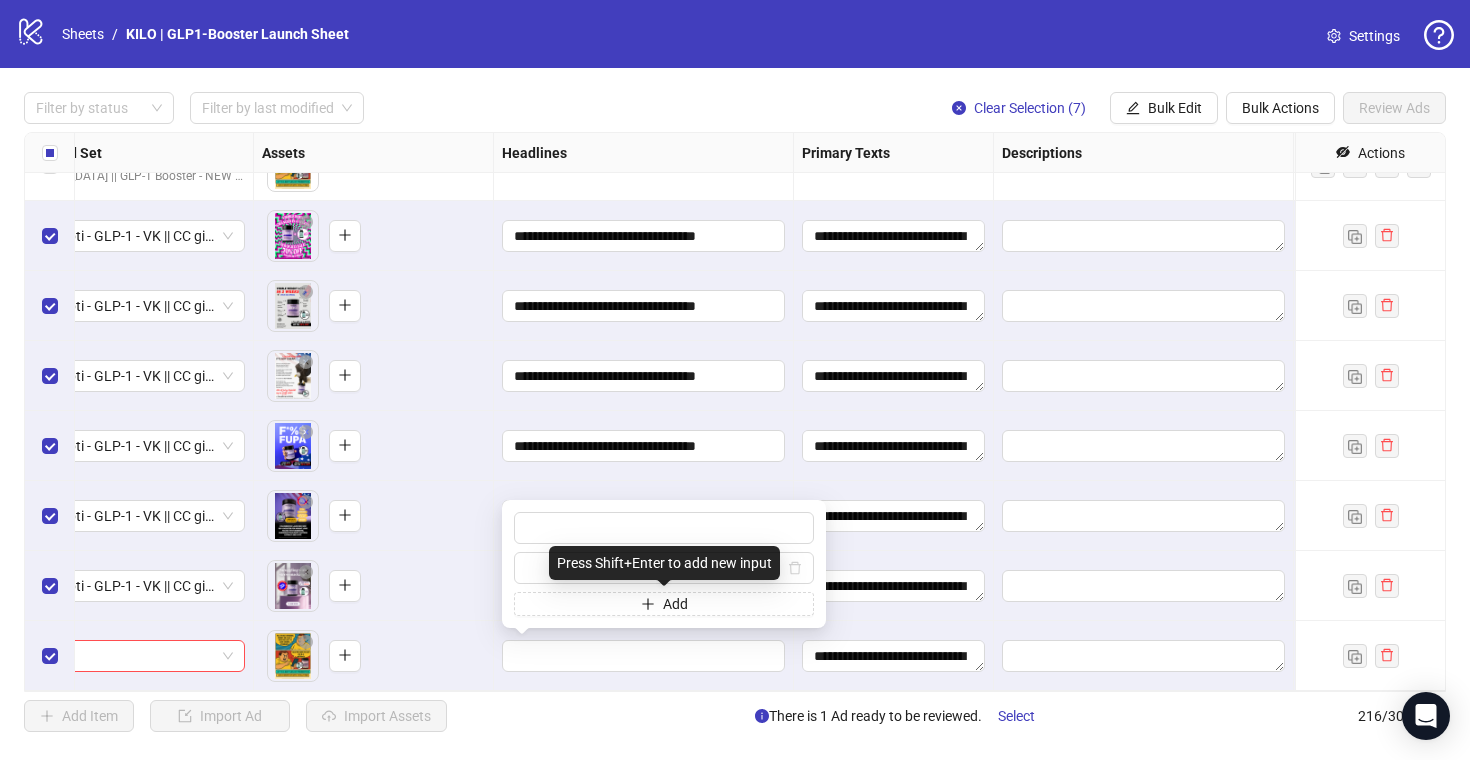 click on "To pick up a draggable item, press the space bar.
While dragging, use the arrow keys to move the item.
Press space again to drop the item in its new position, or press escape to cancel." at bounding box center (374, 586) 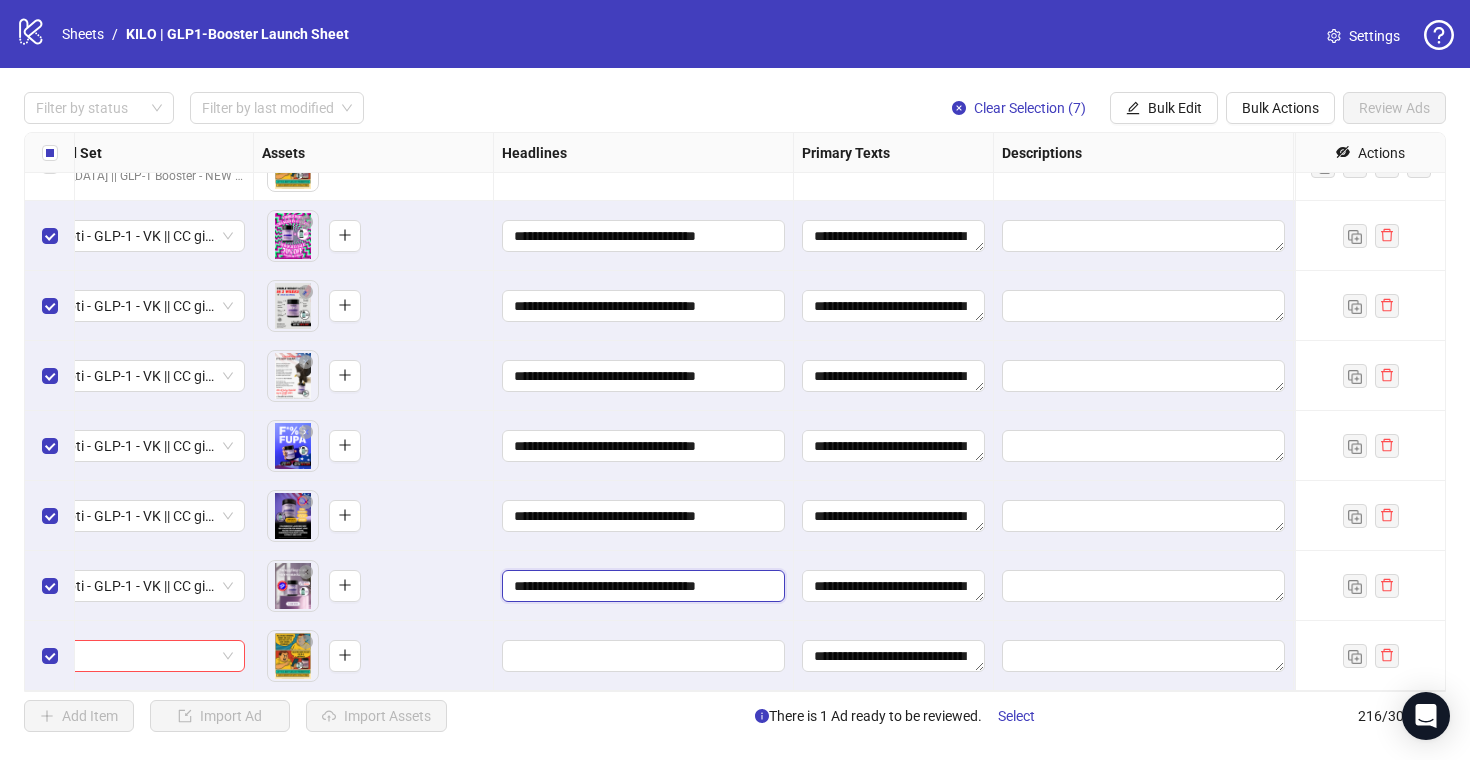 click on "**********" at bounding box center [641, 586] 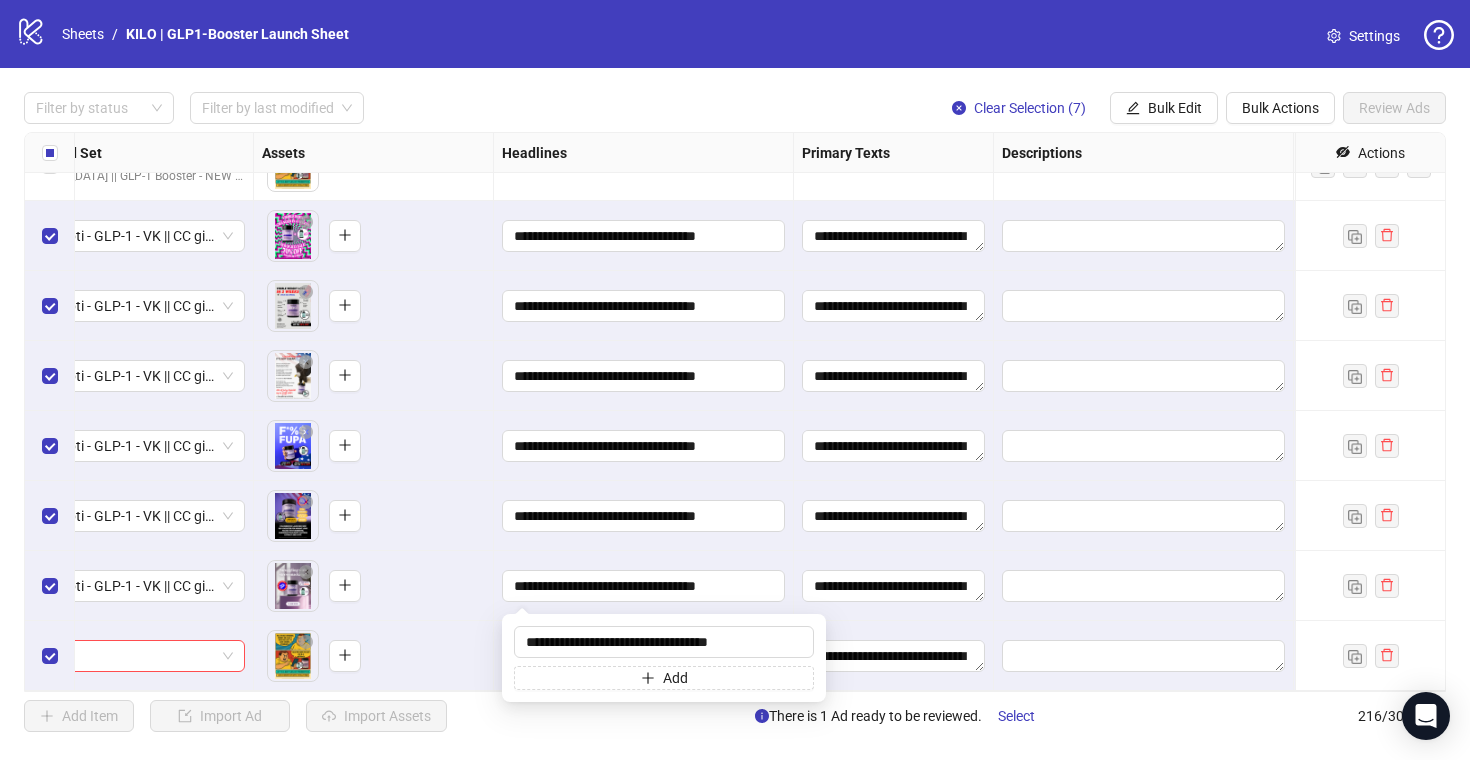 click on "**********" at bounding box center [614, -14469] 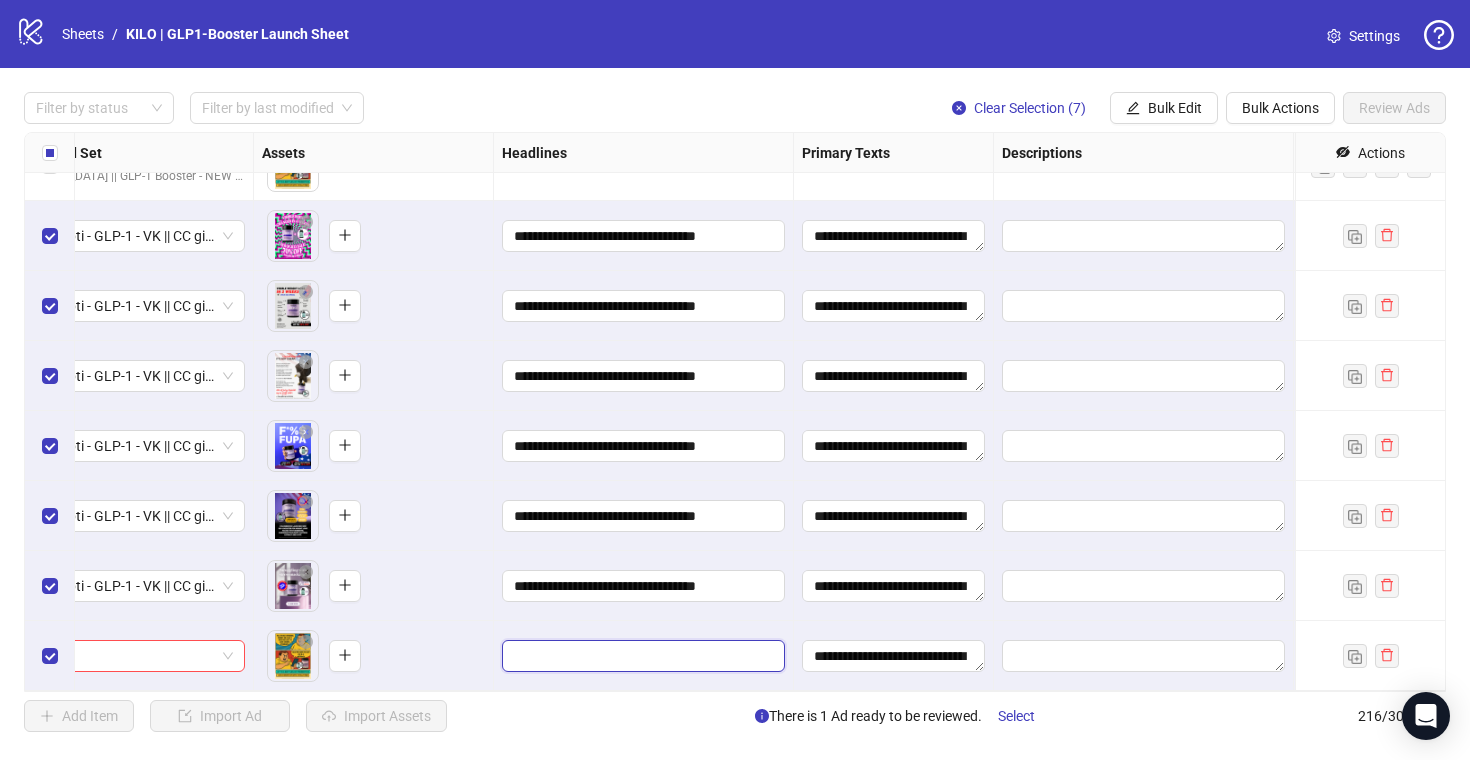click at bounding box center [641, 656] 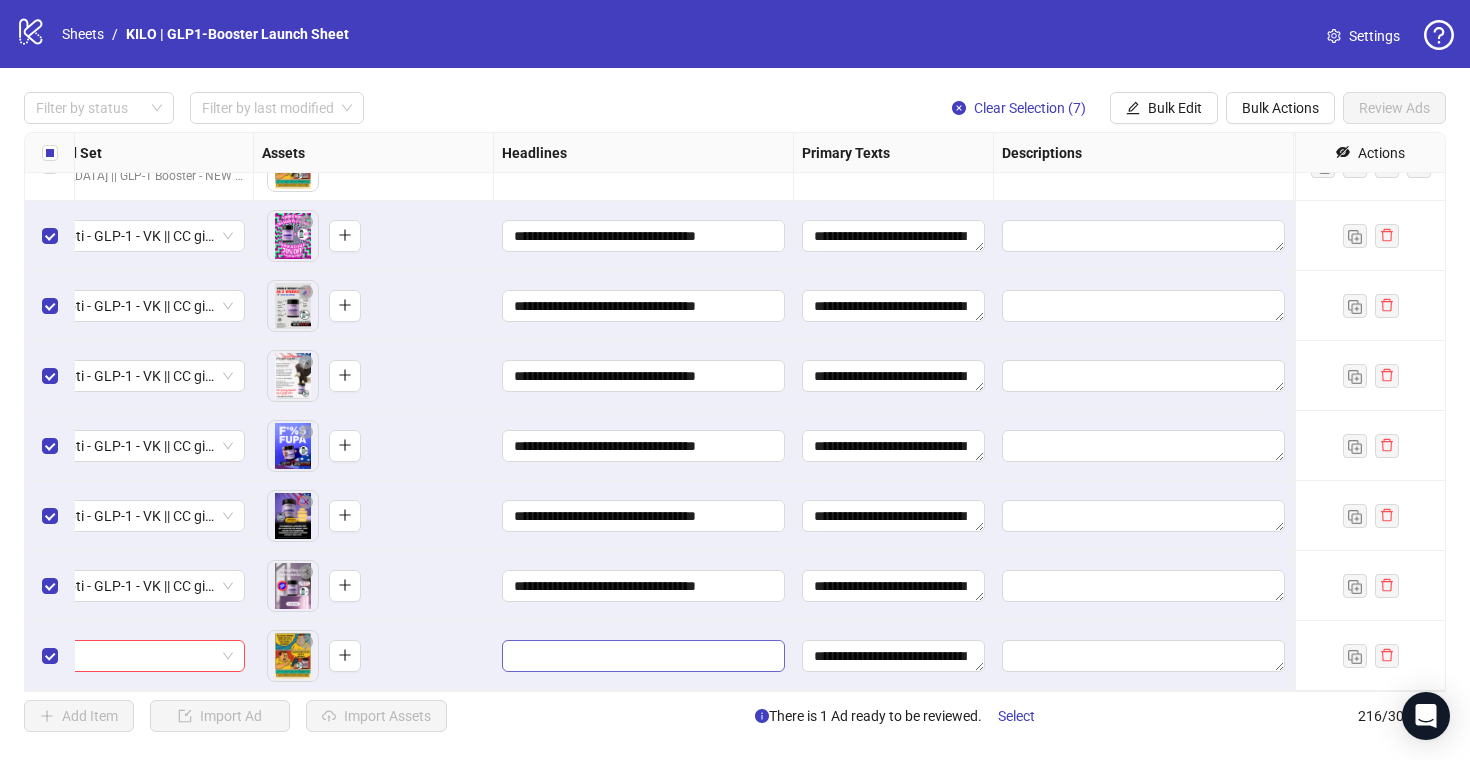 type on "**********" 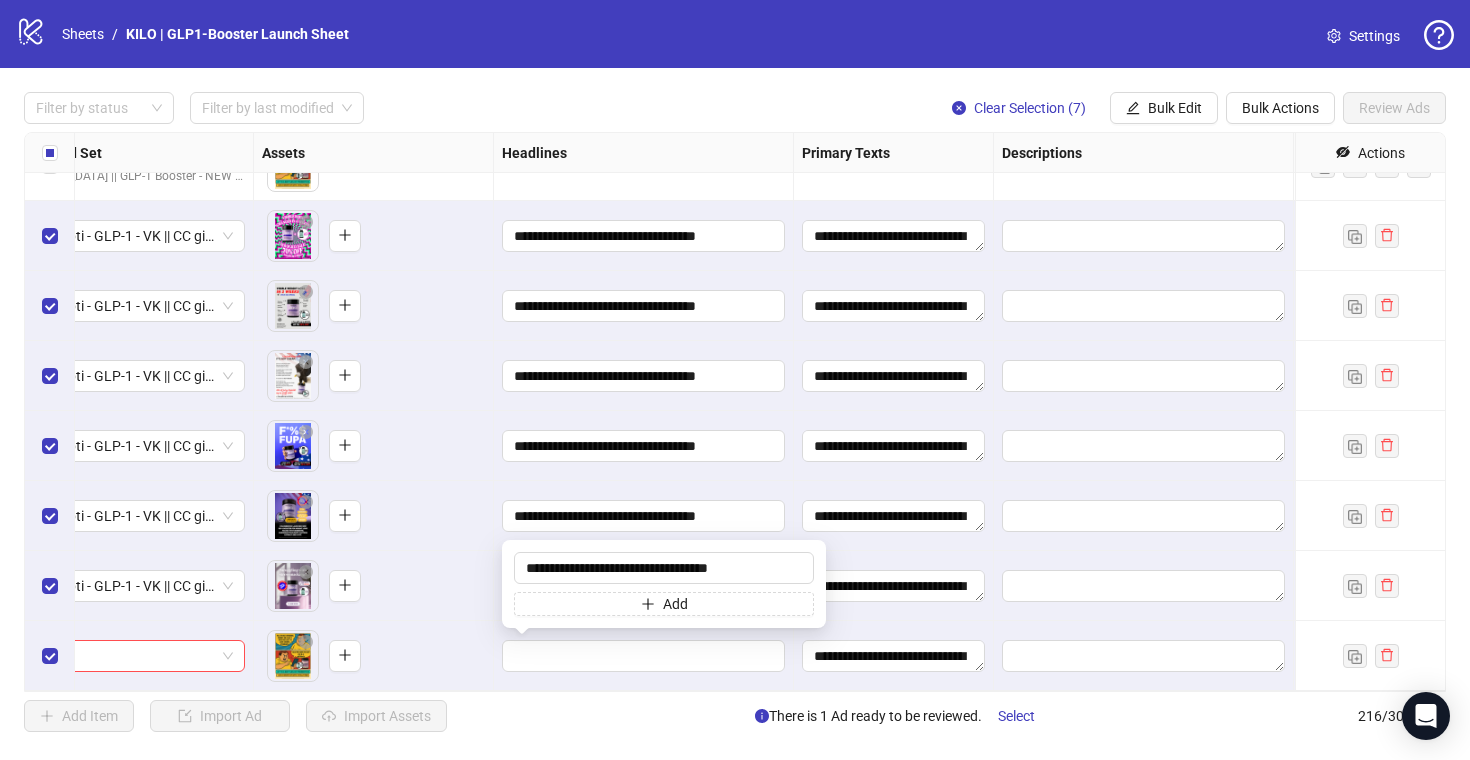 click on "To pick up a draggable item, press the space bar.
While dragging, use the arrow keys to move the item.
Press space again to drop the item in its new position, or press escape to cancel." at bounding box center [373, 656] 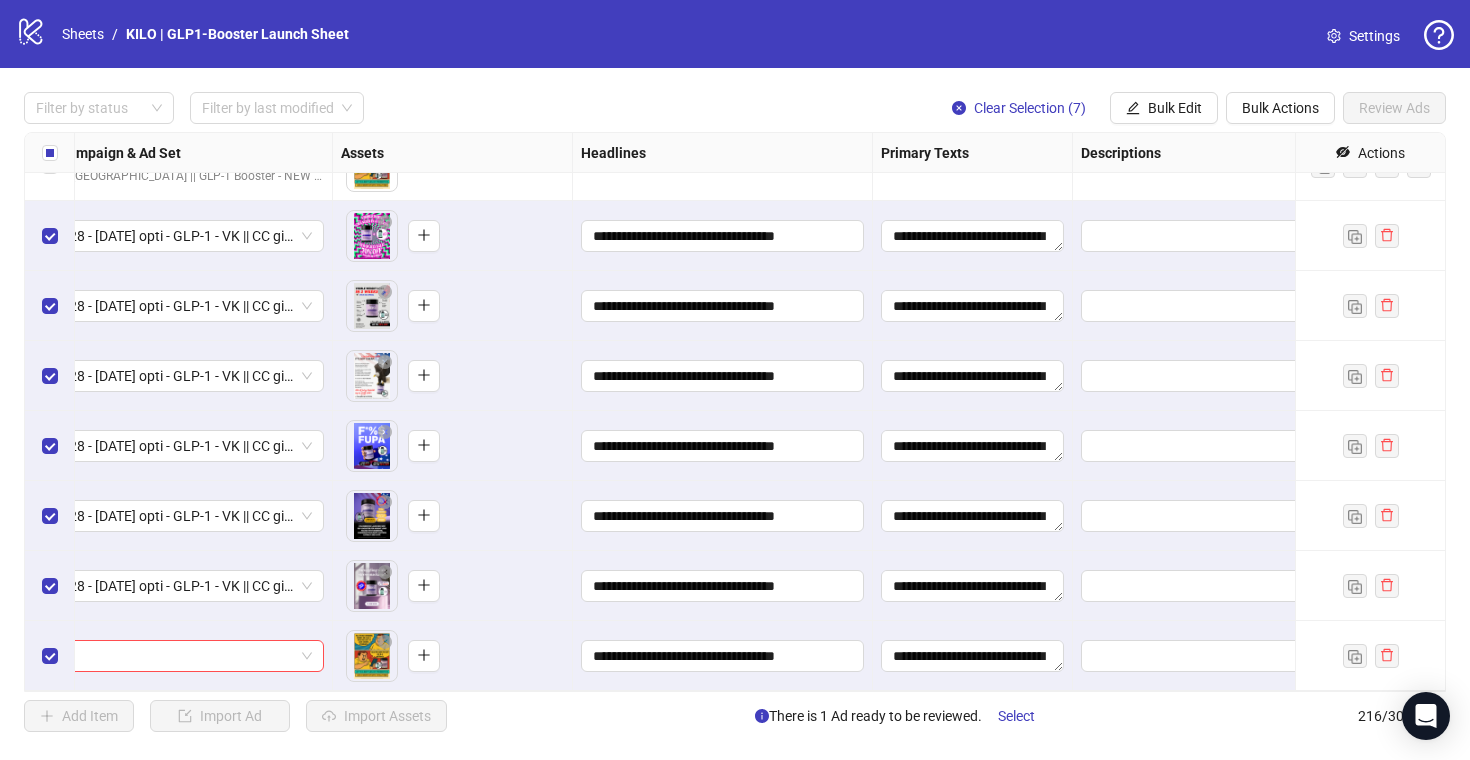scroll, scrollTop: 14602, scrollLeft: 383, axis: both 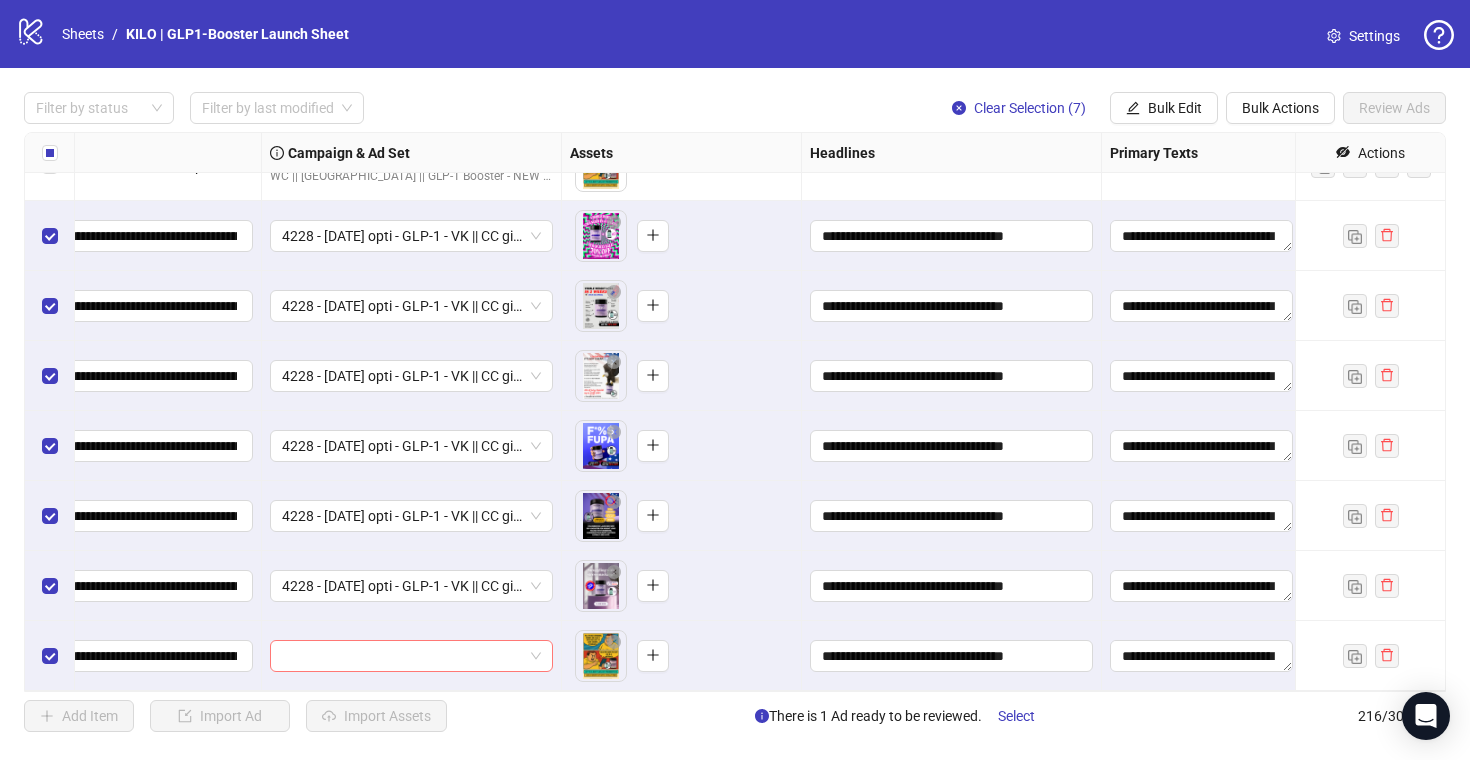 click at bounding box center [402, 656] 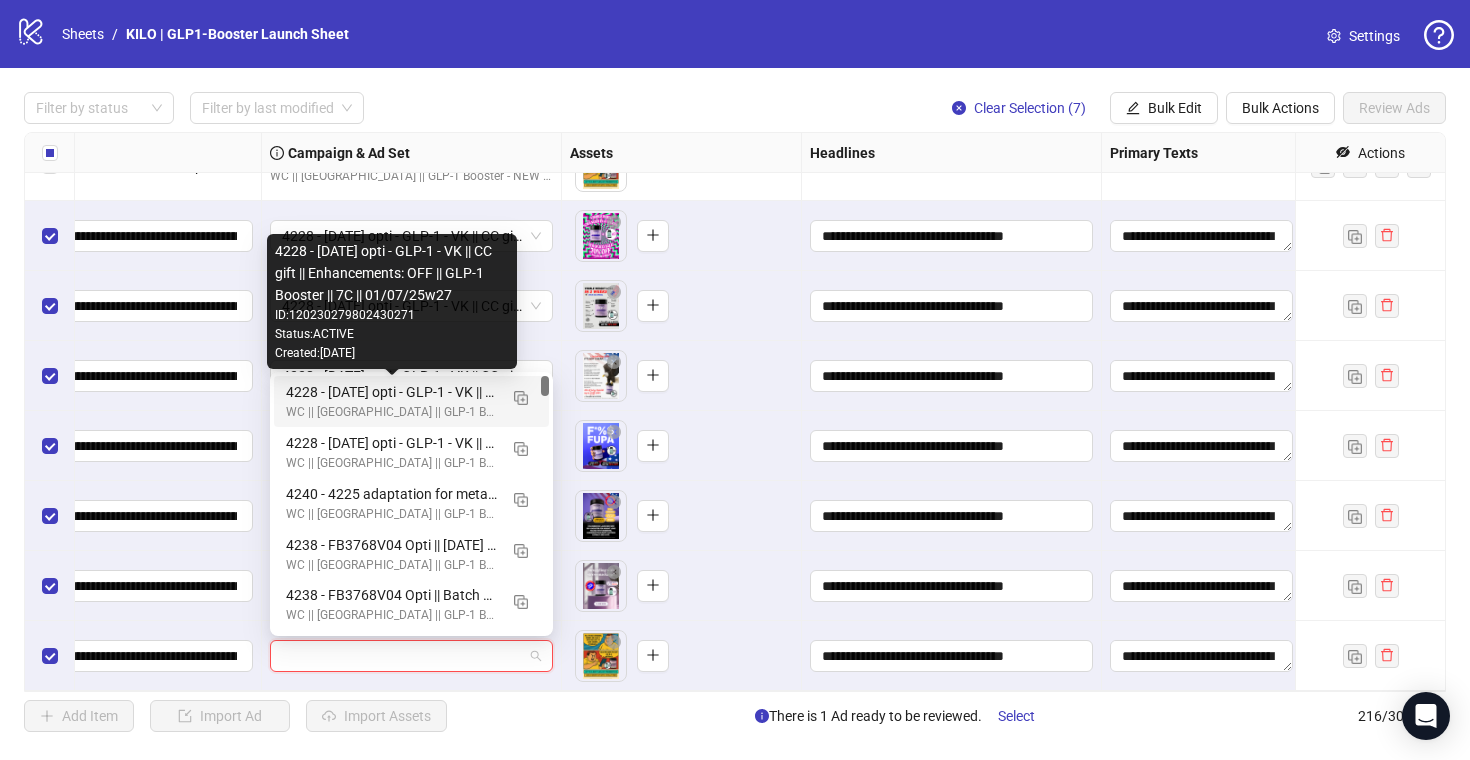 click on "4228 - [DATE] opti - GLP-1 - VK || CC gift || Enhancements: OFF || GLP-1 Booster || 7C || 01/07/25w27" at bounding box center (391, 392) 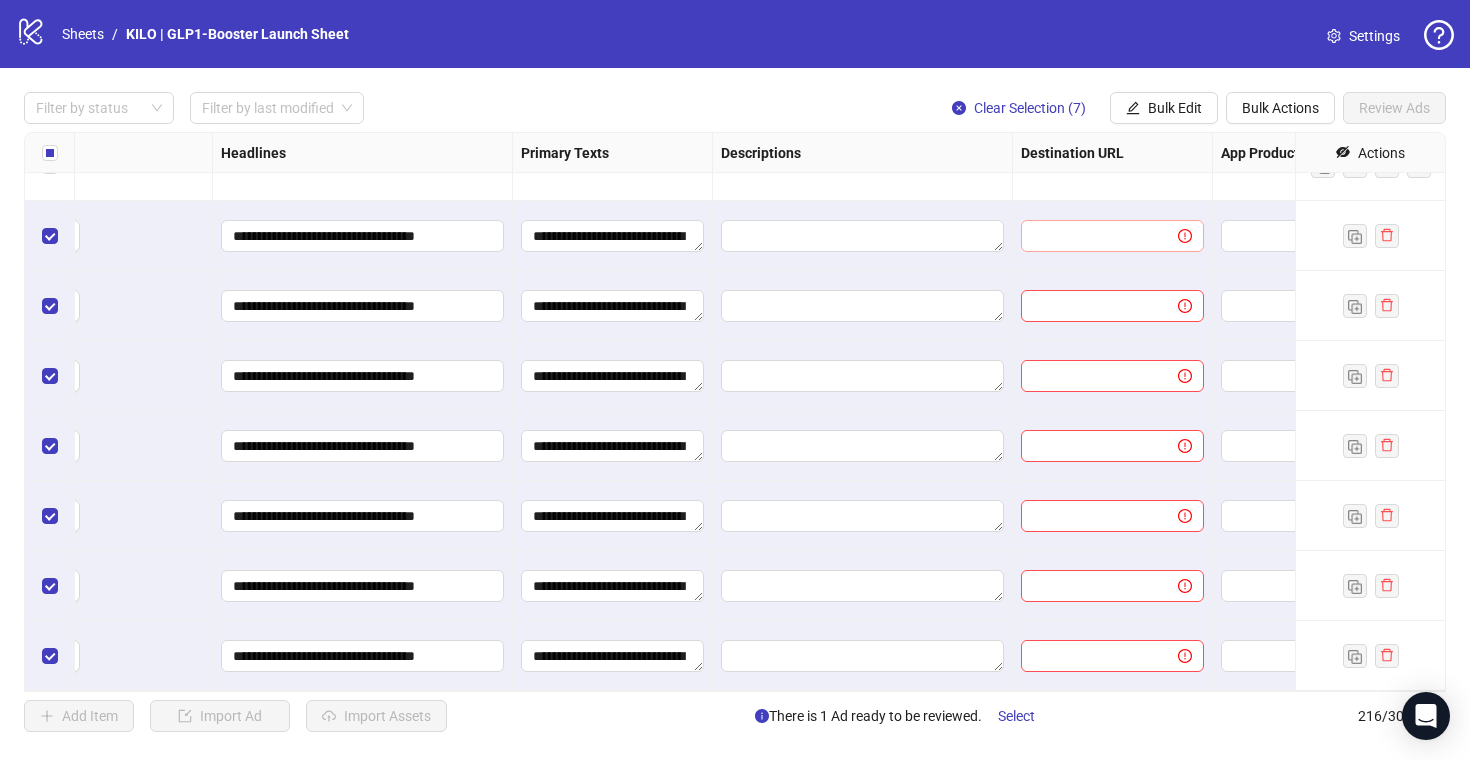 scroll, scrollTop: 14602, scrollLeft: 1458, axis: both 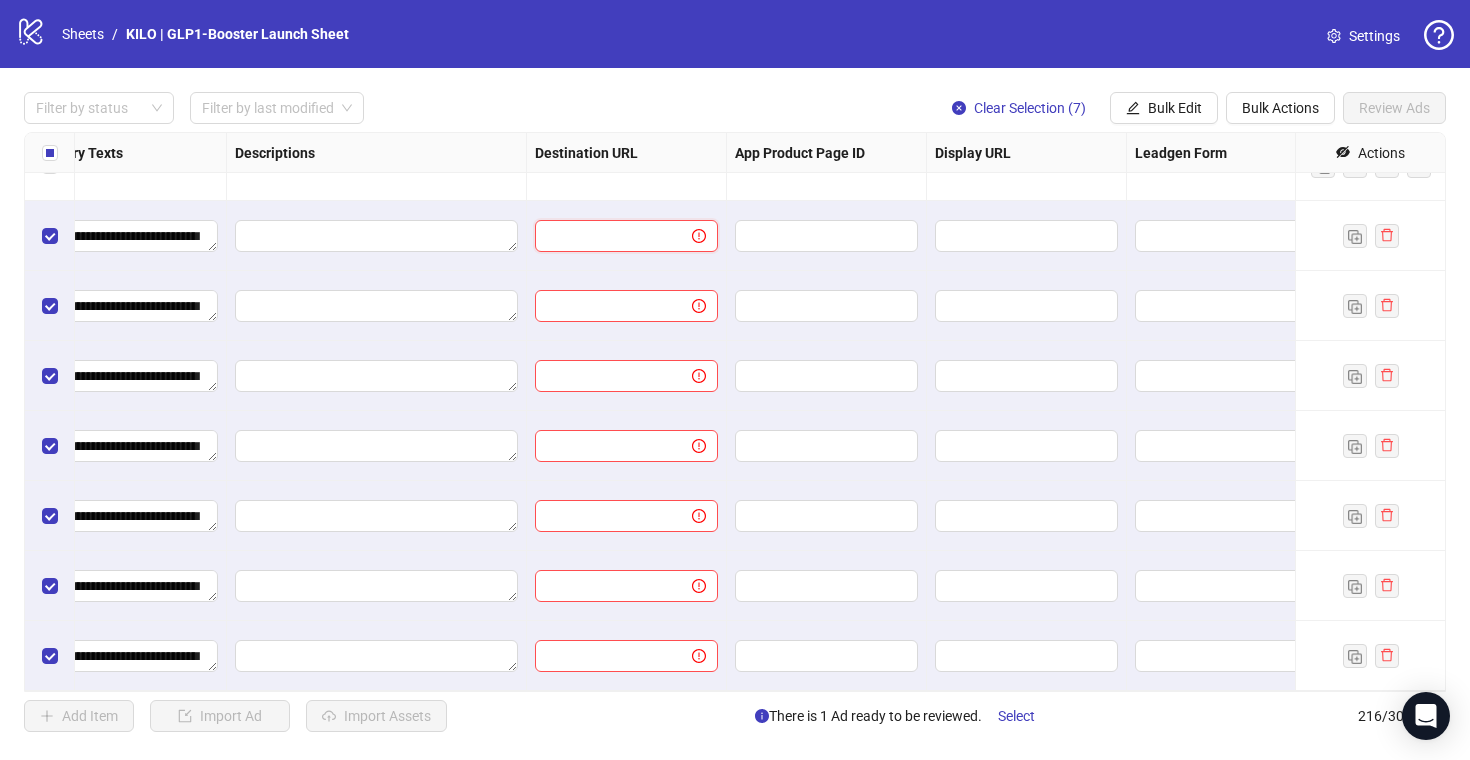 click at bounding box center [605, 236] 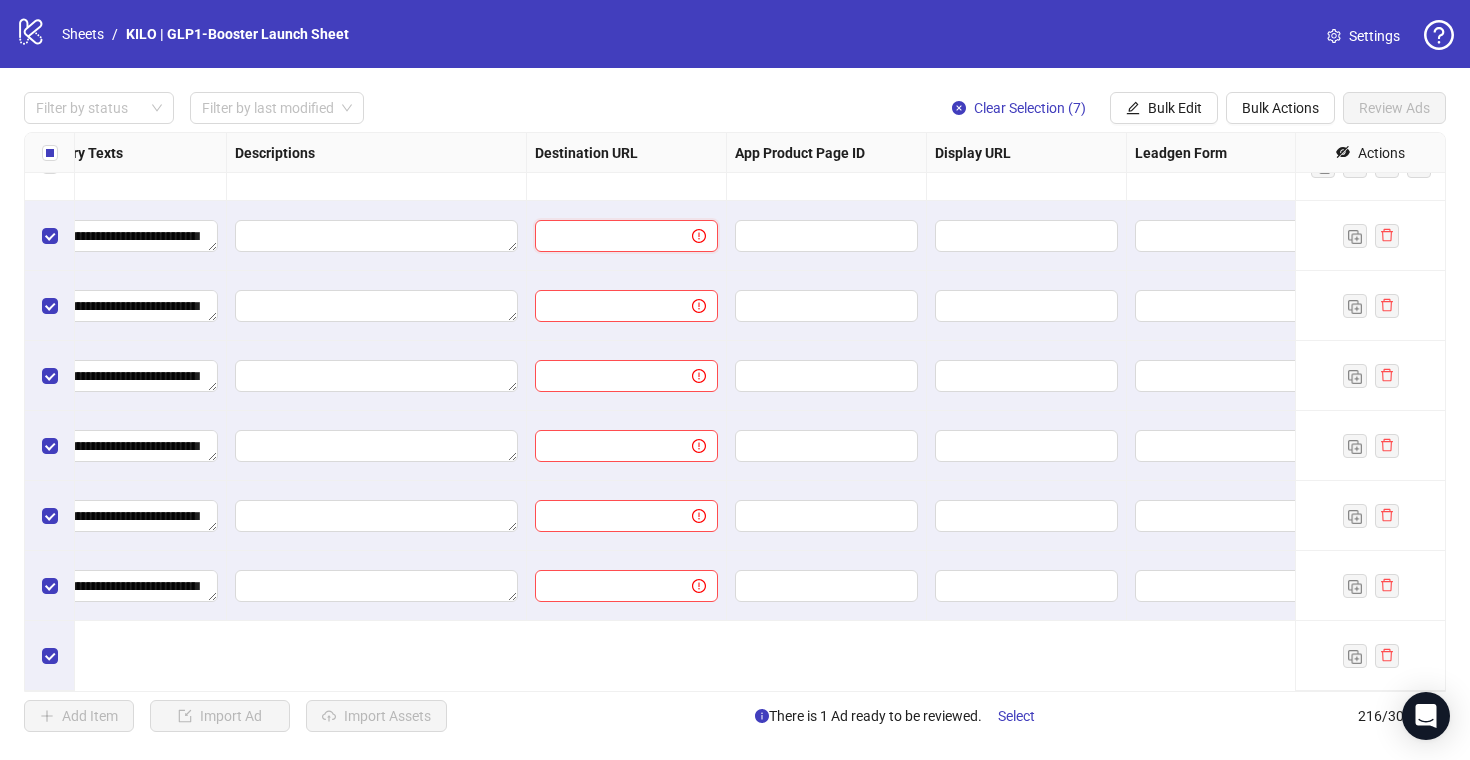 scroll, scrollTop: 14409, scrollLeft: 1458, axis: both 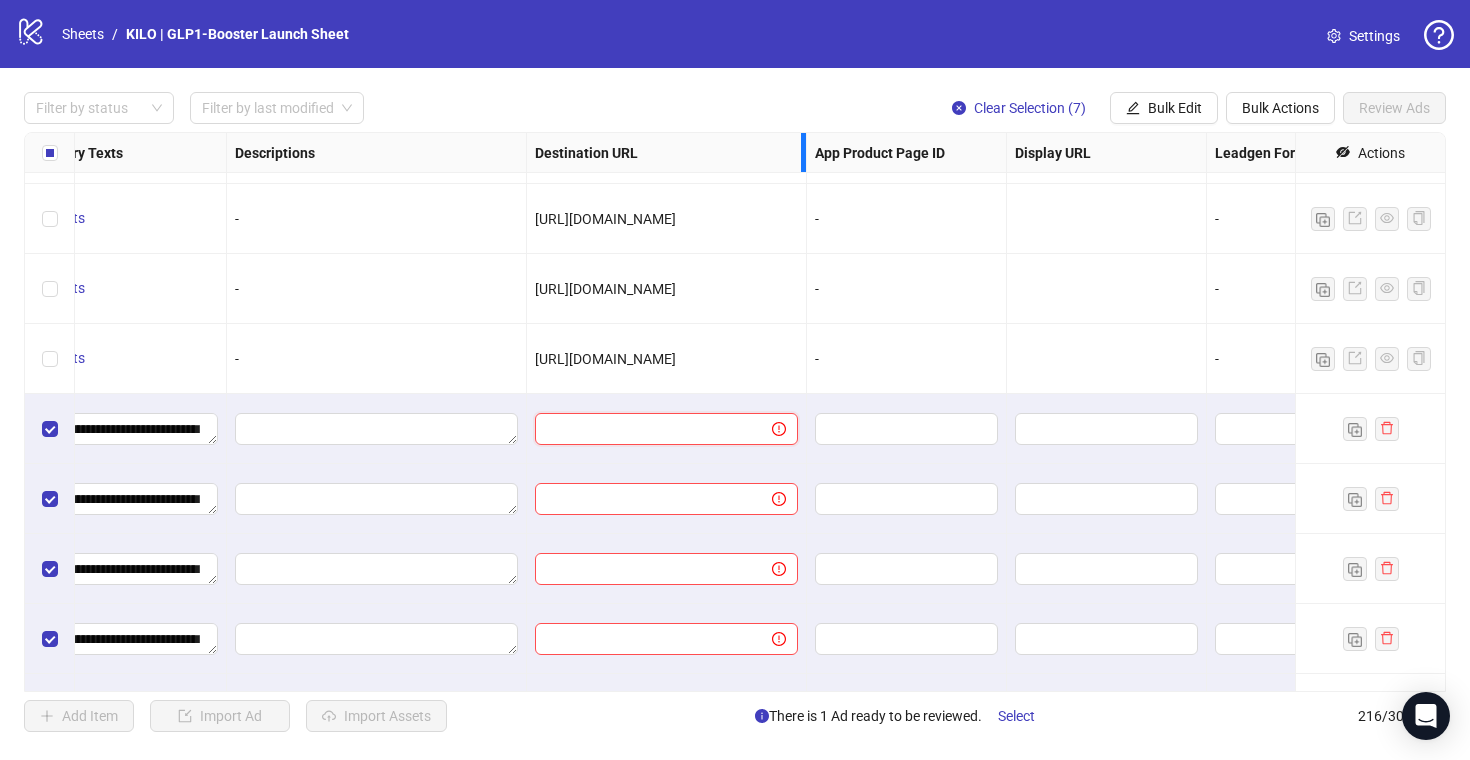 drag, startPoint x: 724, startPoint y: 156, endPoint x: 870, endPoint y: 163, distance: 146.16771 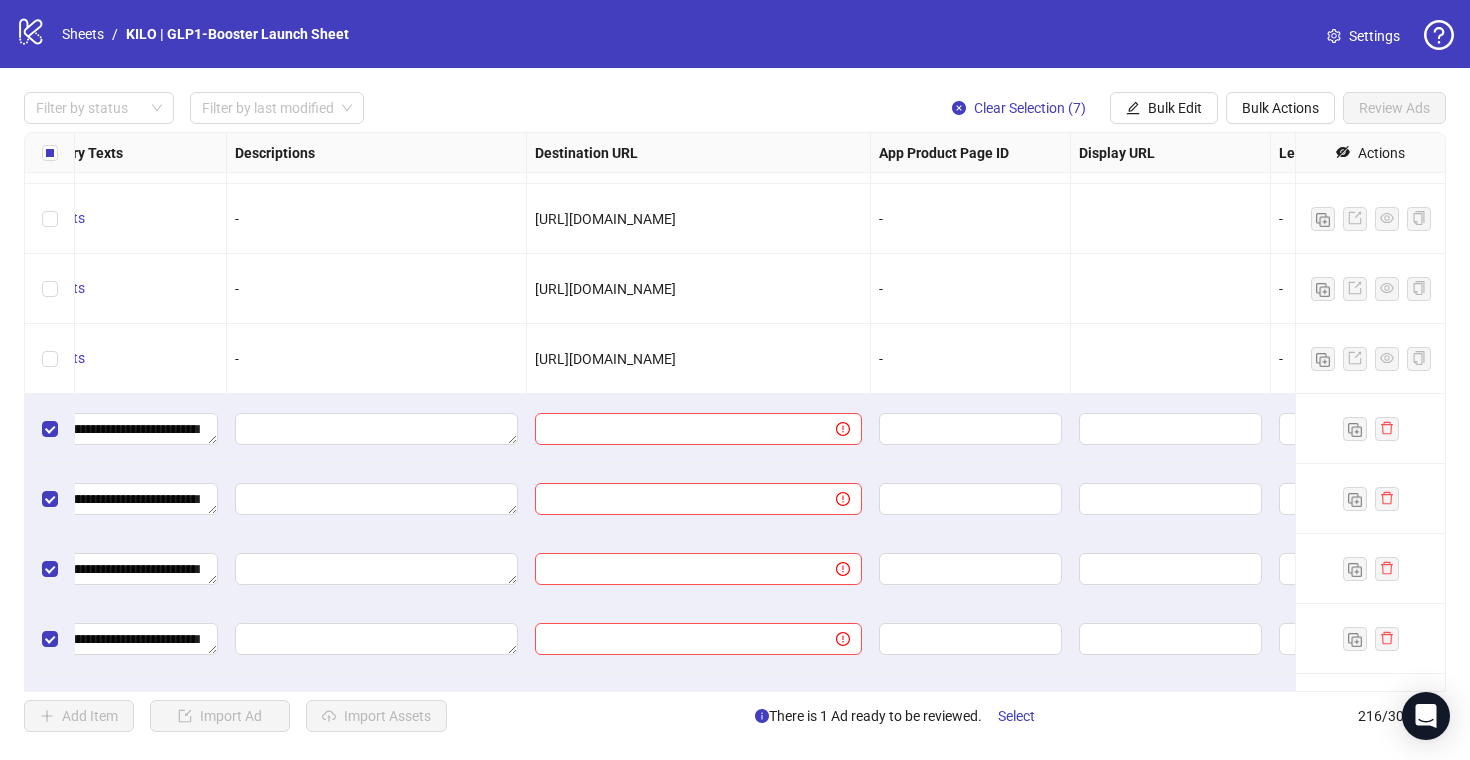 click on "[URL][DOMAIN_NAME]" at bounding box center (605, 359) 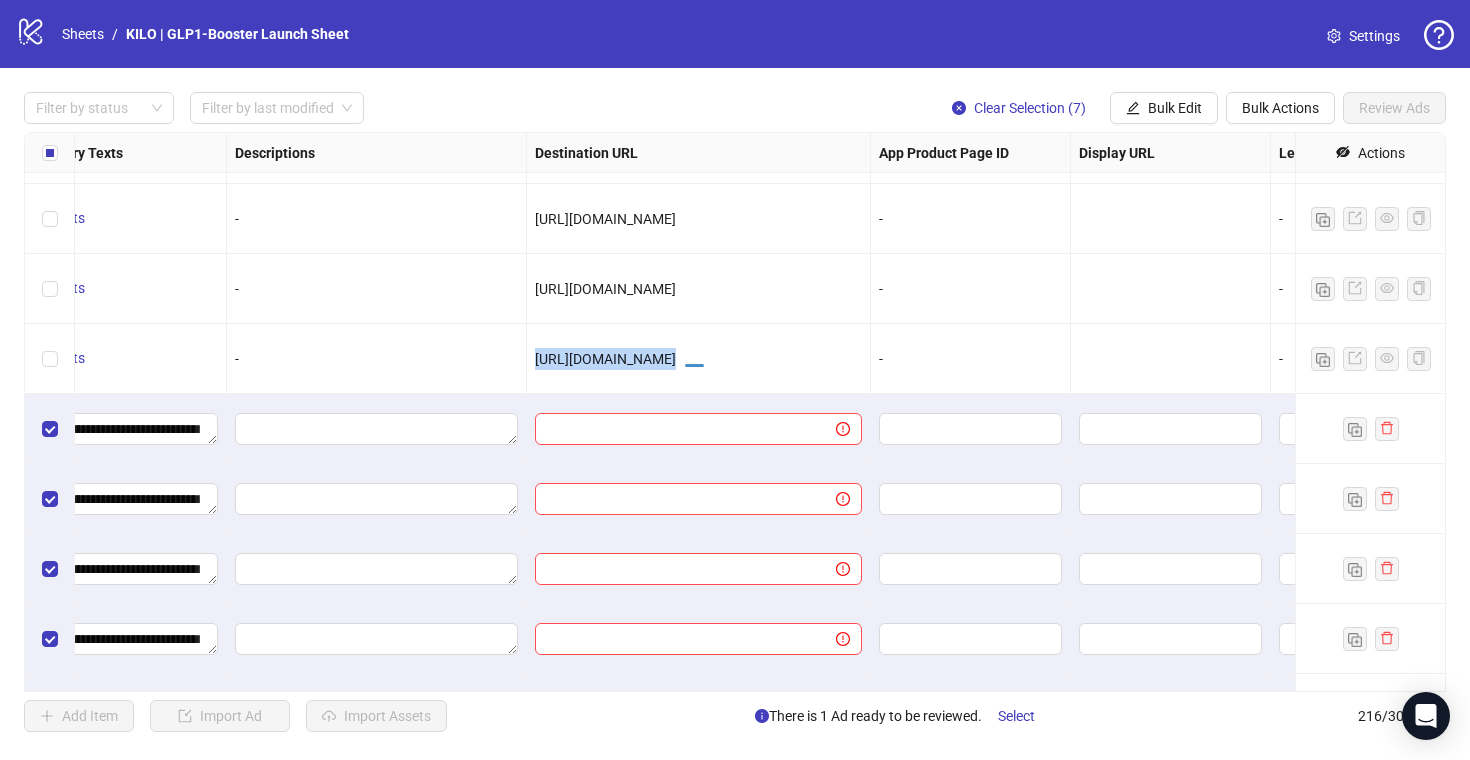 copy on "[URL][DOMAIN_NAME]" 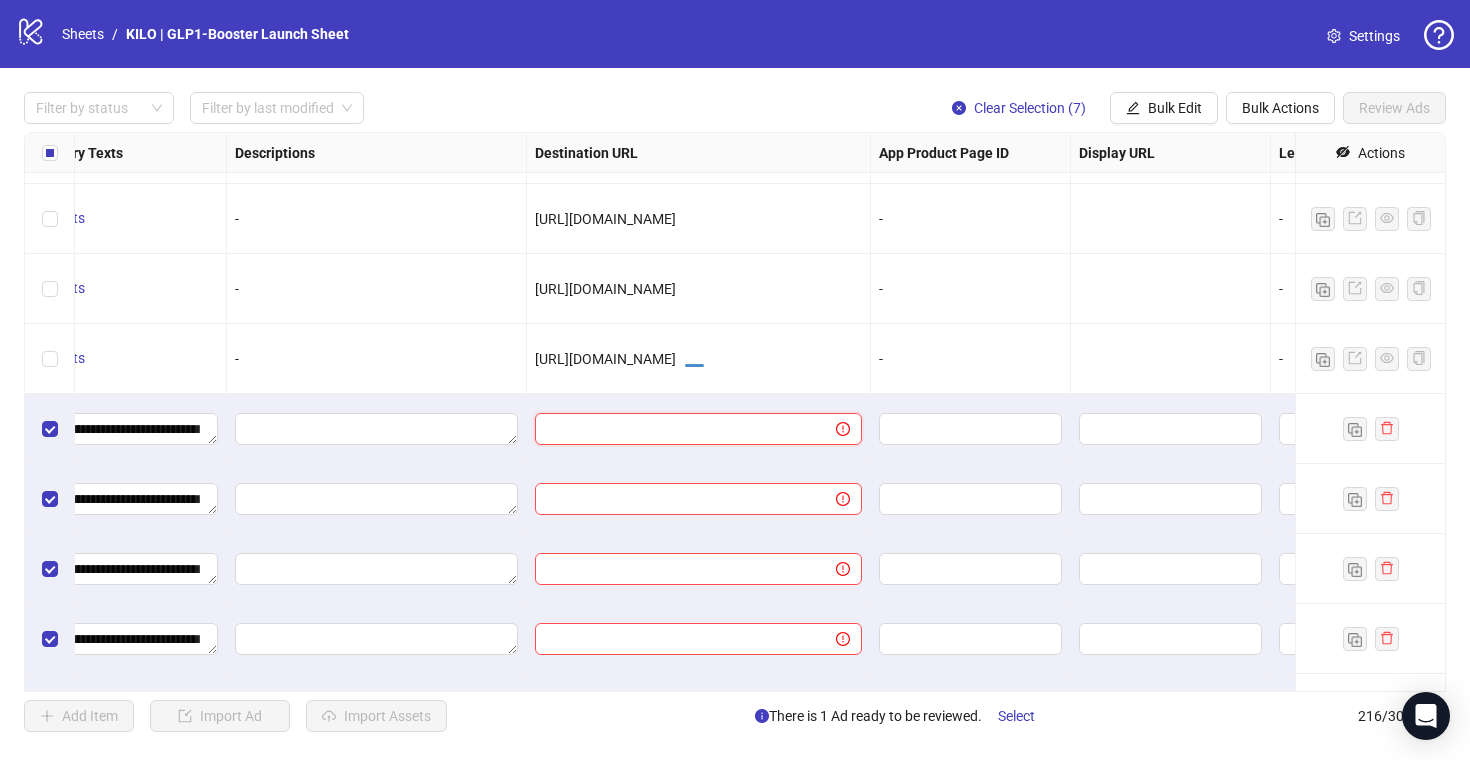 click at bounding box center (677, 429) 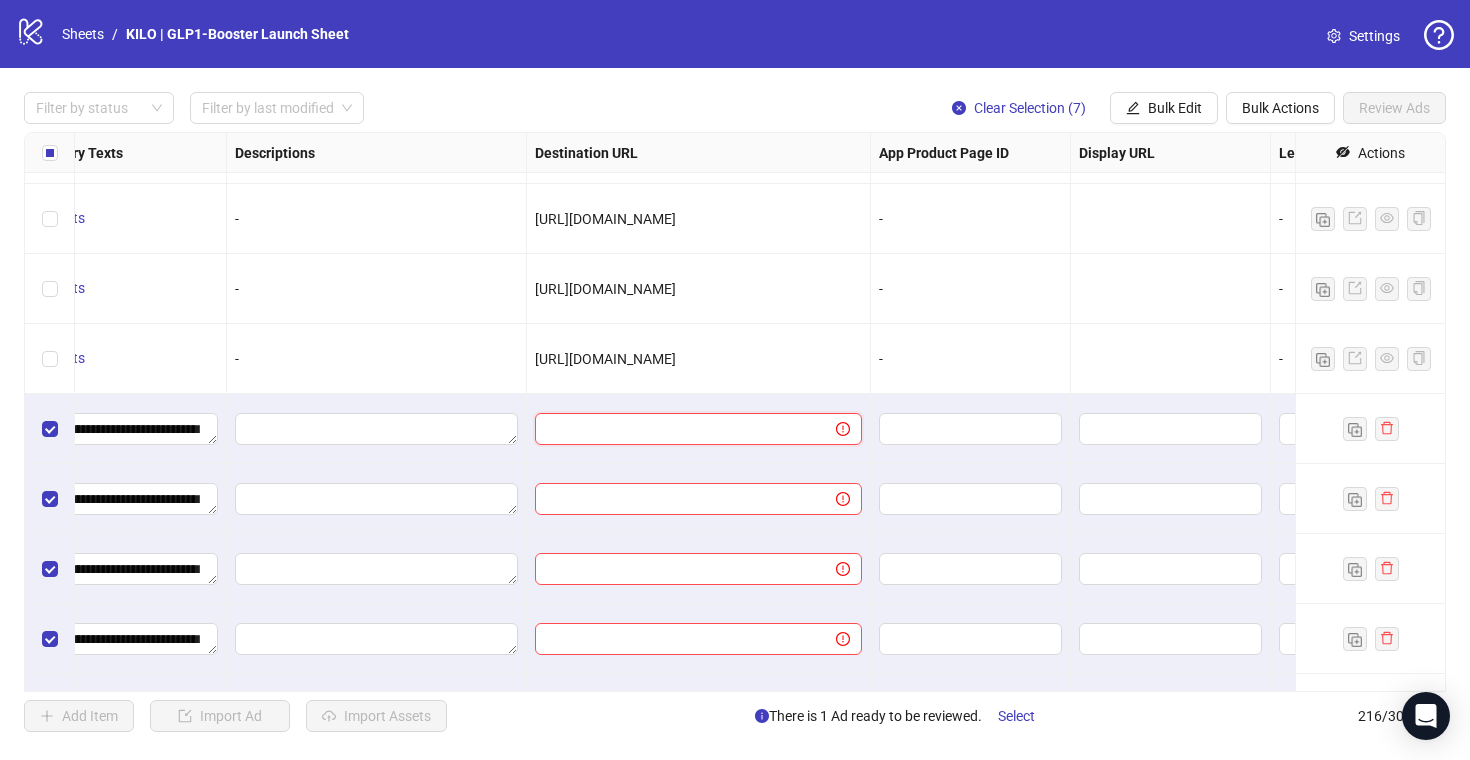 paste on "**********" 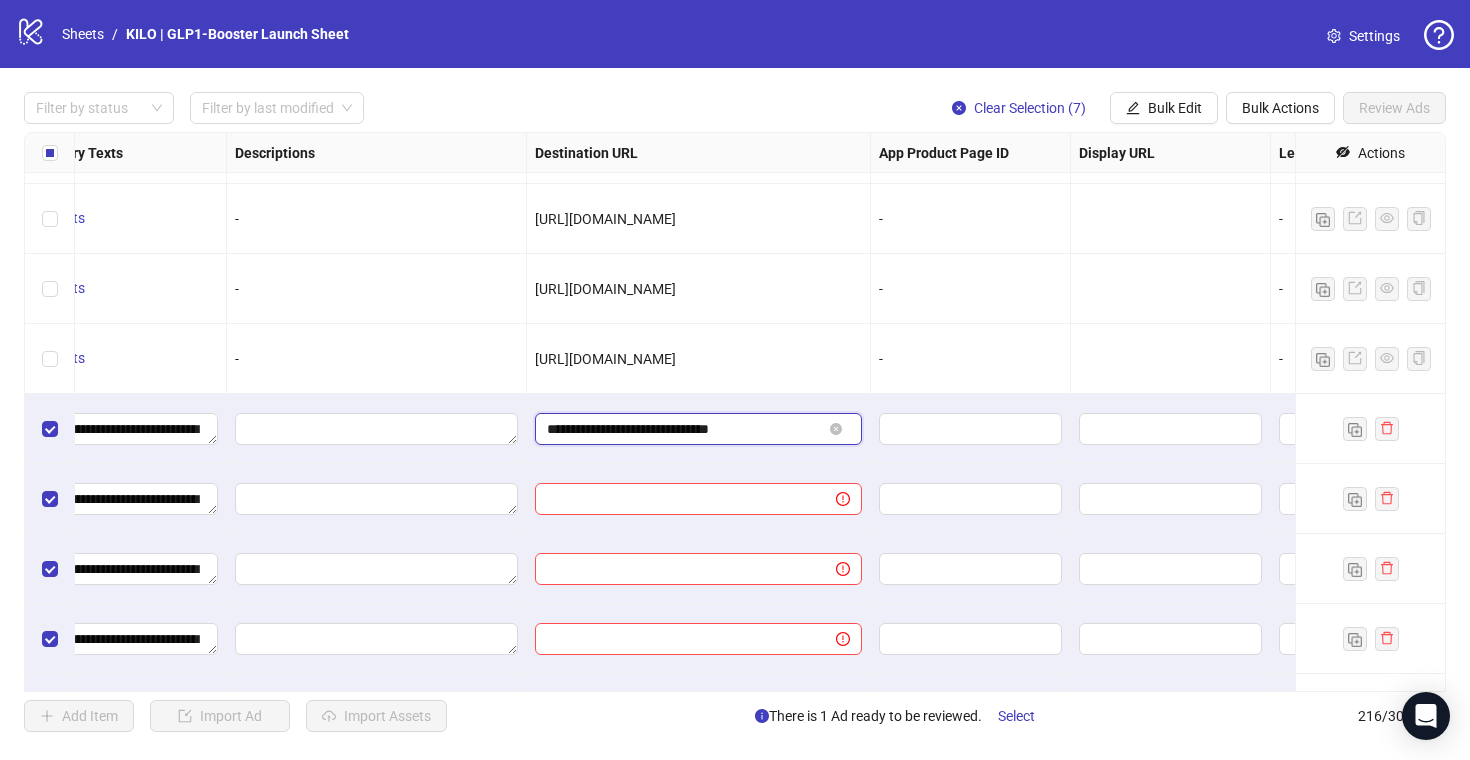 type on "**********" 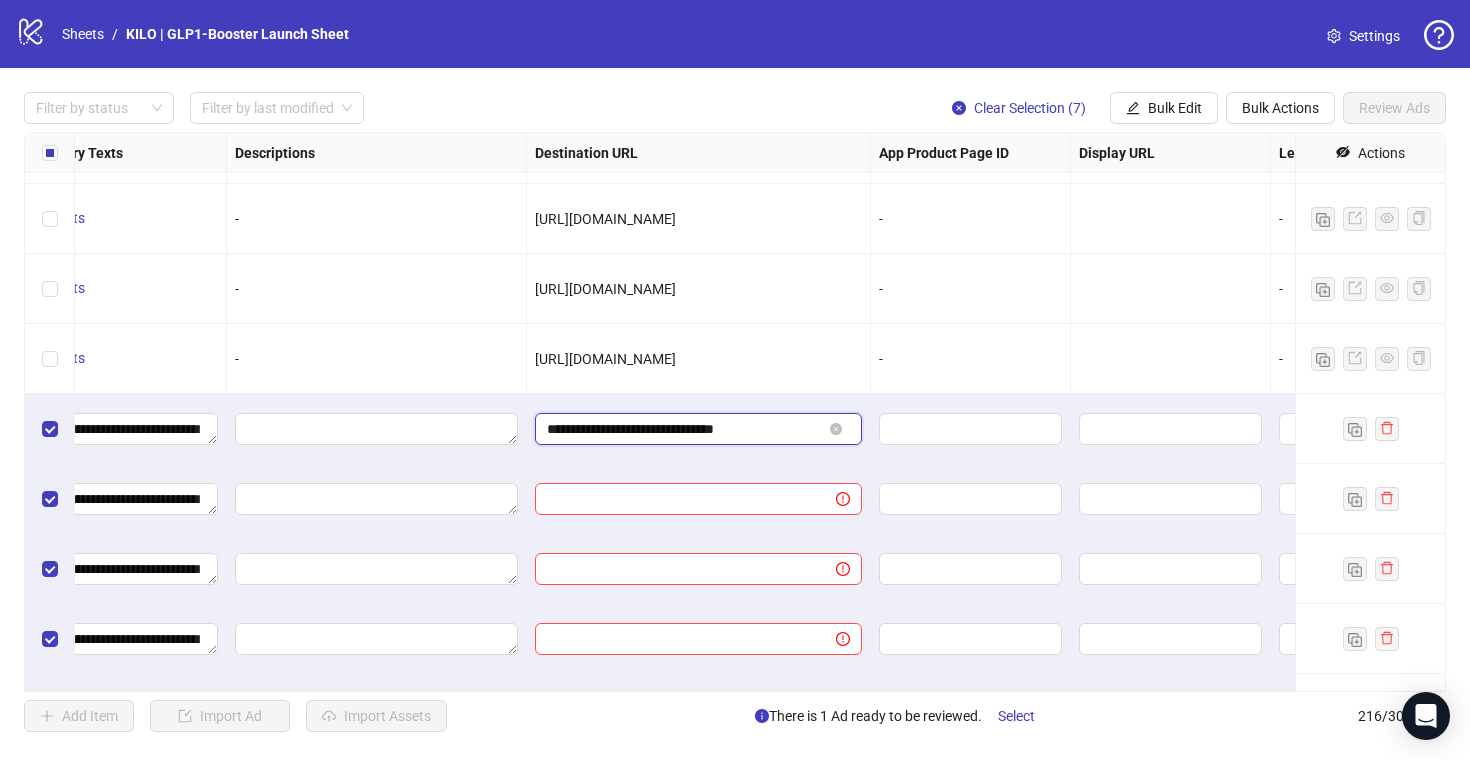 click on "**********" at bounding box center [684, 429] 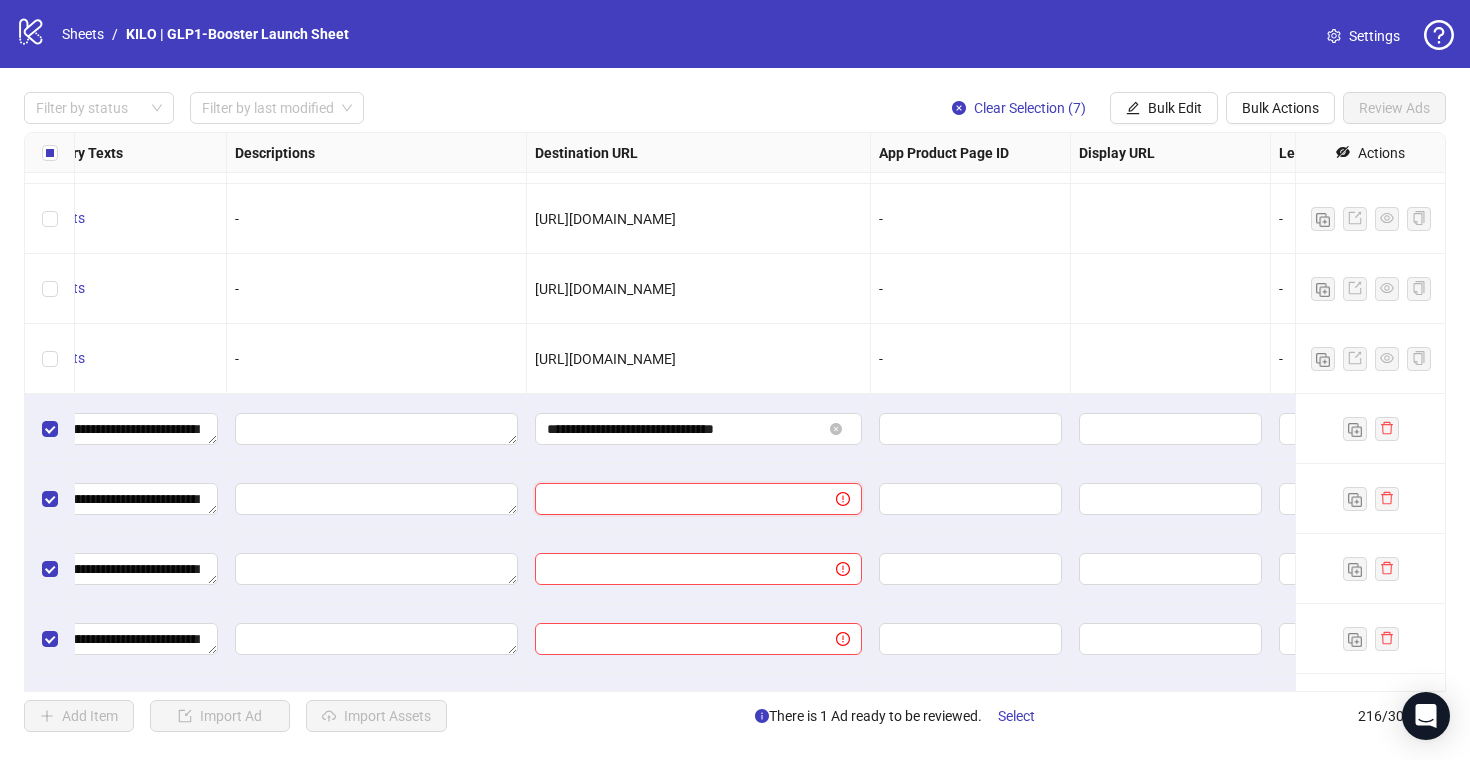 click at bounding box center (677, 499) 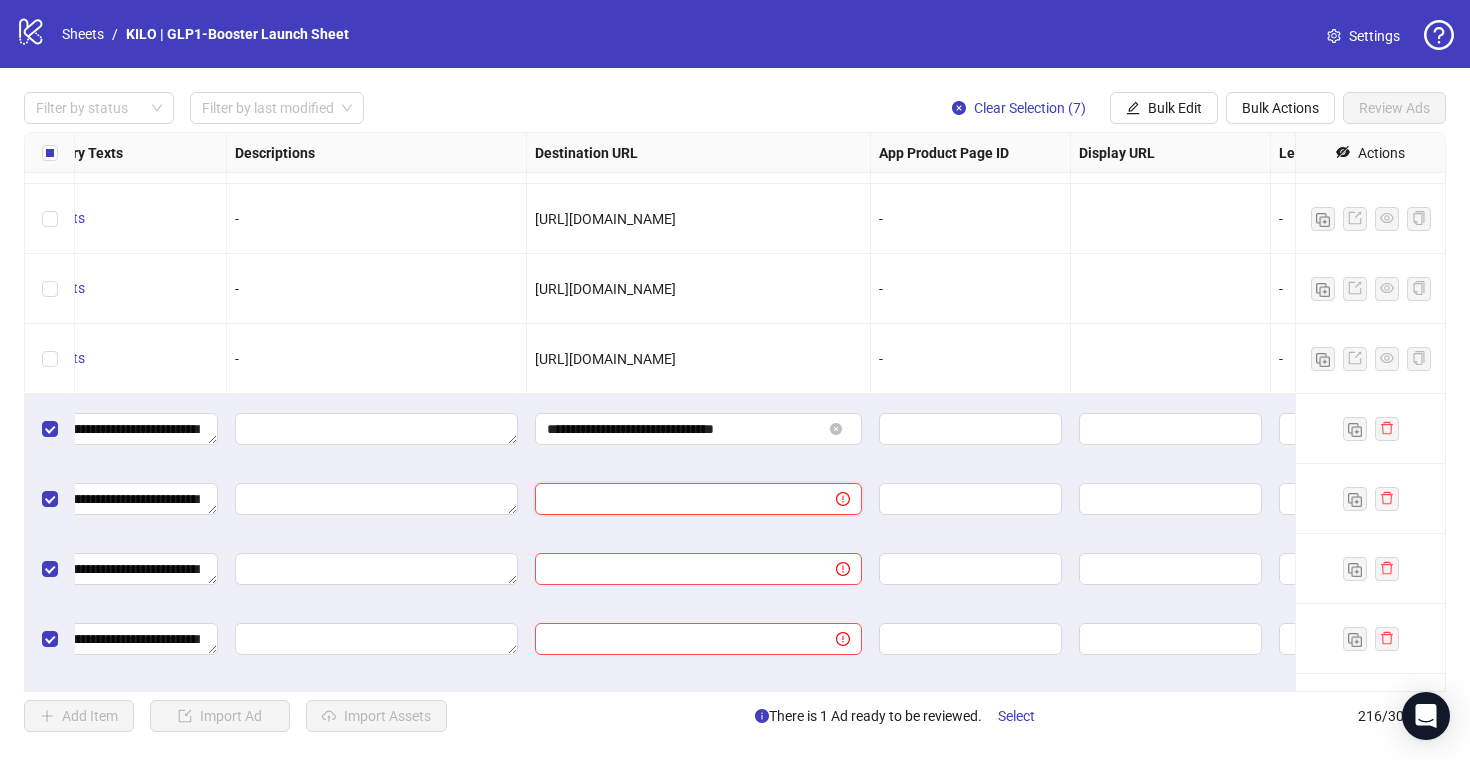 paste on "**********" 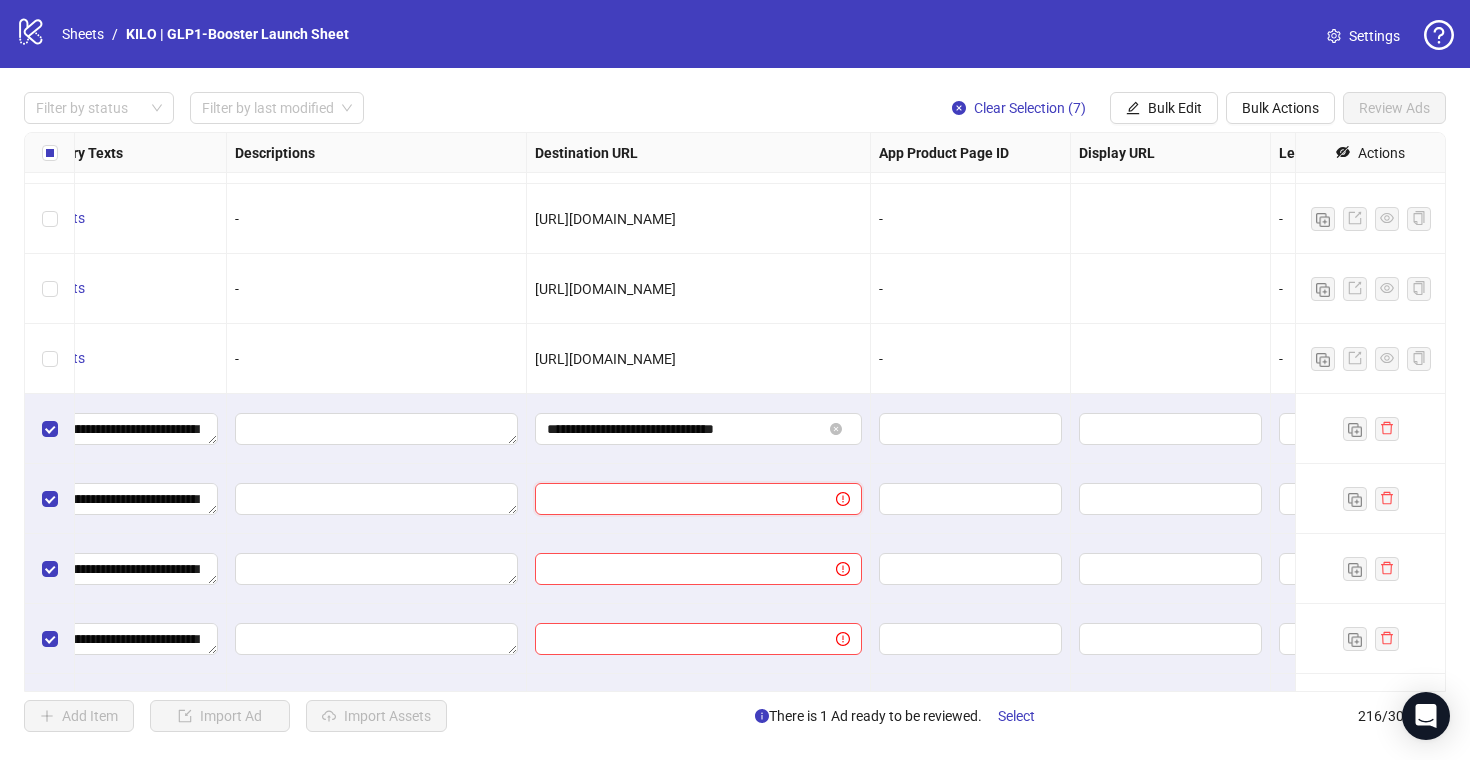 type on "**********" 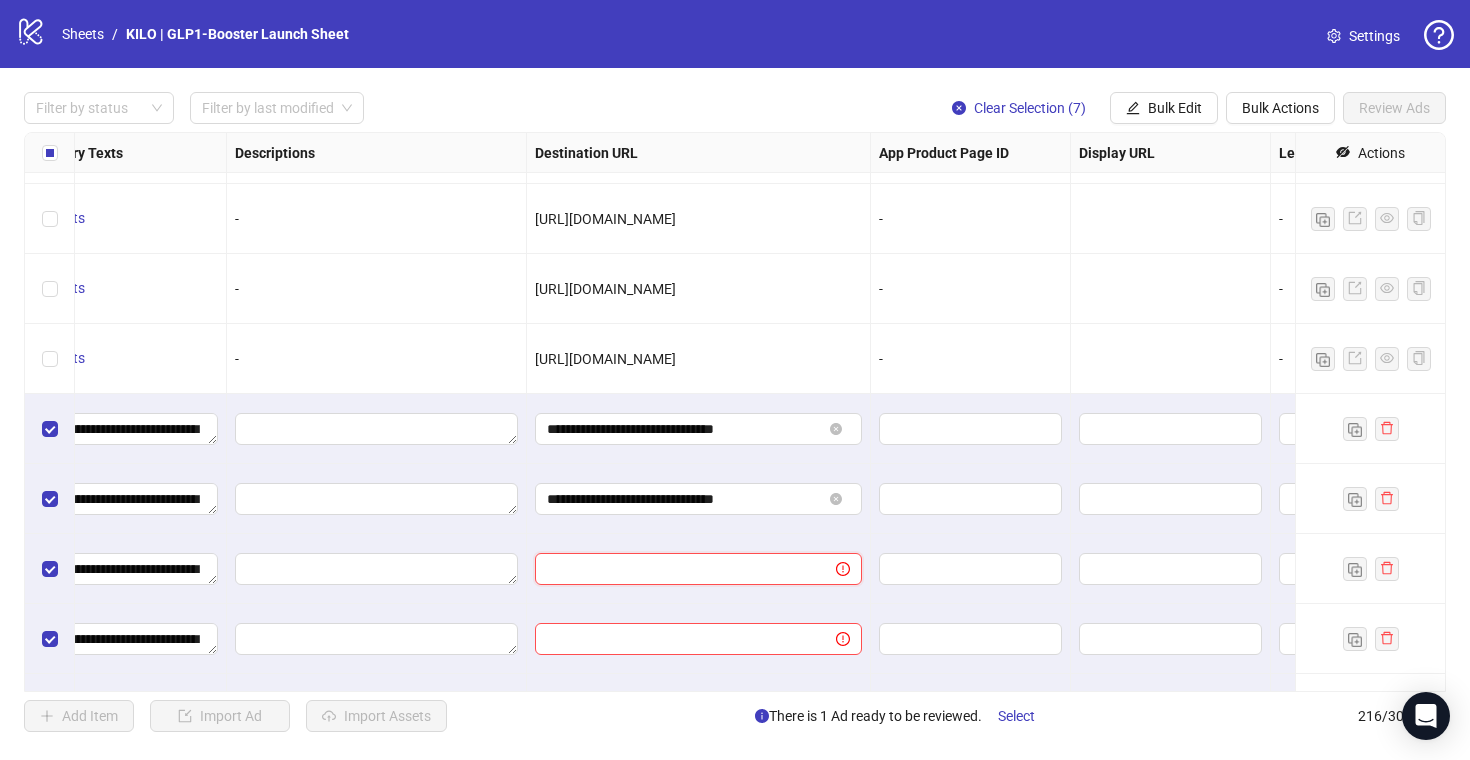 click at bounding box center [677, 569] 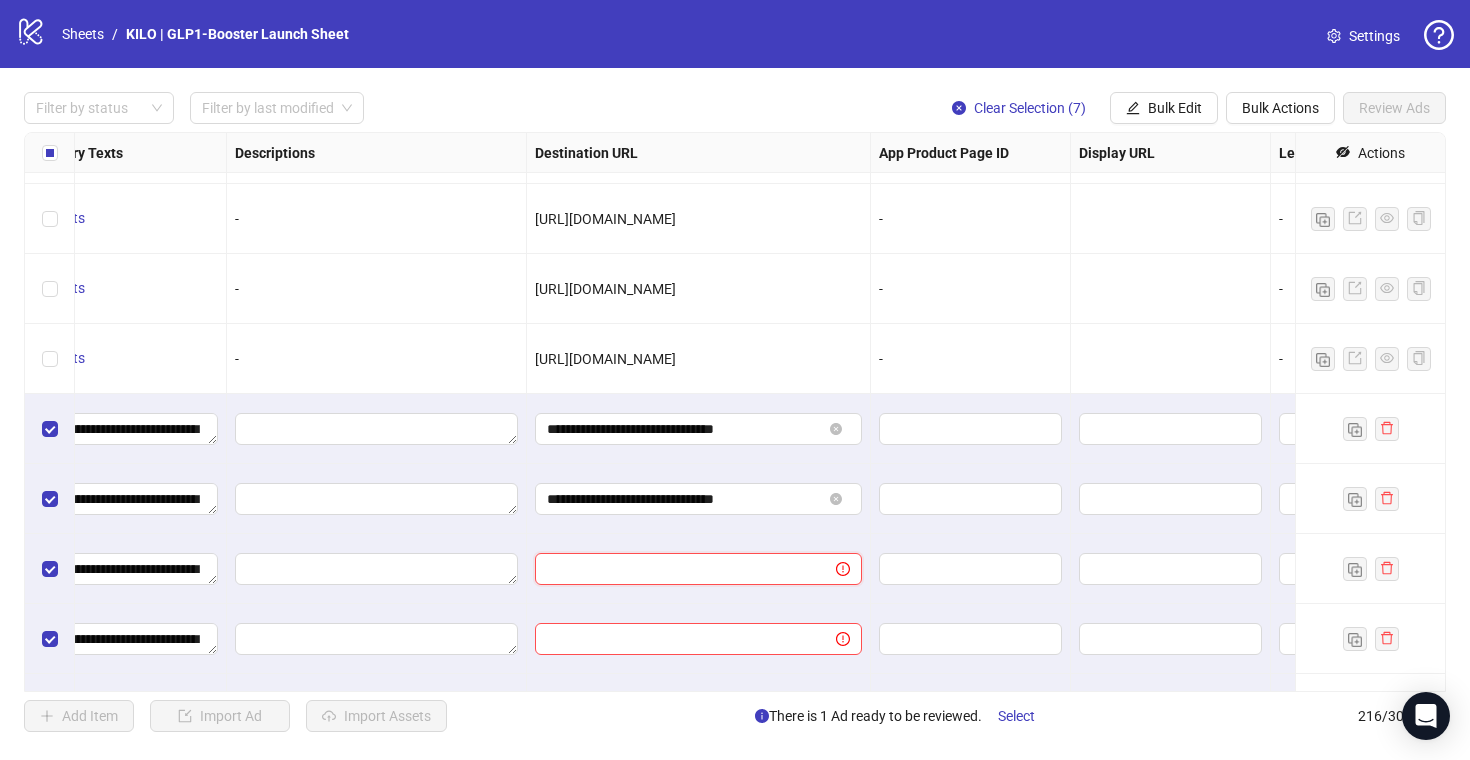 paste on "**********" 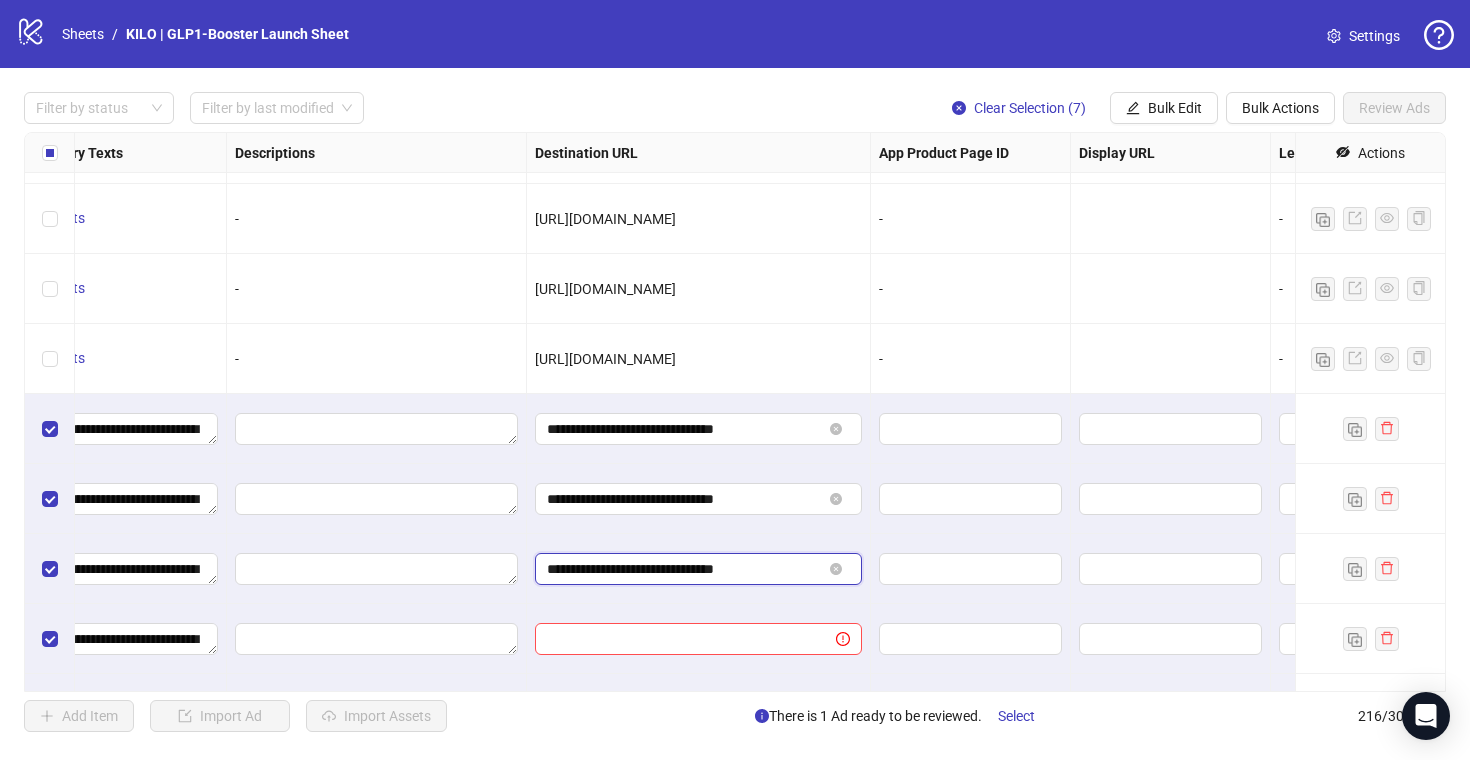 type on "**********" 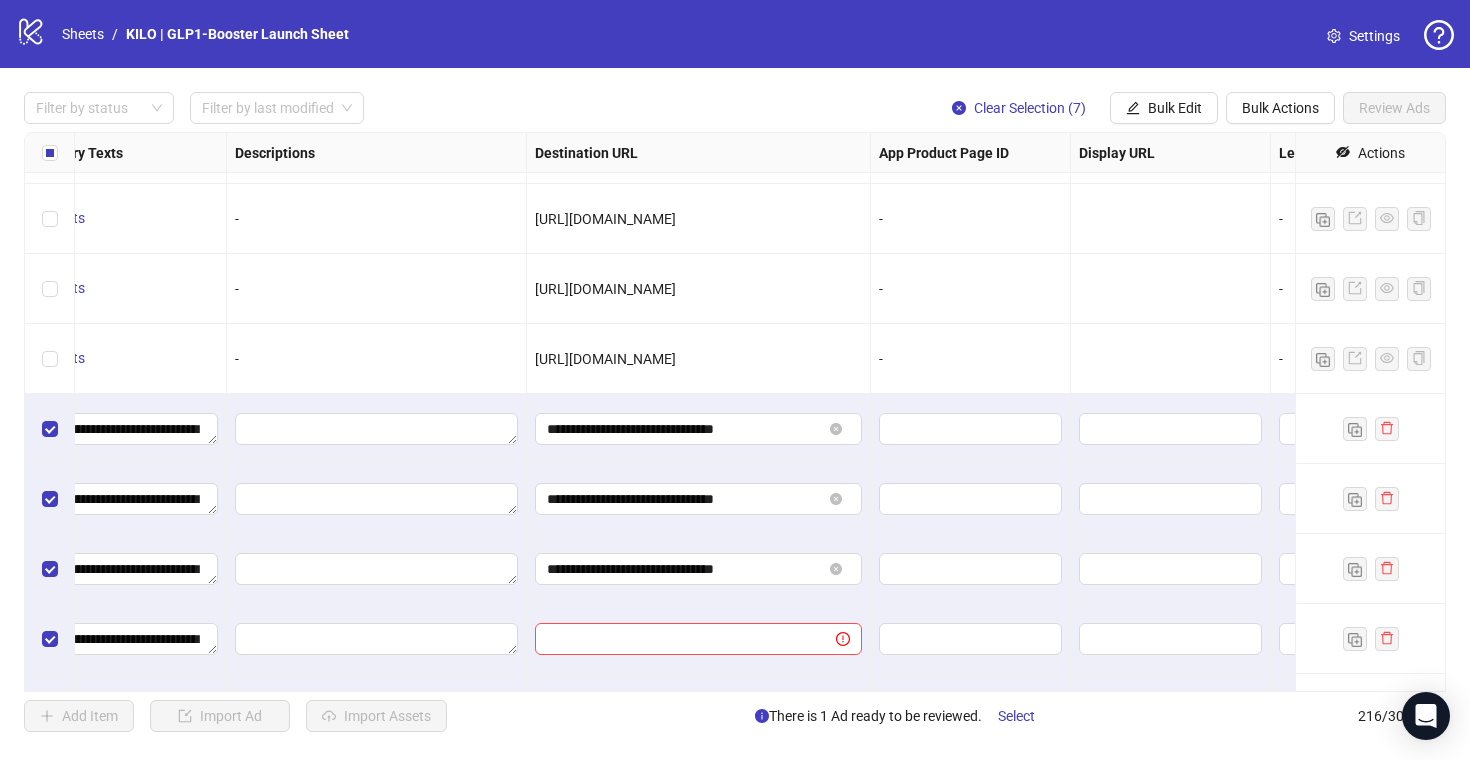 click at bounding box center (699, 639) 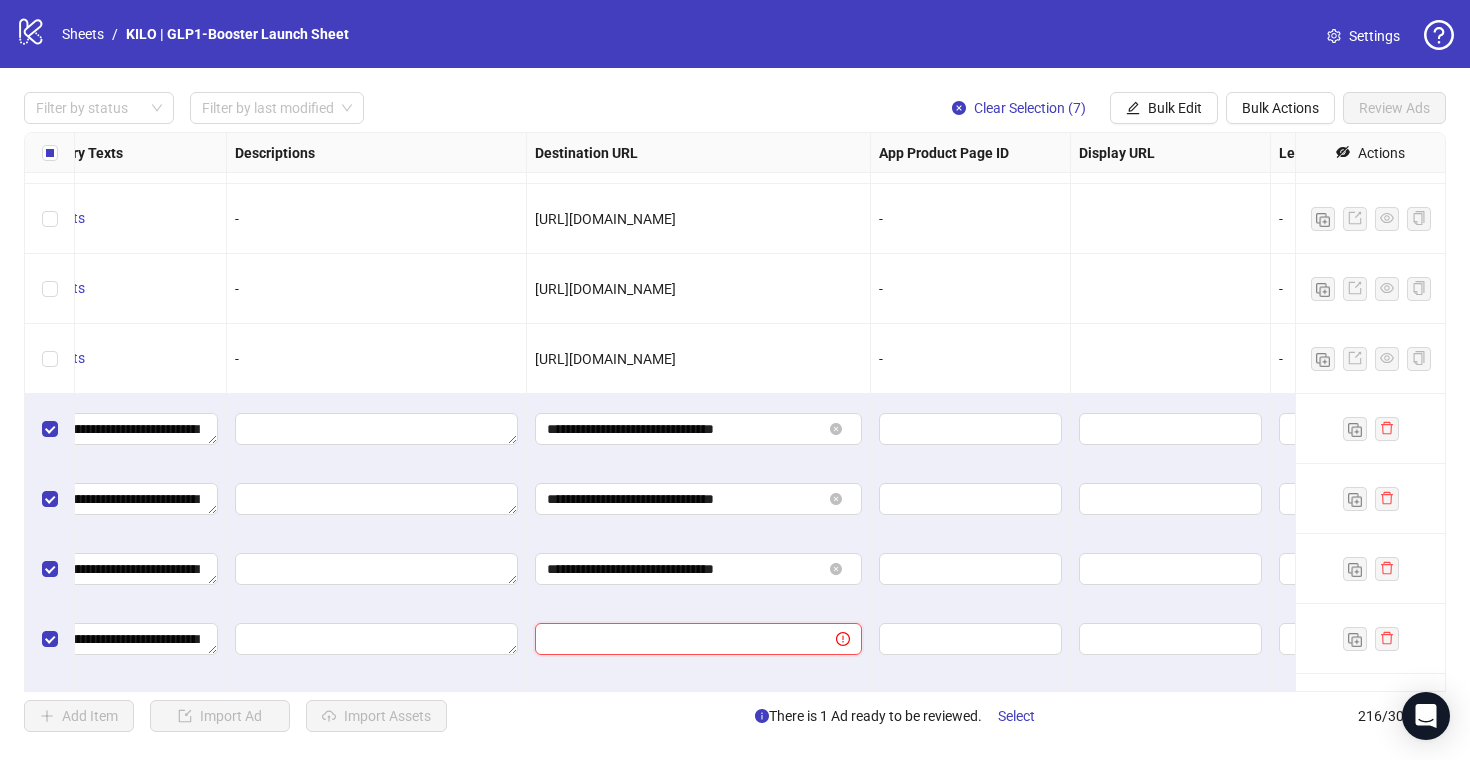 click at bounding box center [677, 639] 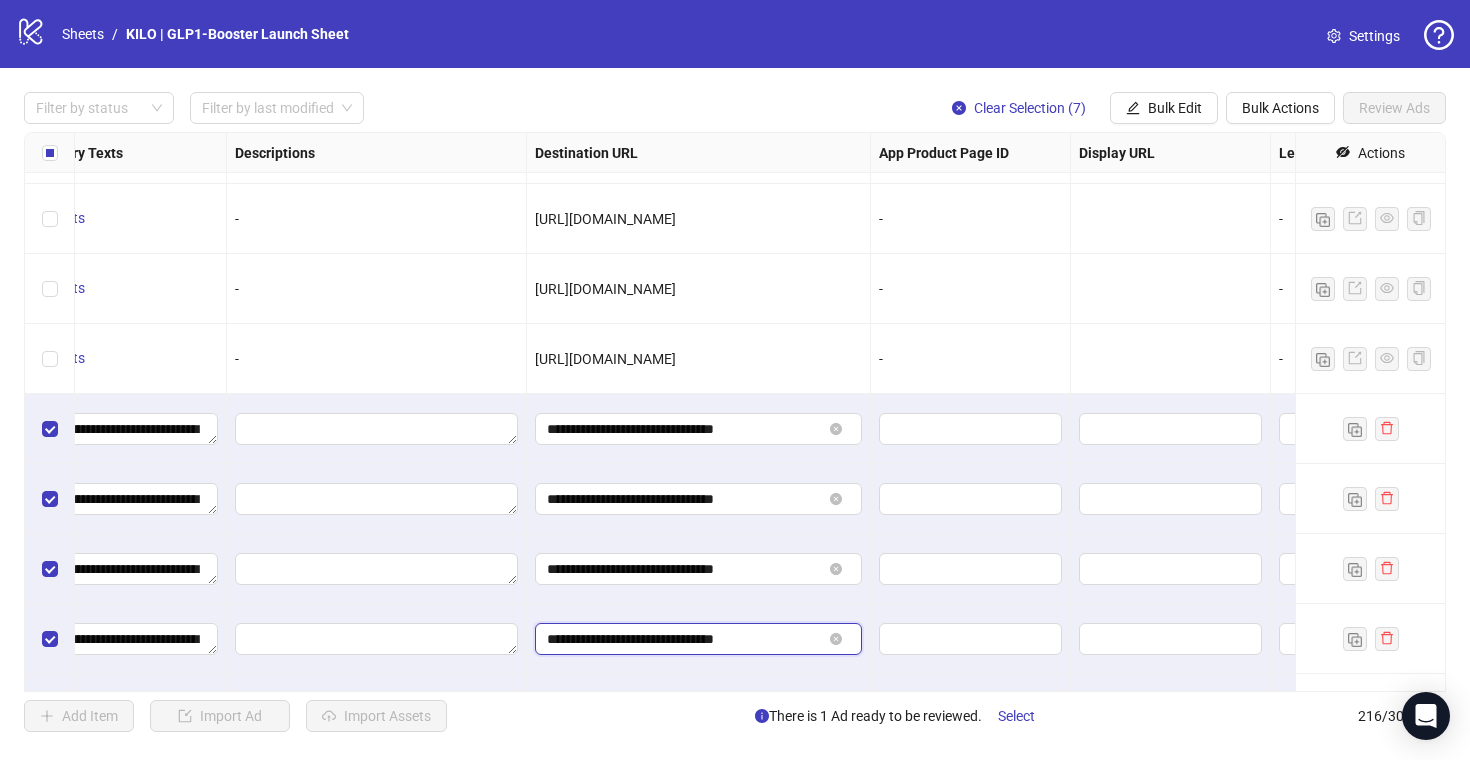 scroll, scrollTop: 14578, scrollLeft: 1458, axis: both 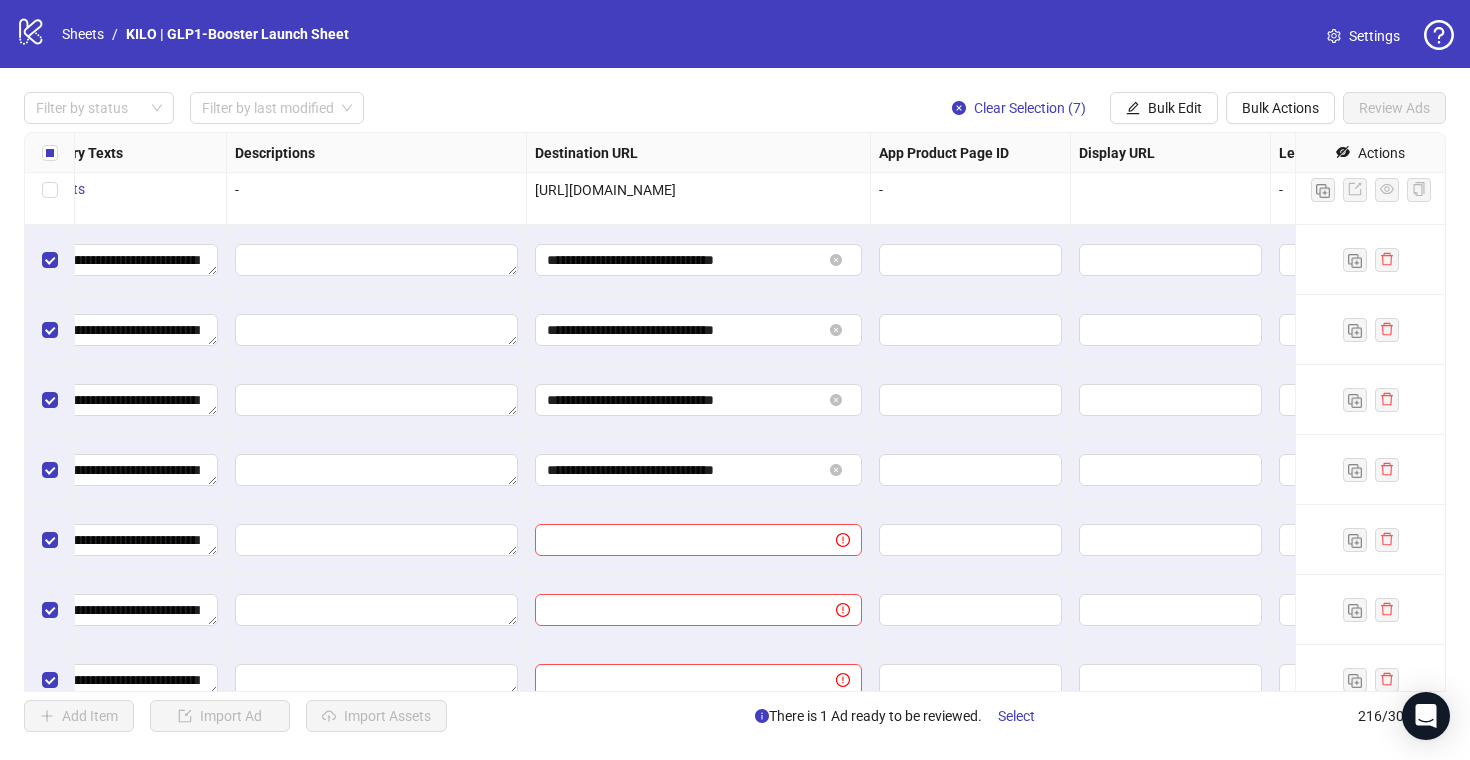 click at bounding box center [699, 540] 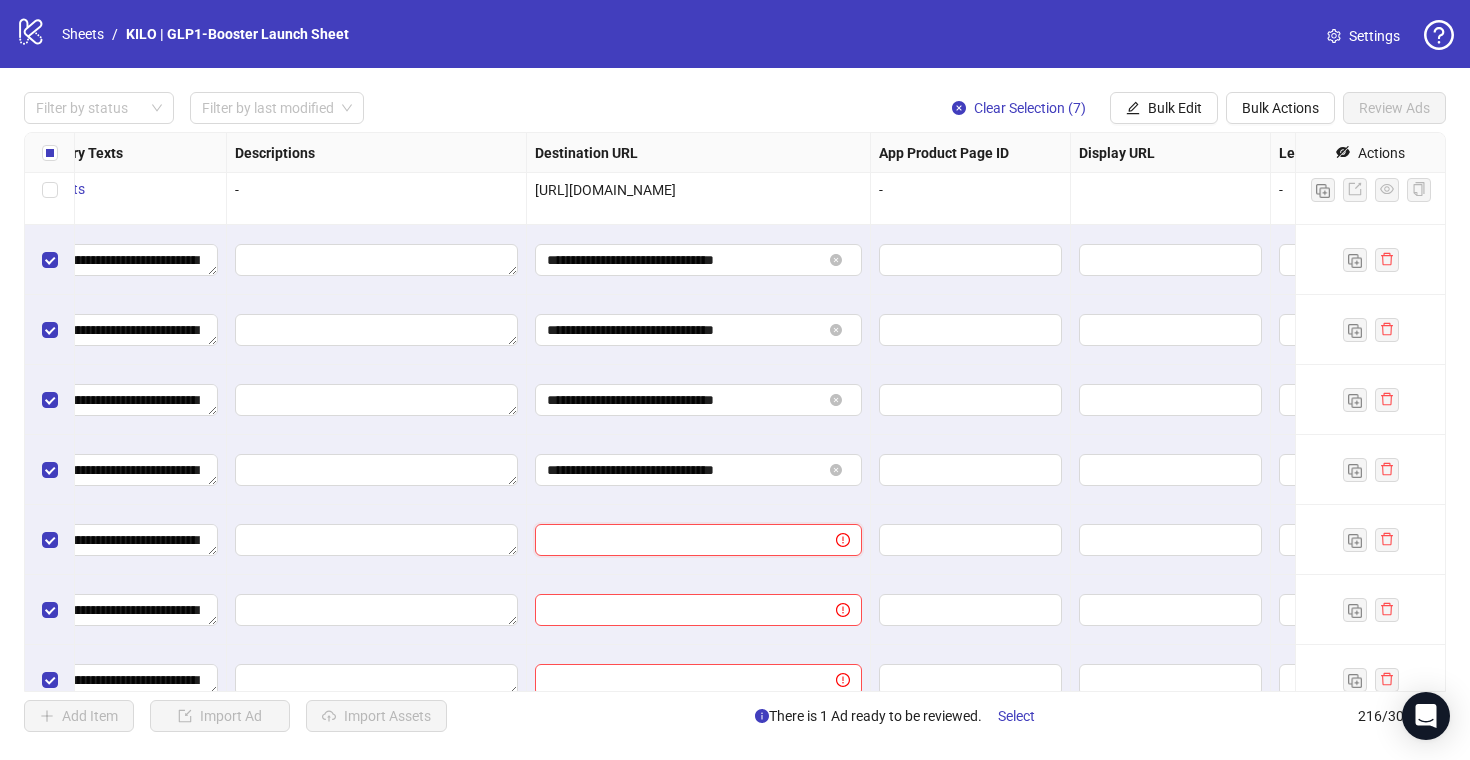 click at bounding box center (677, 540) 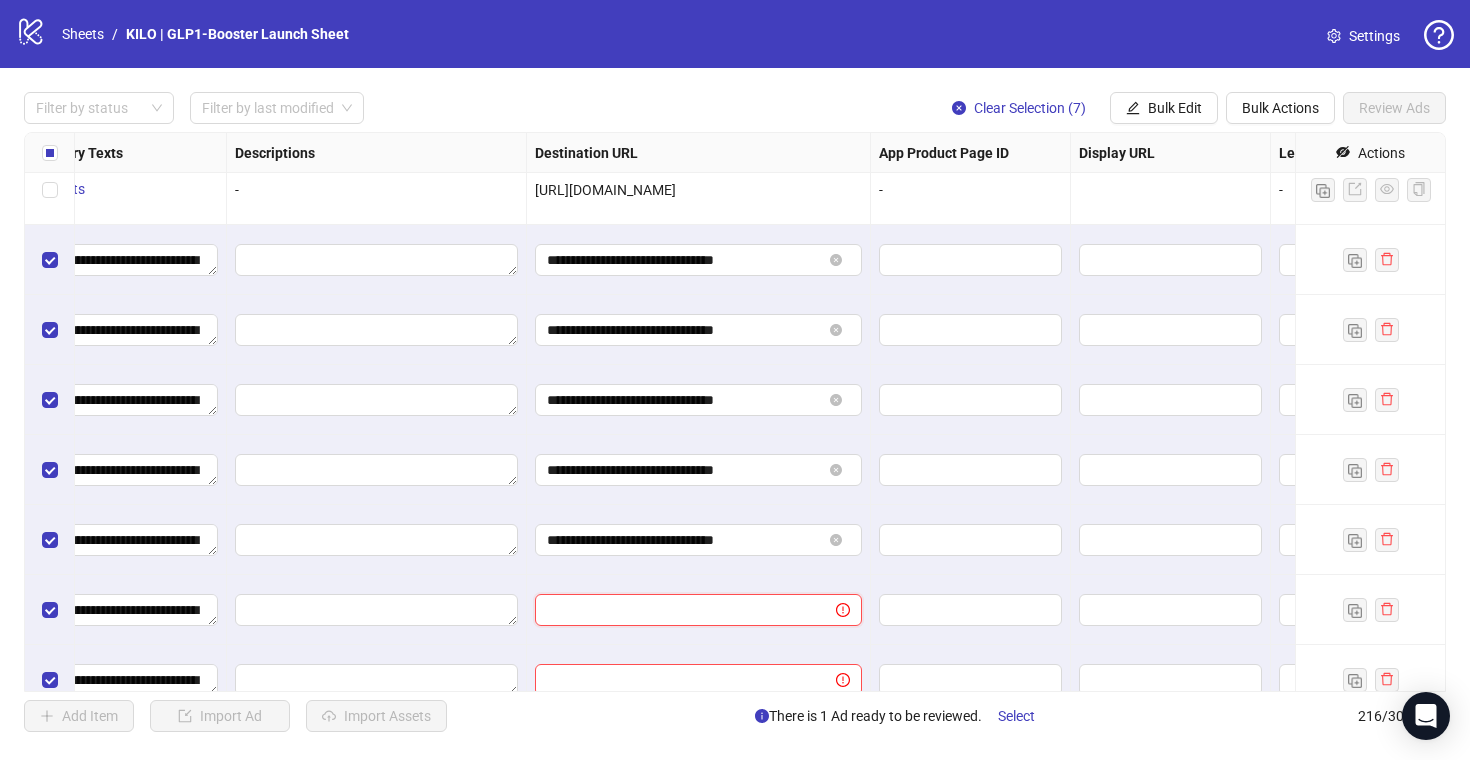 click at bounding box center (677, 610) 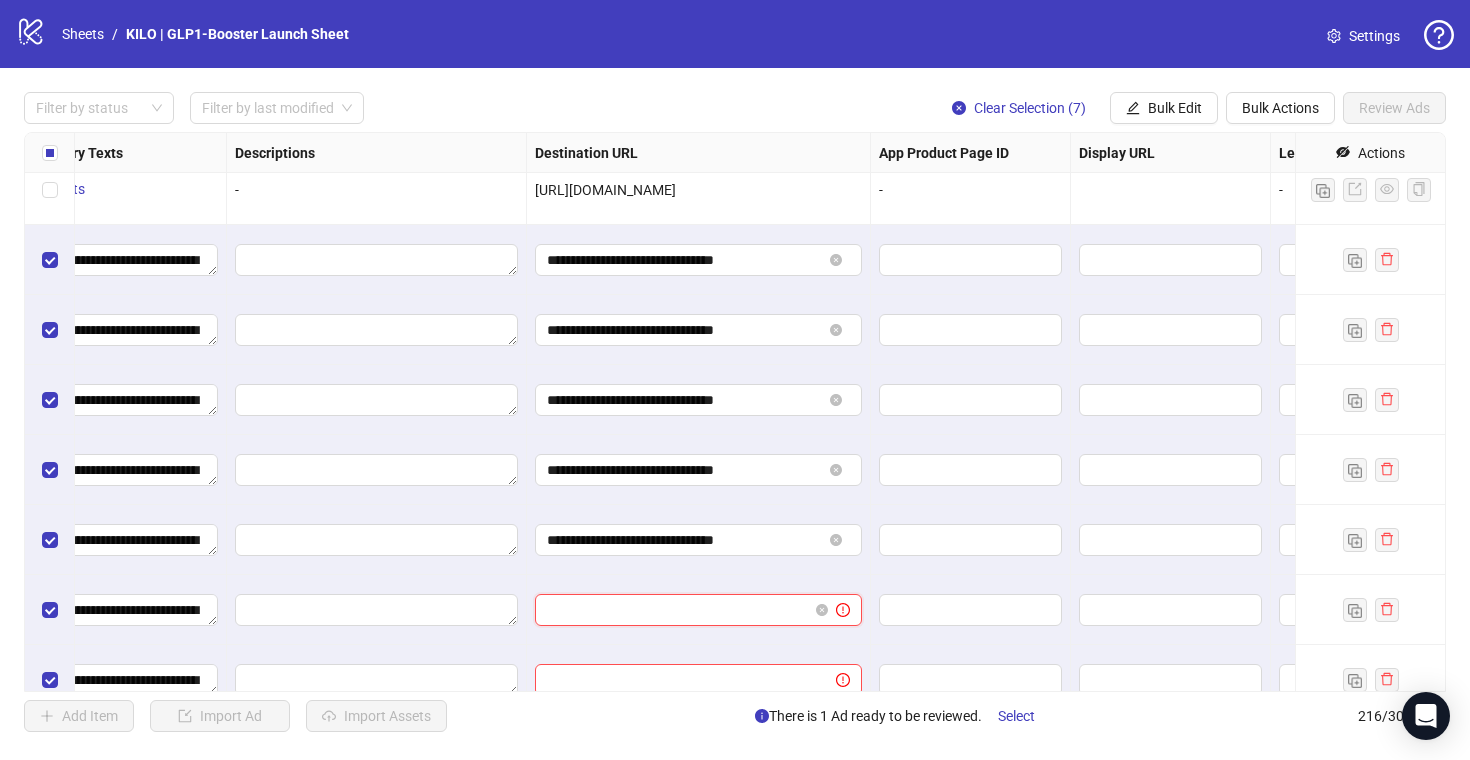 paste on "**********" 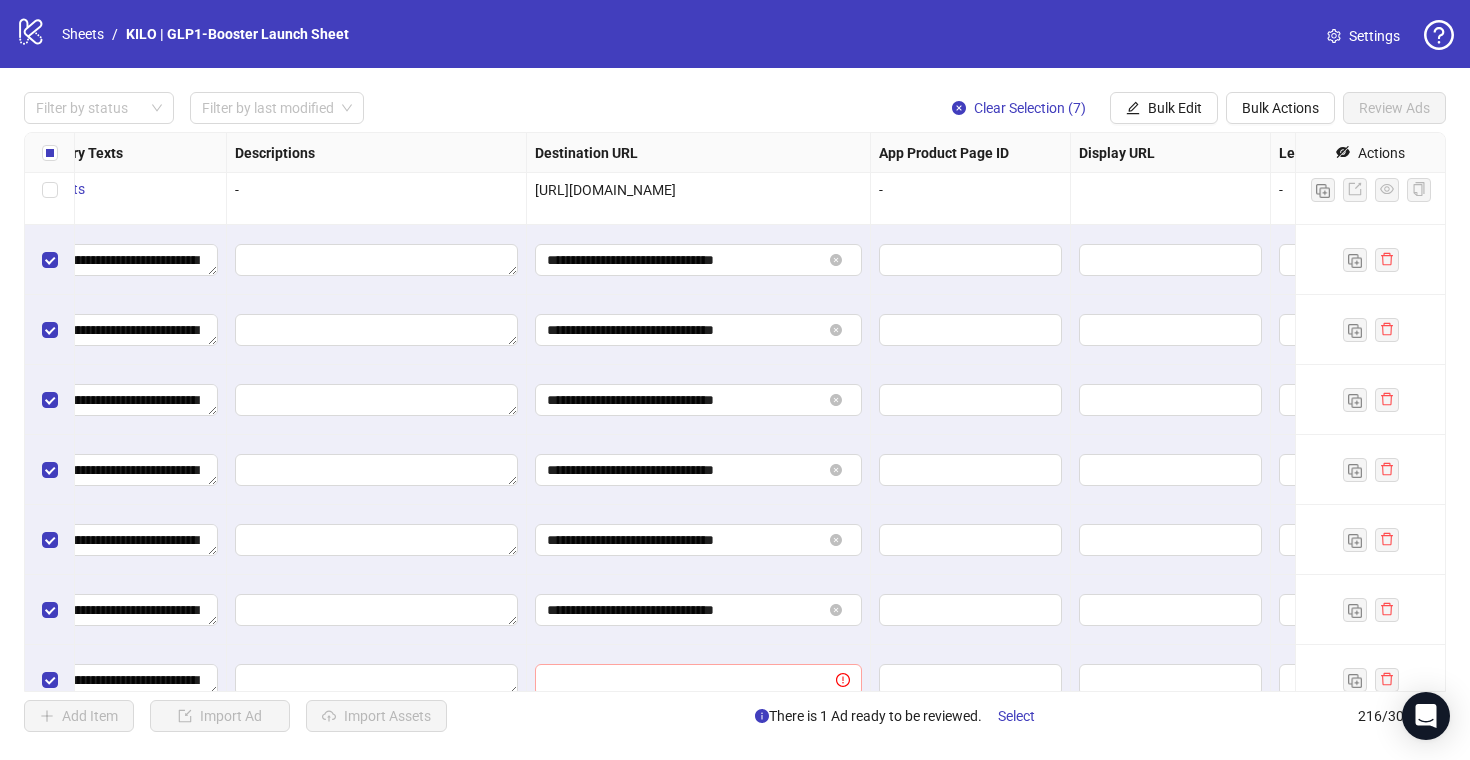 click at bounding box center (698, 680) 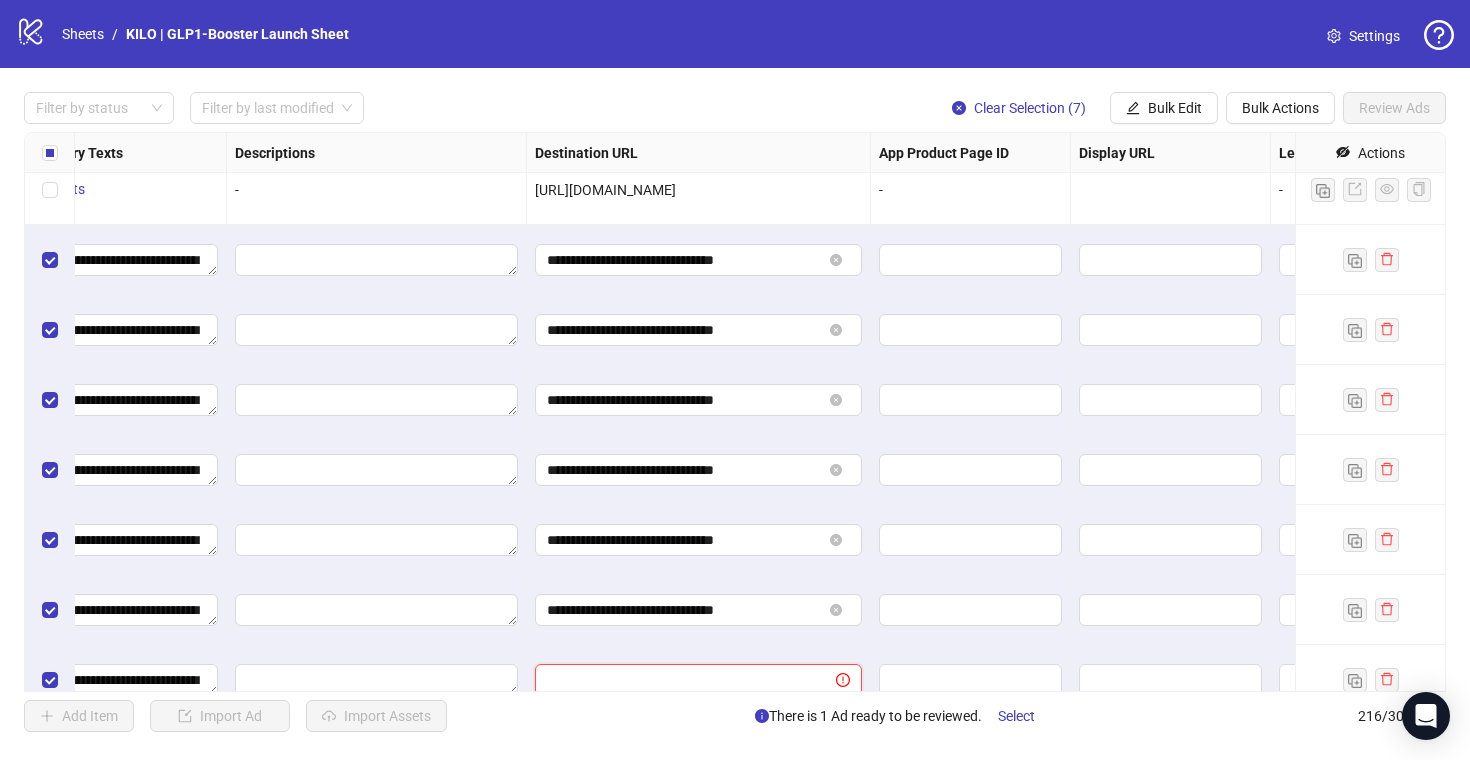 click at bounding box center (677, 680) 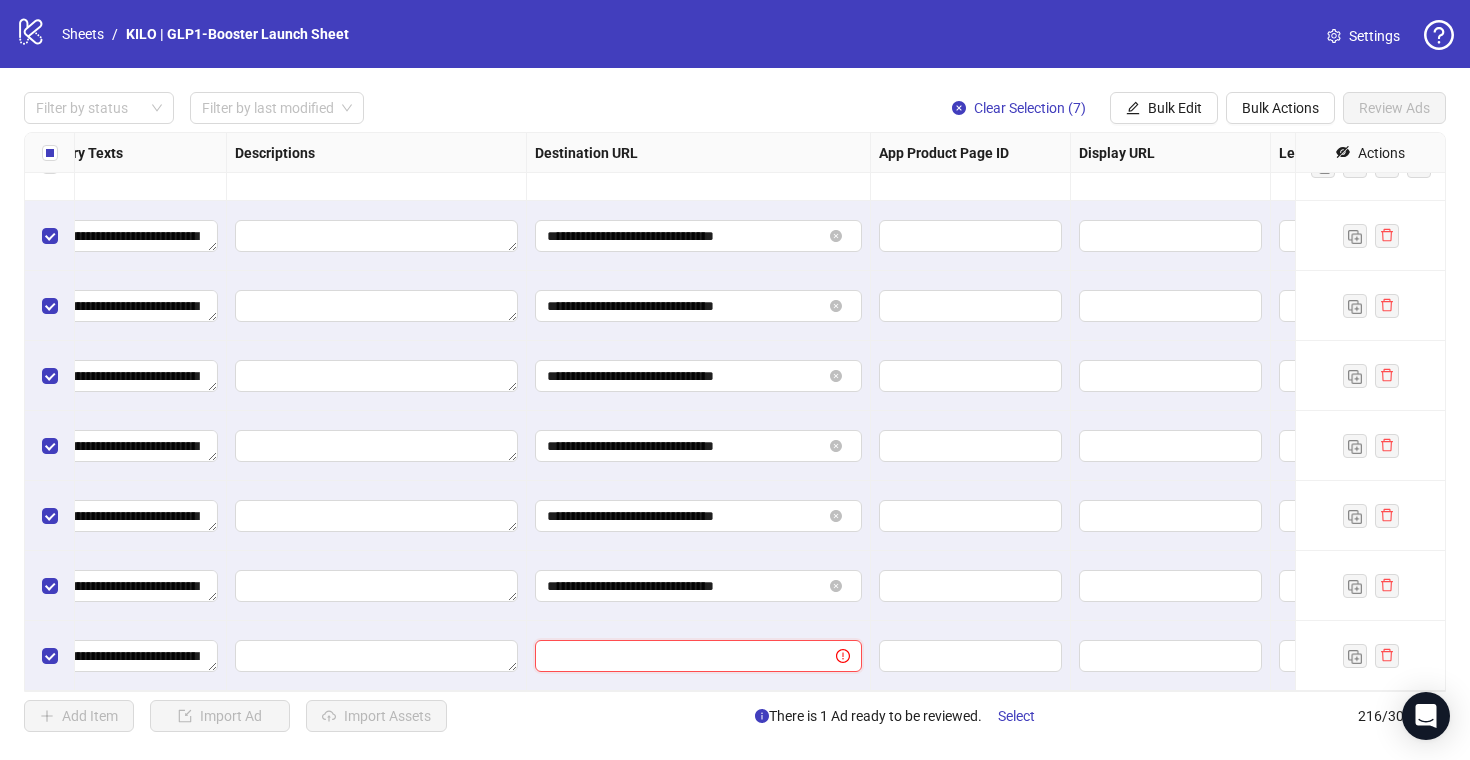 paste on "**********" 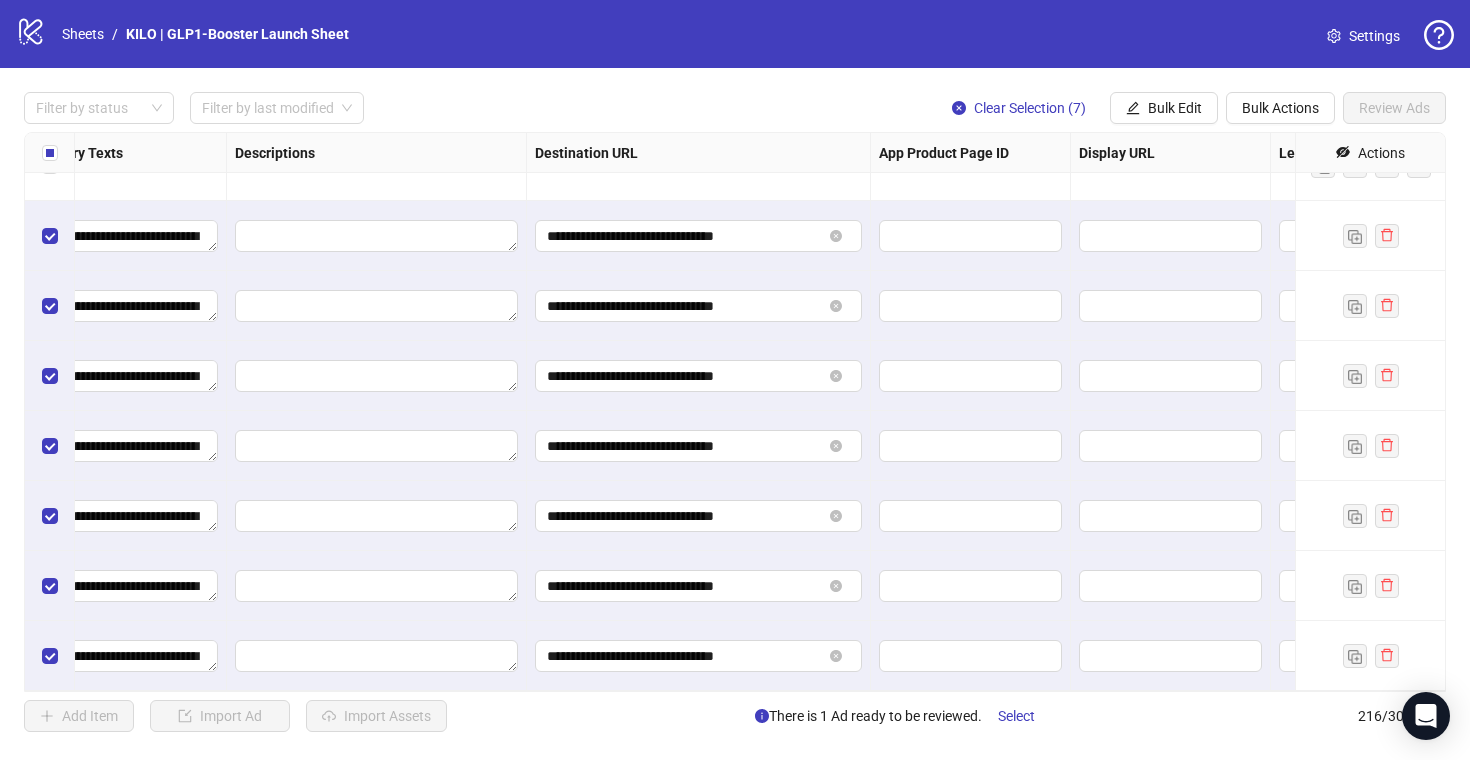 click on "**********" at bounding box center [699, 656] 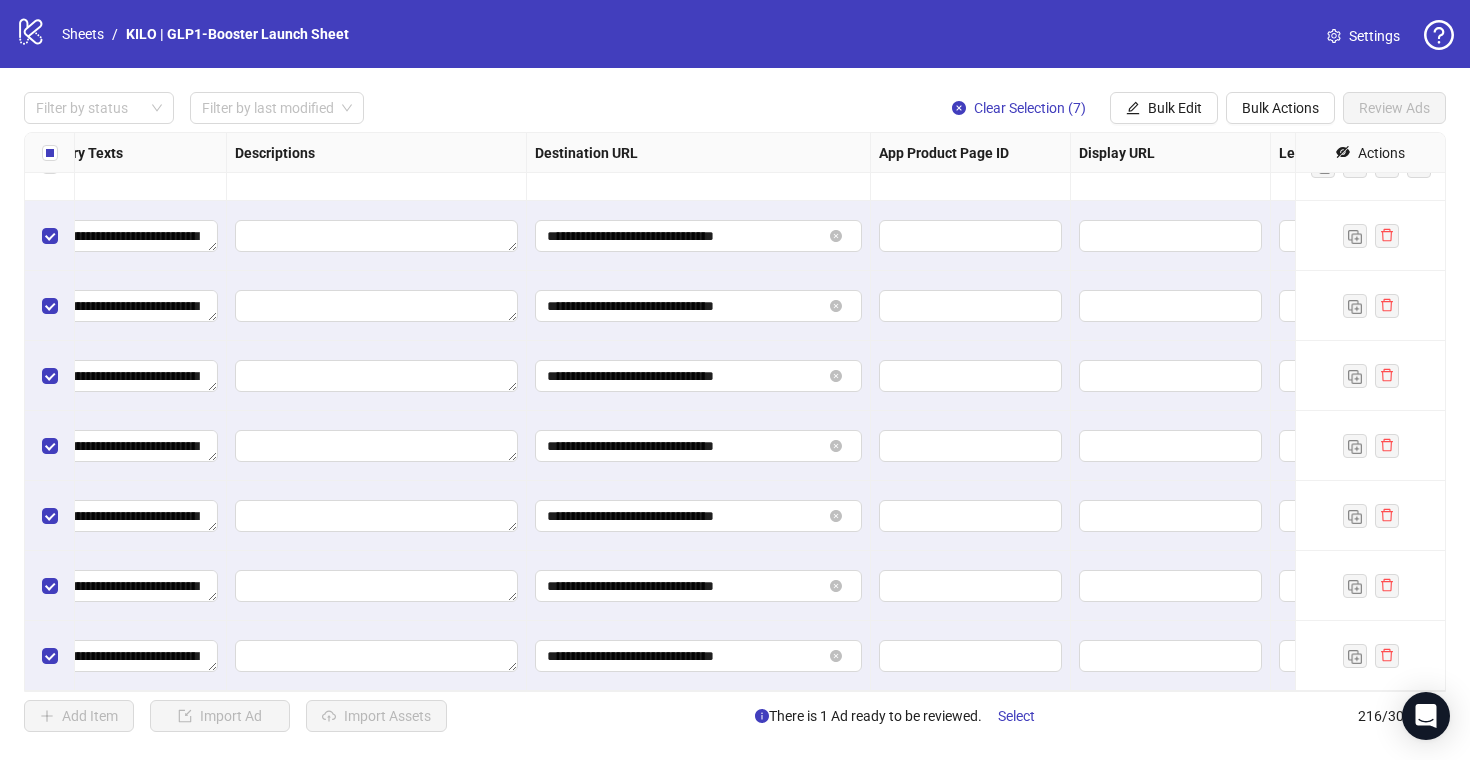 scroll, scrollTop: 14602, scrollLeft: 1844, axis: both 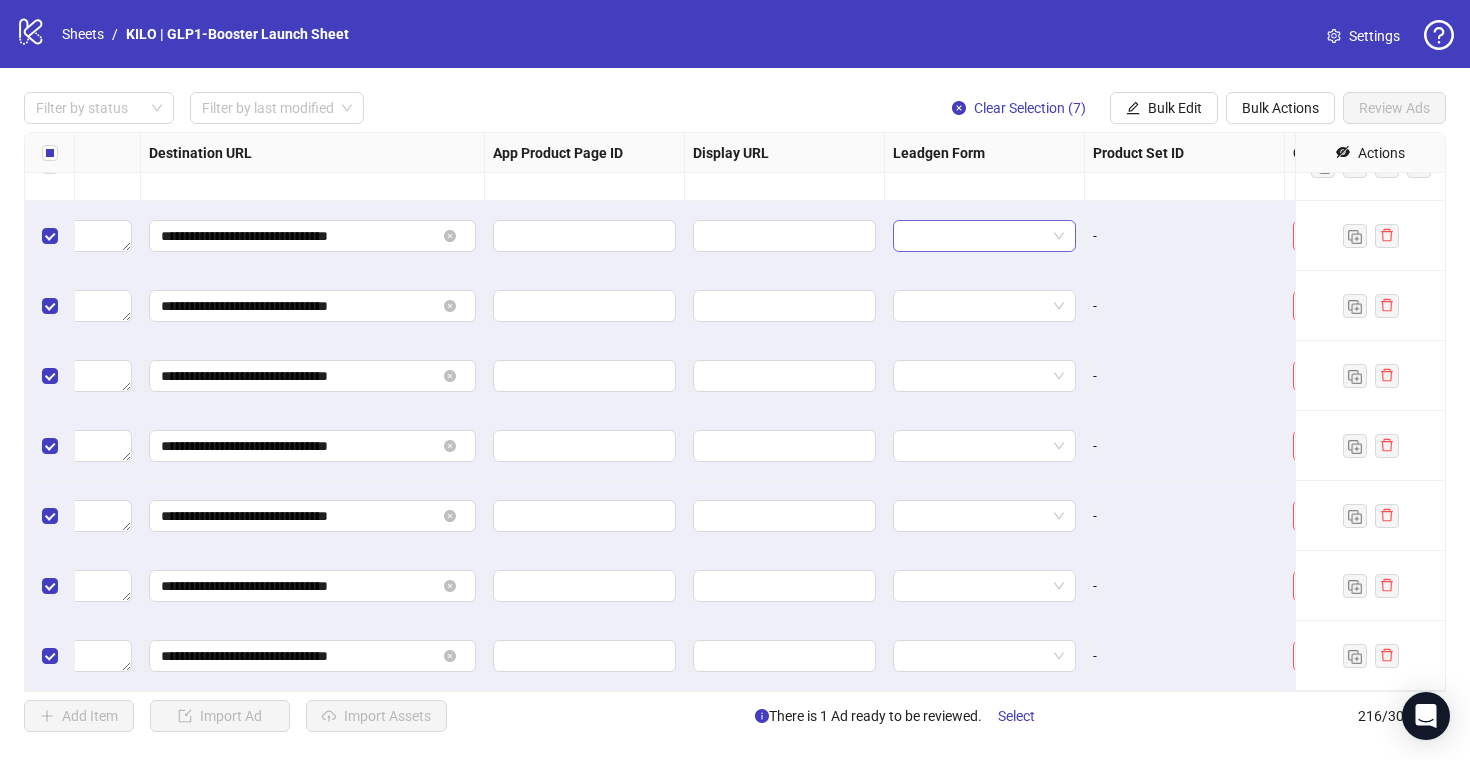 click at bounding box center [975, 236] 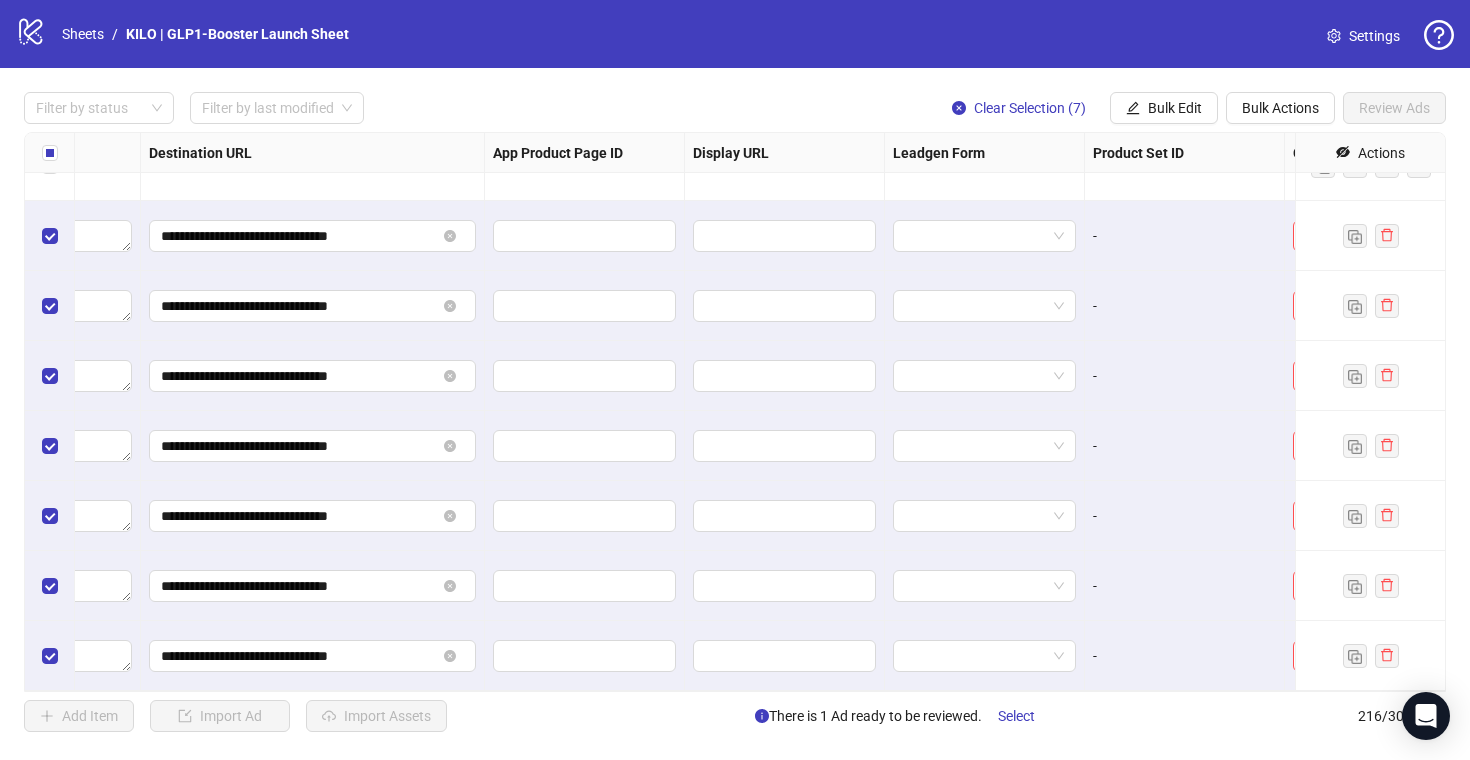 click on "-" at bounding box center (1185, 306) 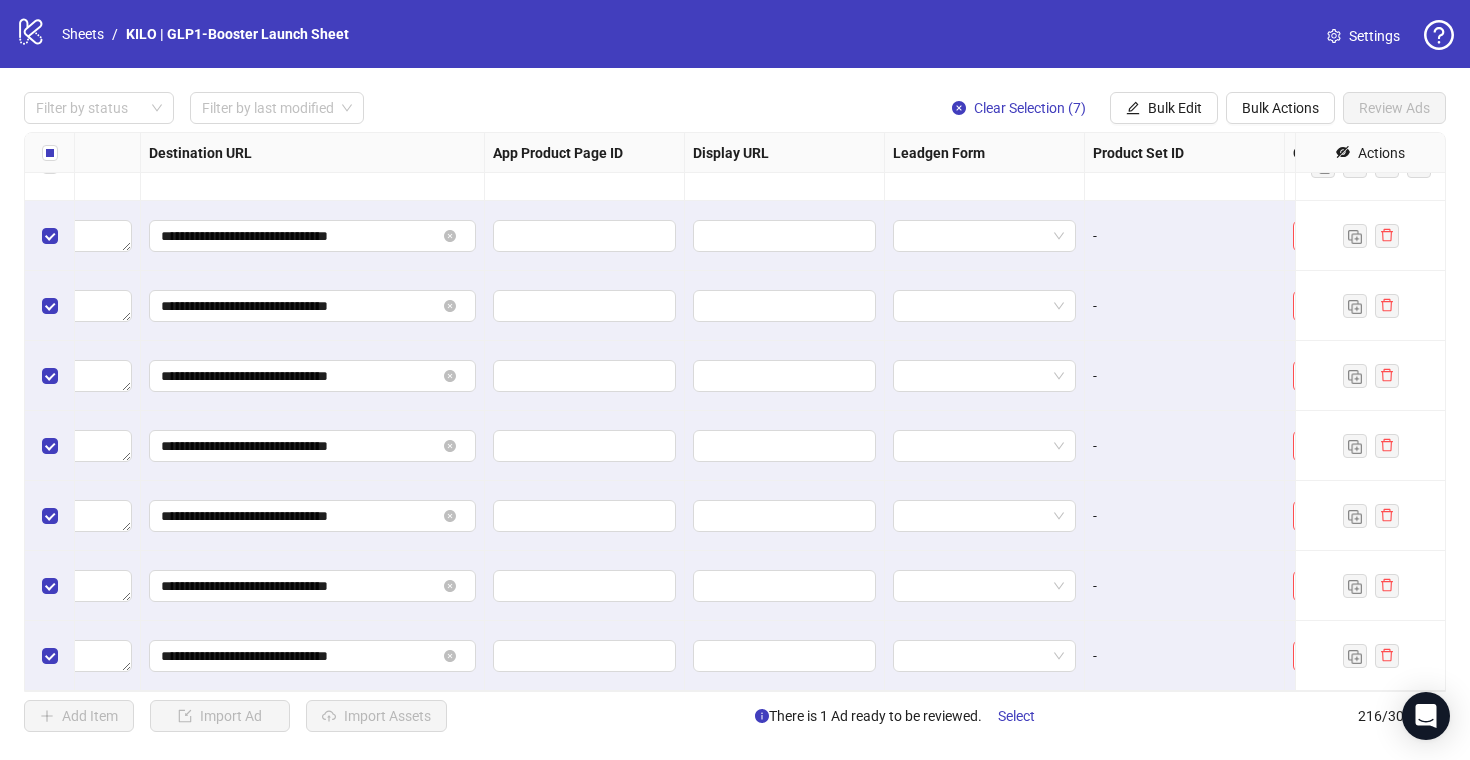scroll, scrollTop: 14602, scrollLeft: 1994, axis: both 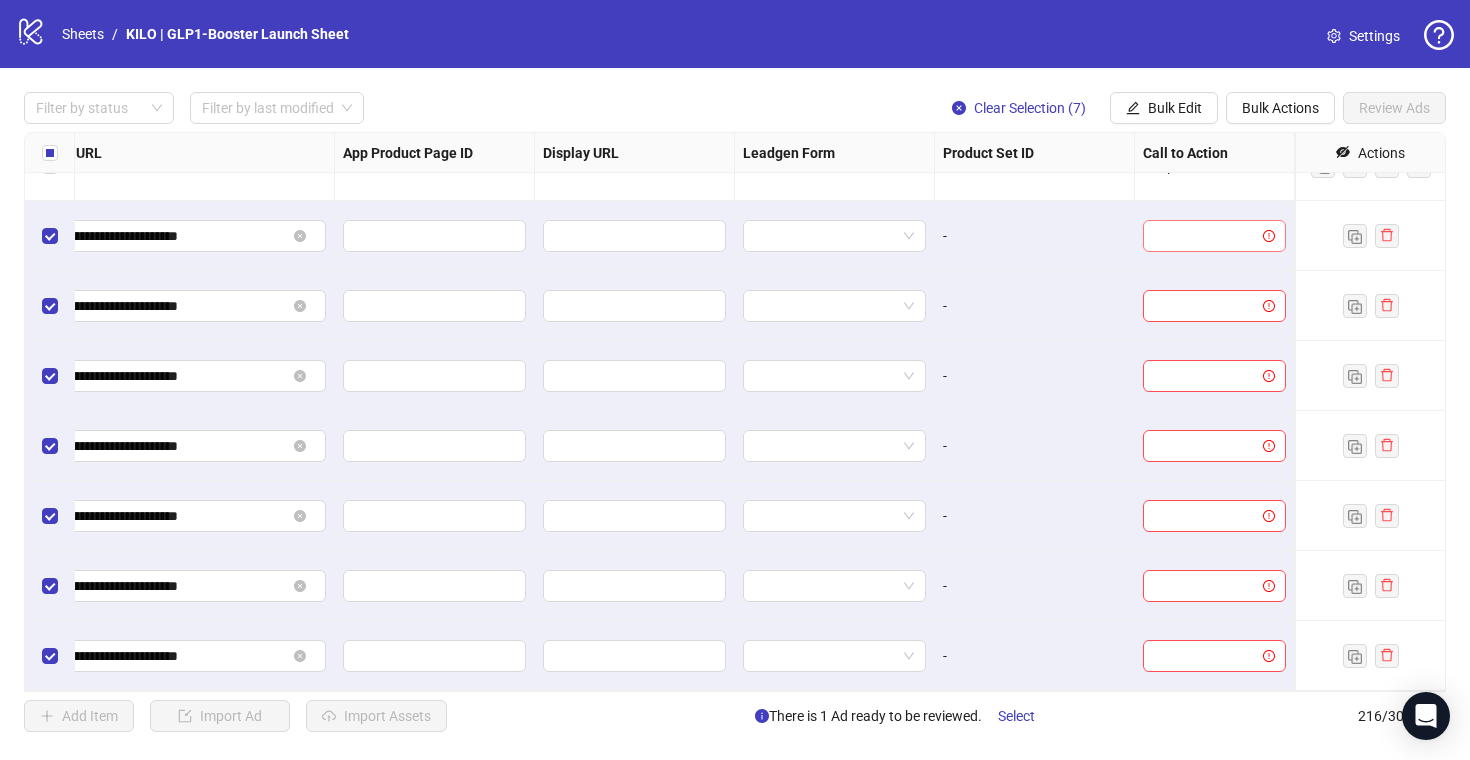 click at bounding box center (1205, 236) 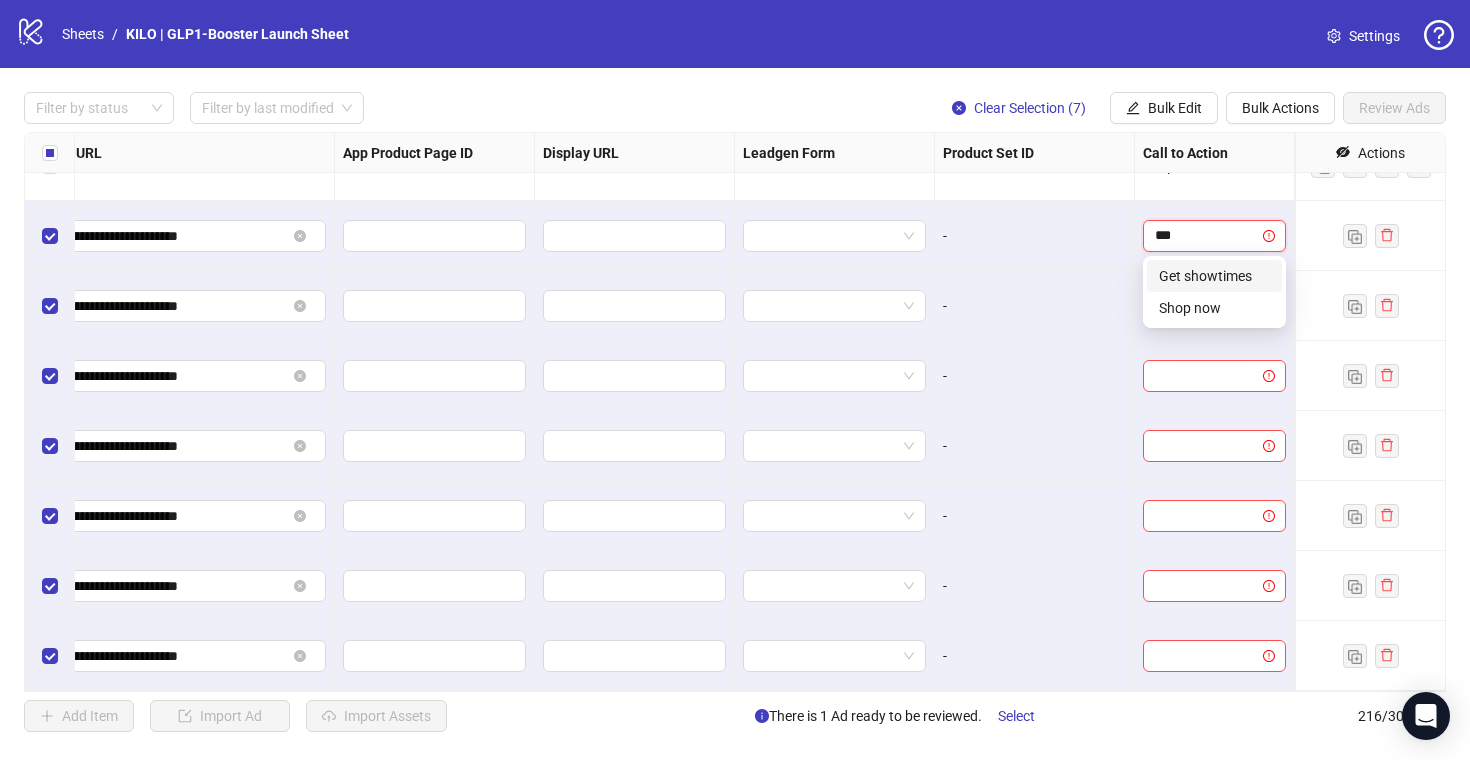 type on "****" 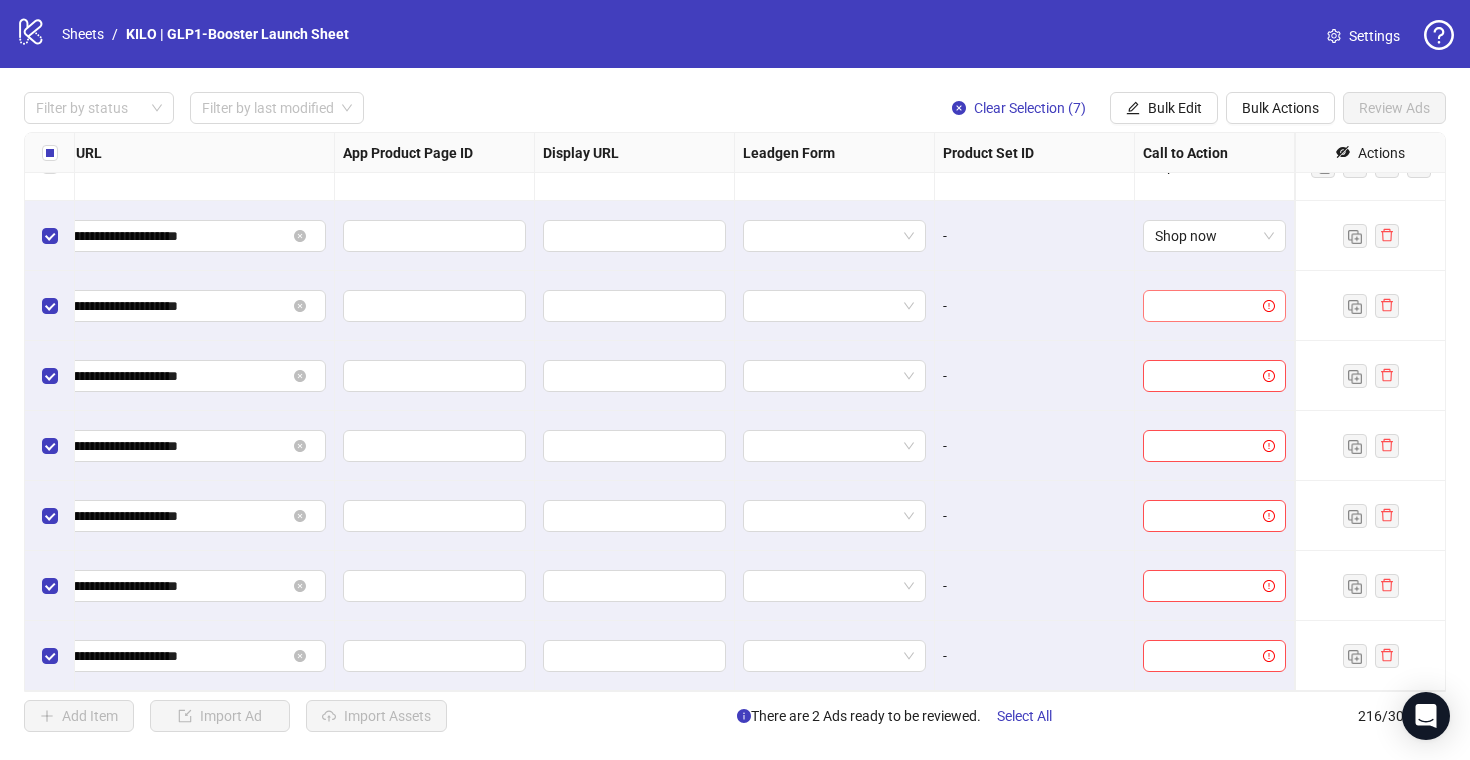 click at bounding box center [1205, 306] 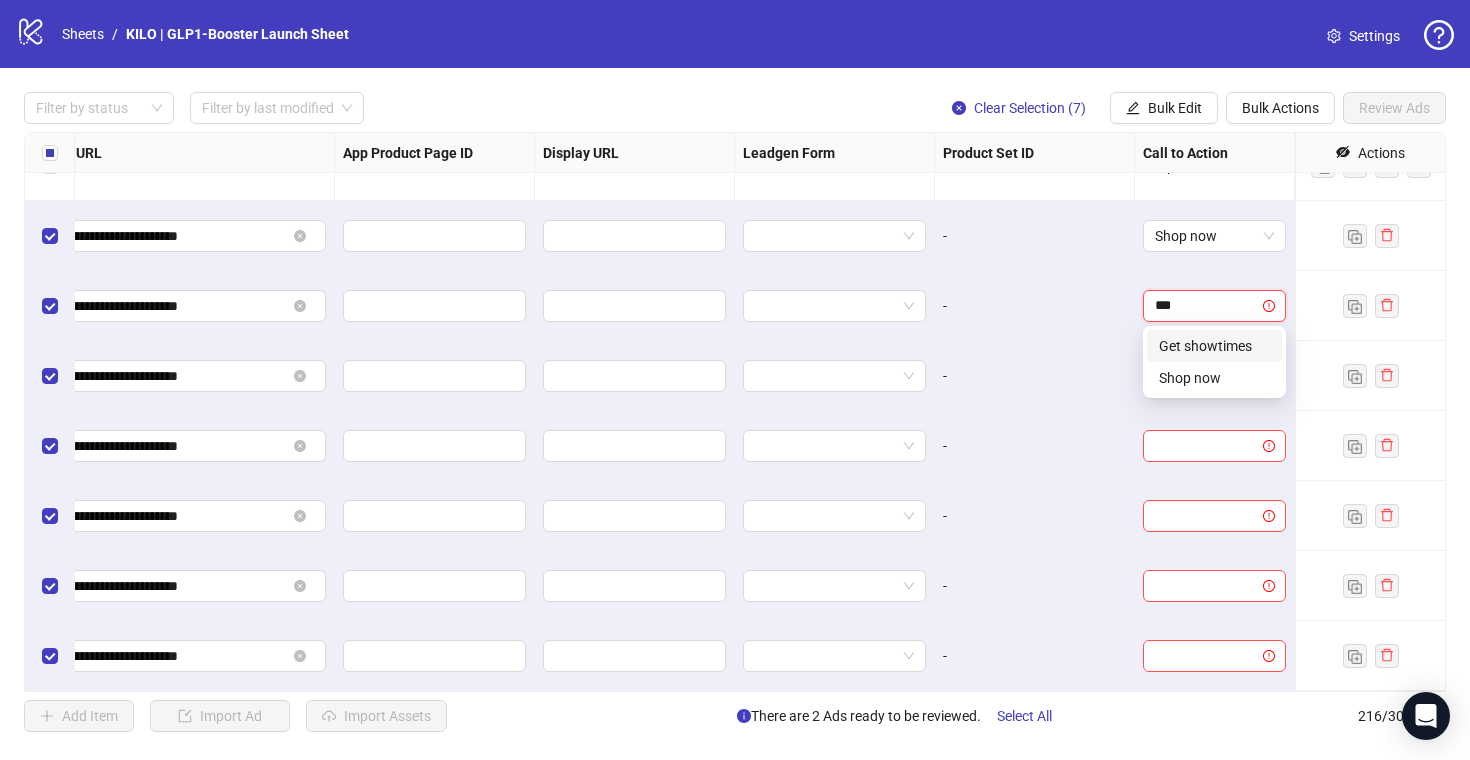 type on "****" 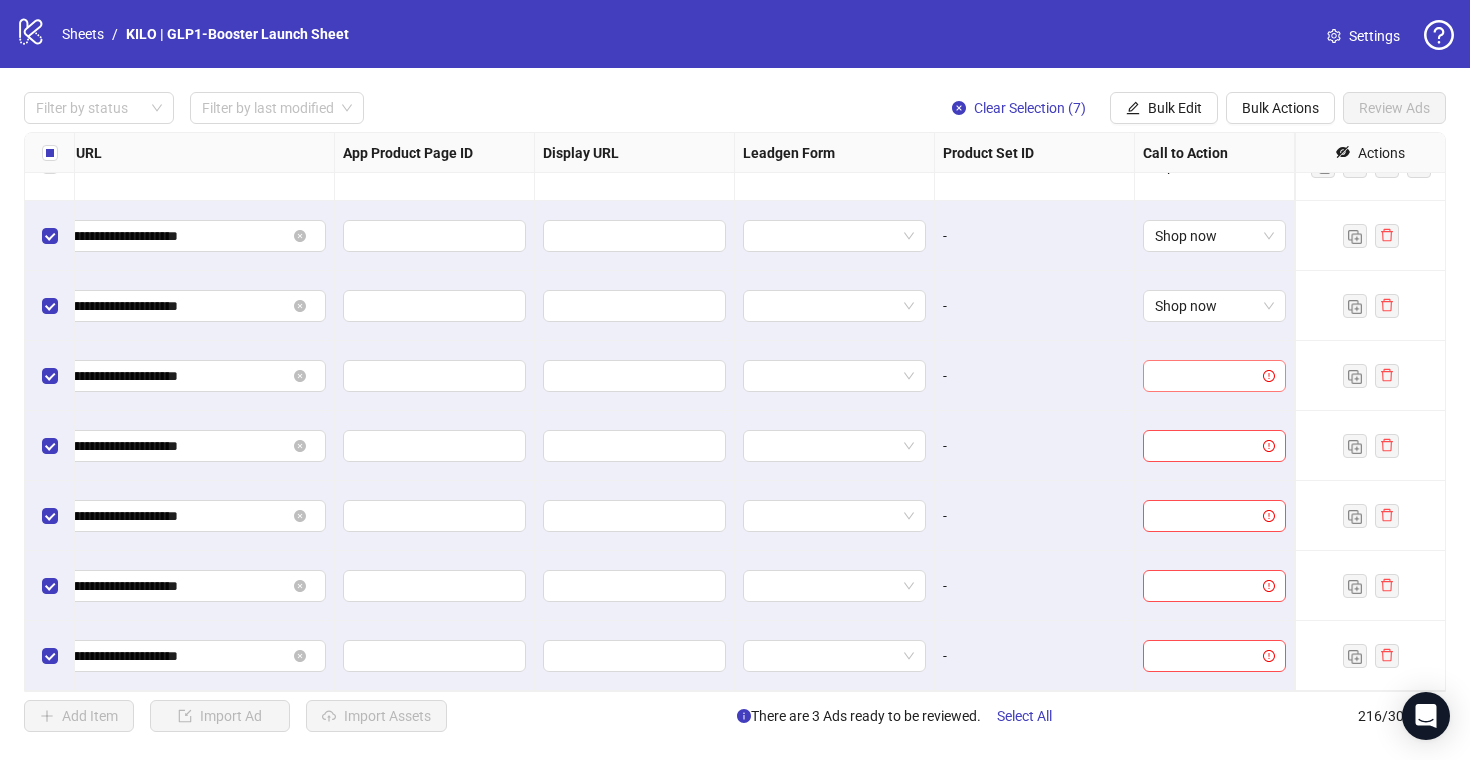 click at bounding box center [1205, 376] 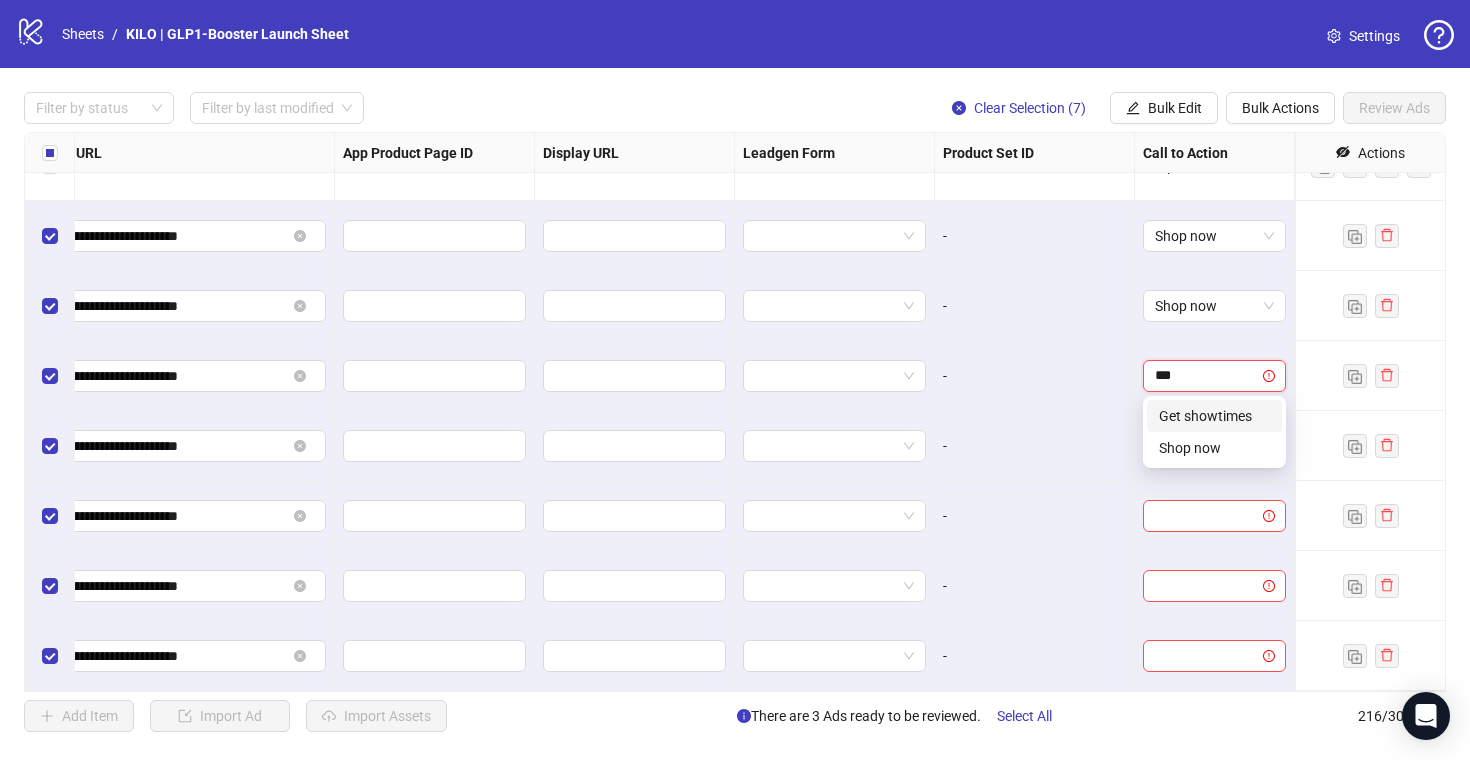 type on "****" 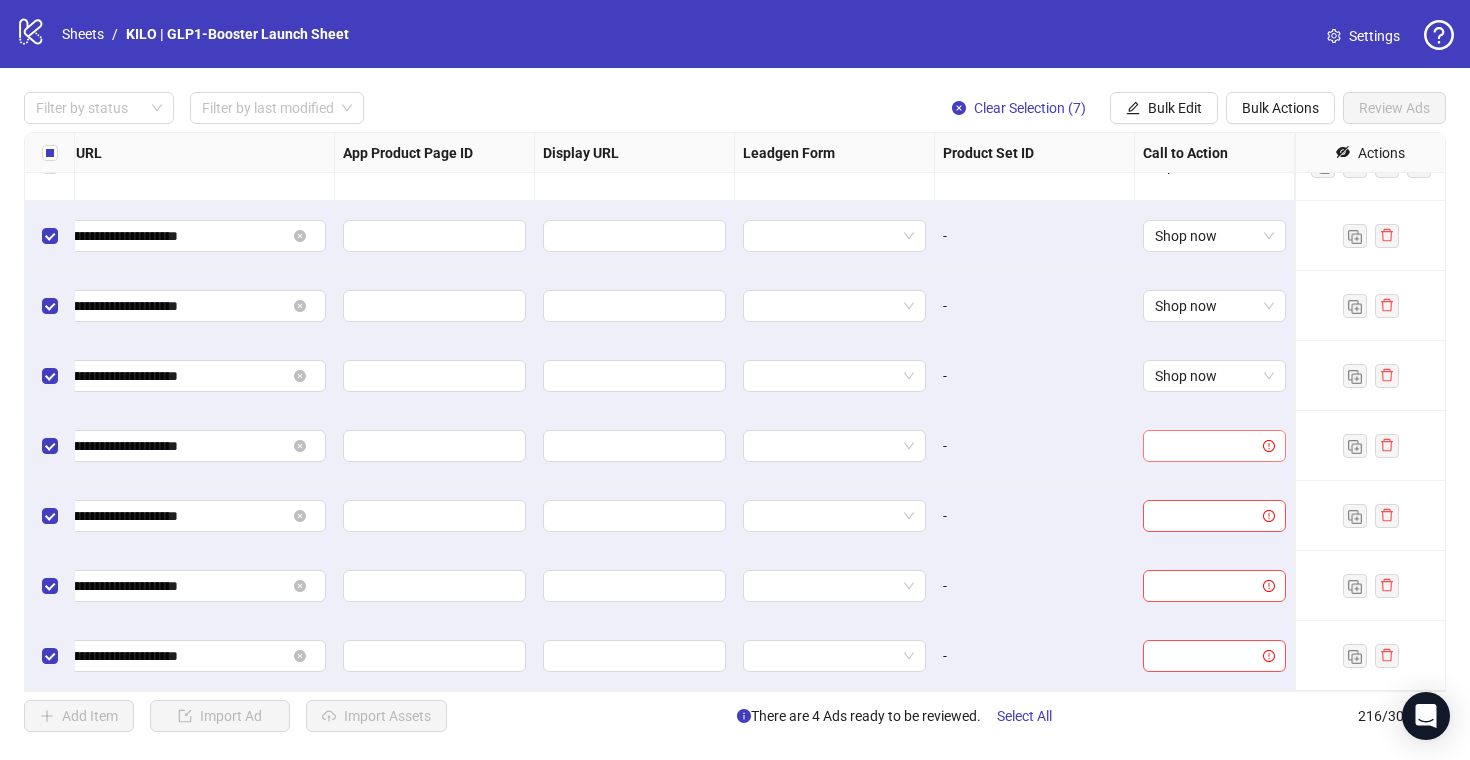 click at bounding box center (1205, 446) 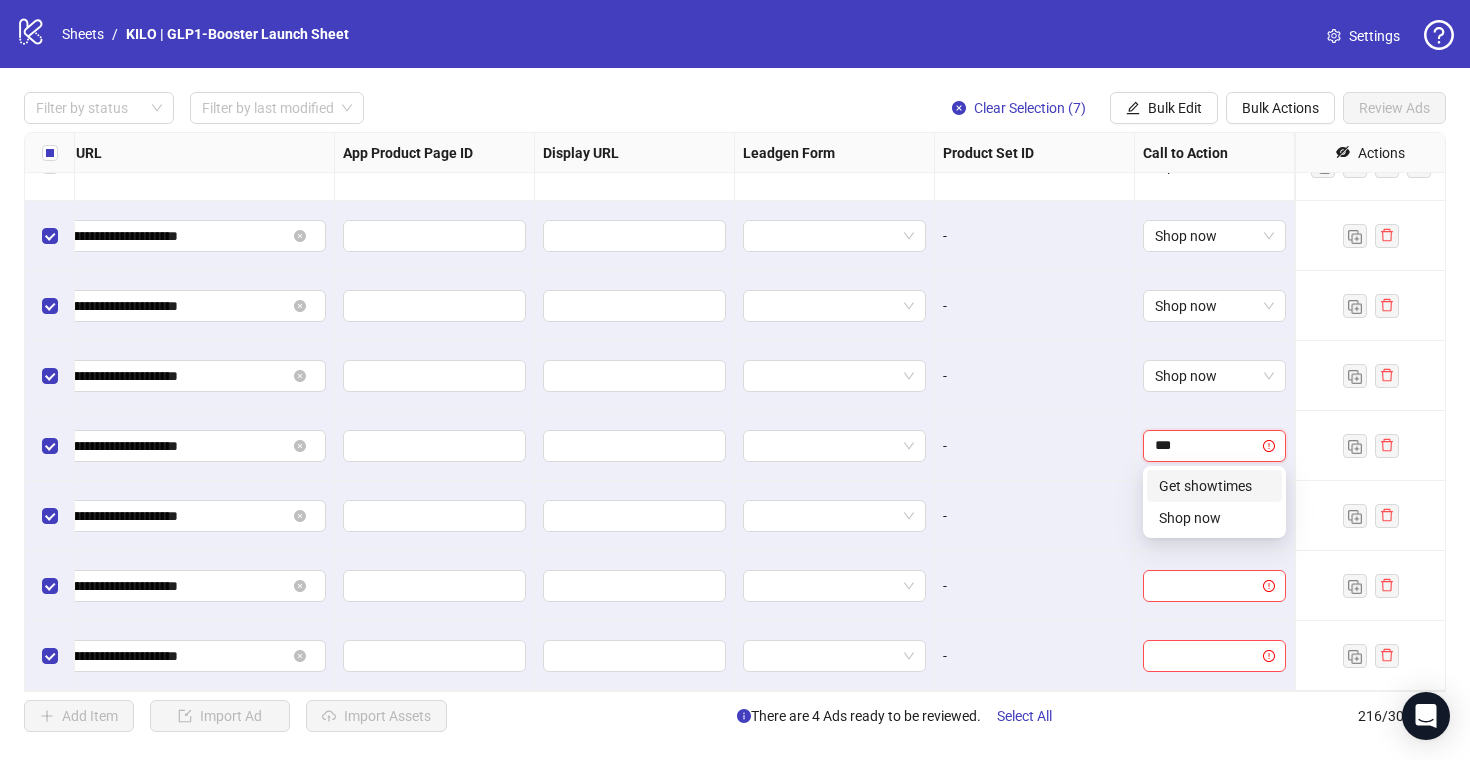 type on "****" 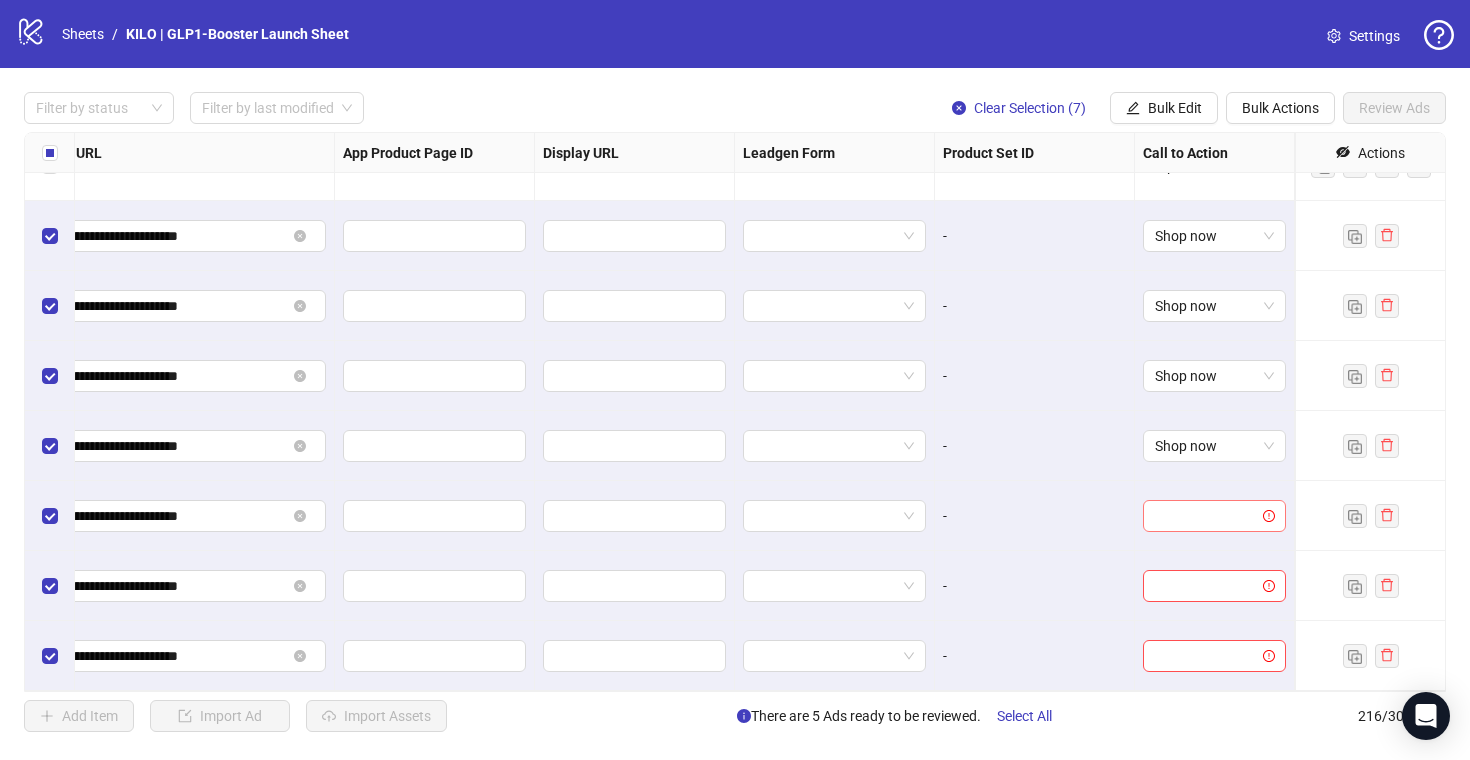 click at bounding box center (1205, 516) 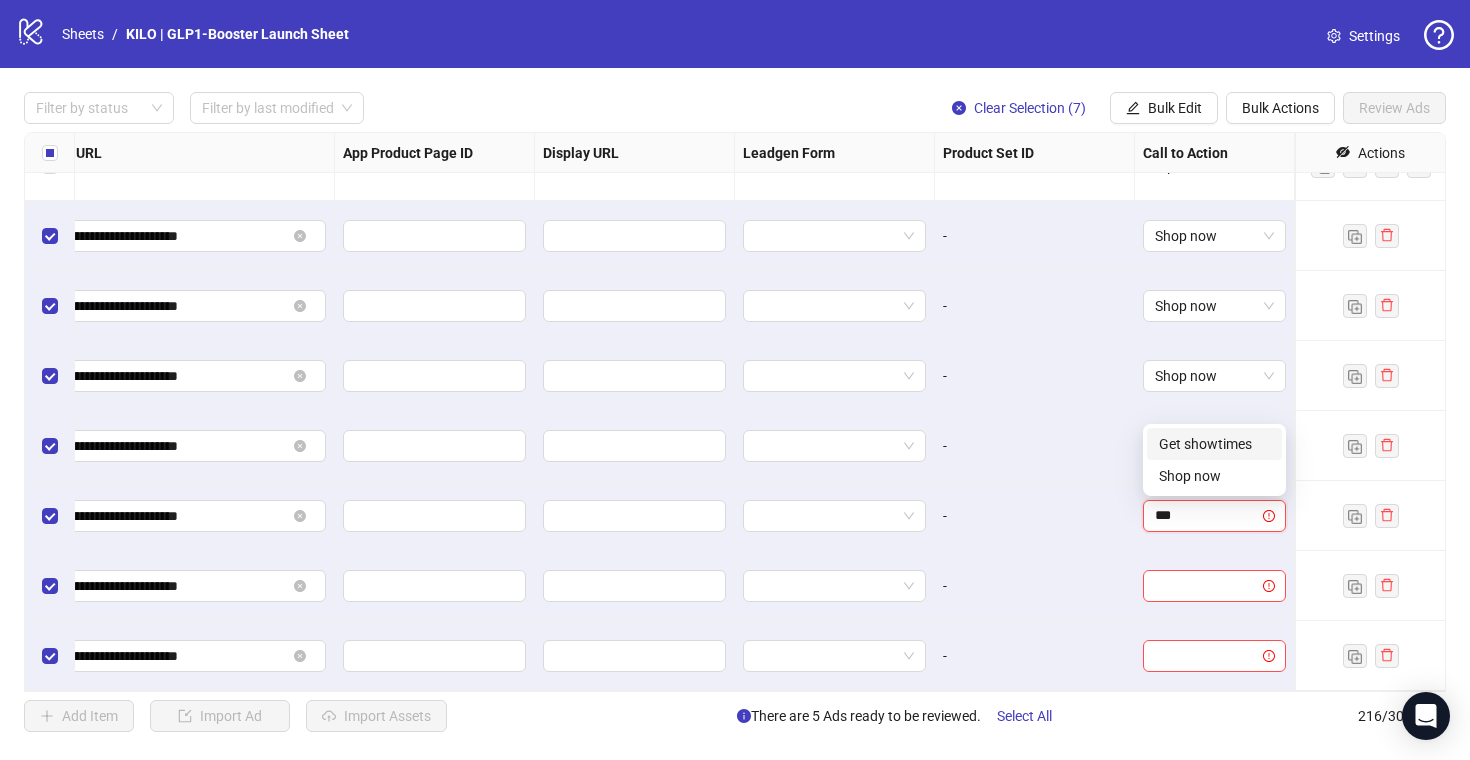 type on "****" 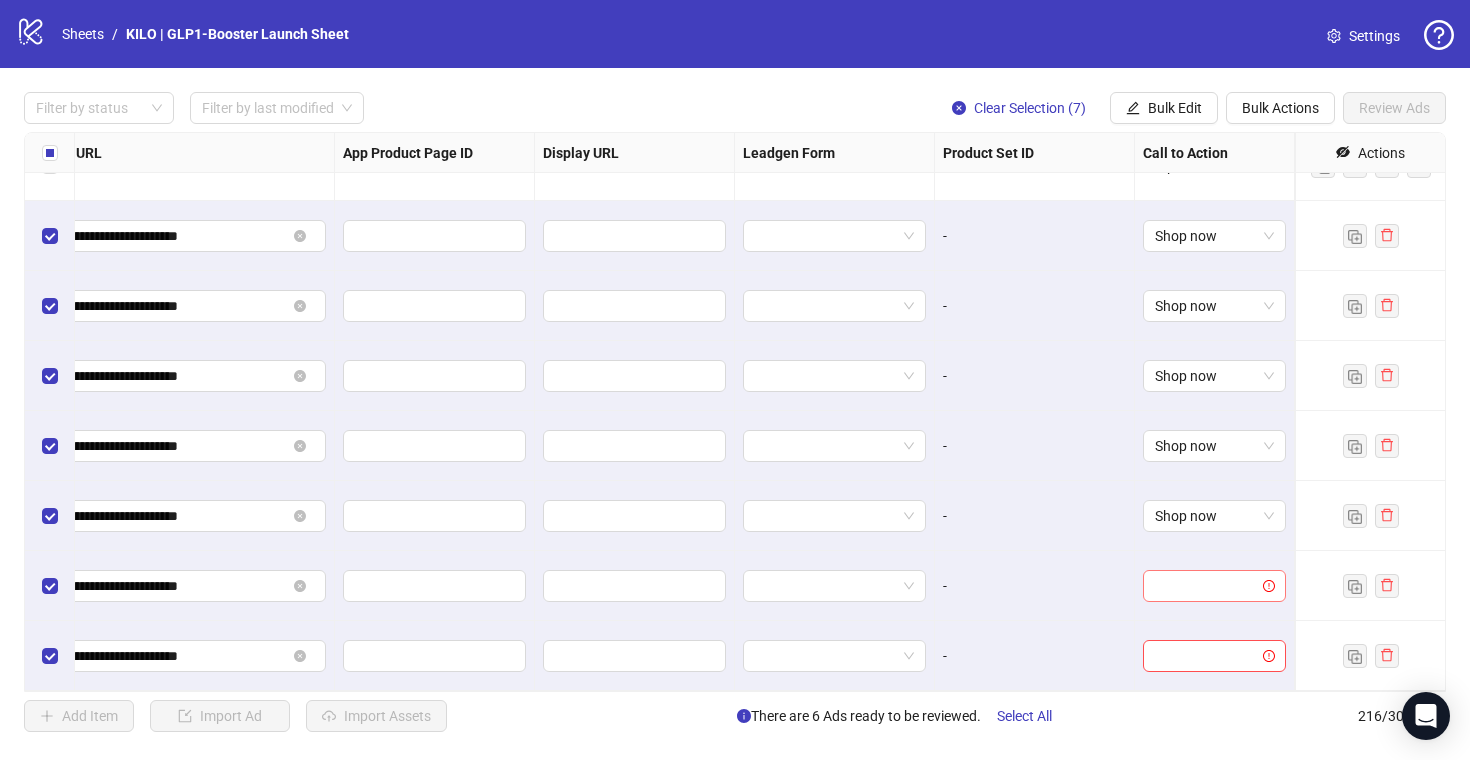 click at bounding box center [1205, 586] 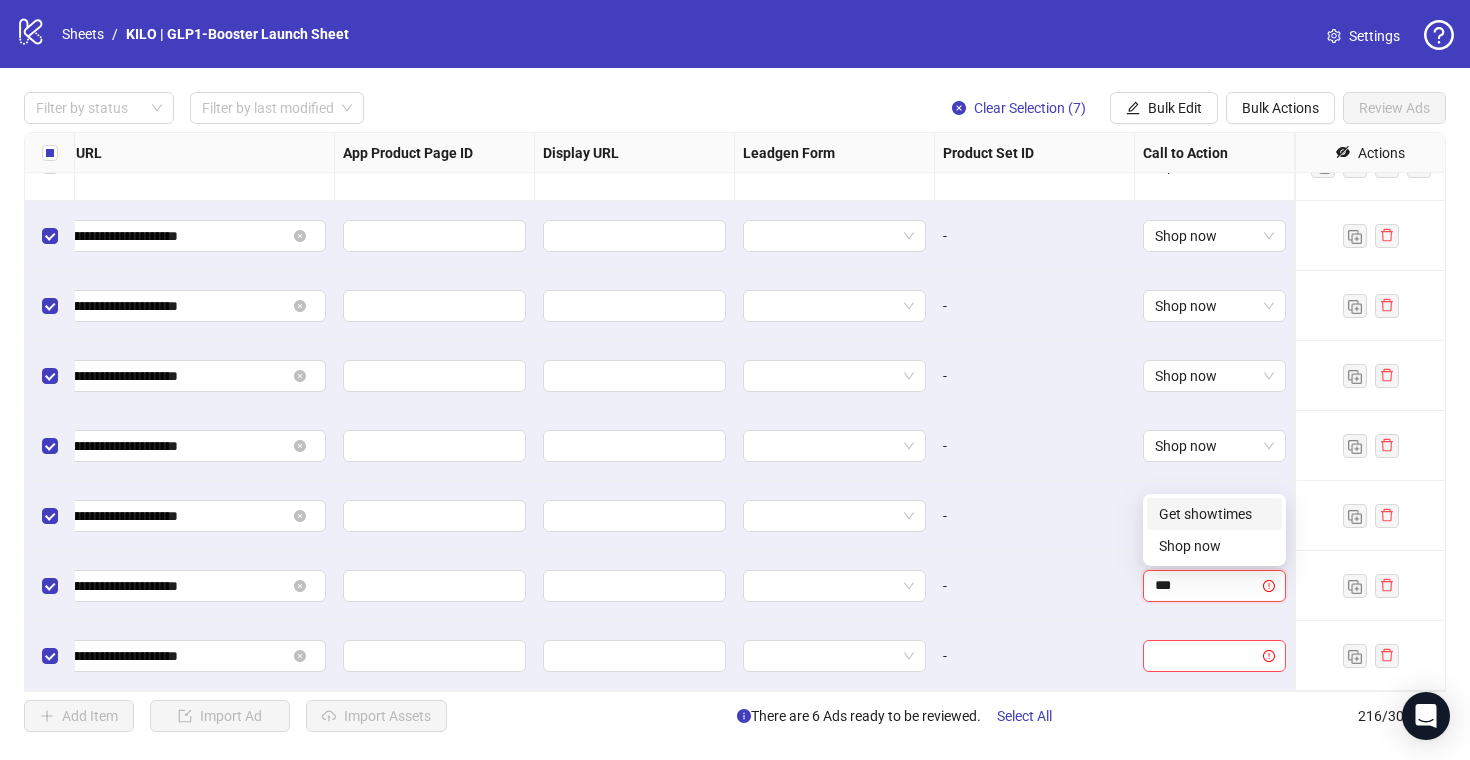 type on "****" 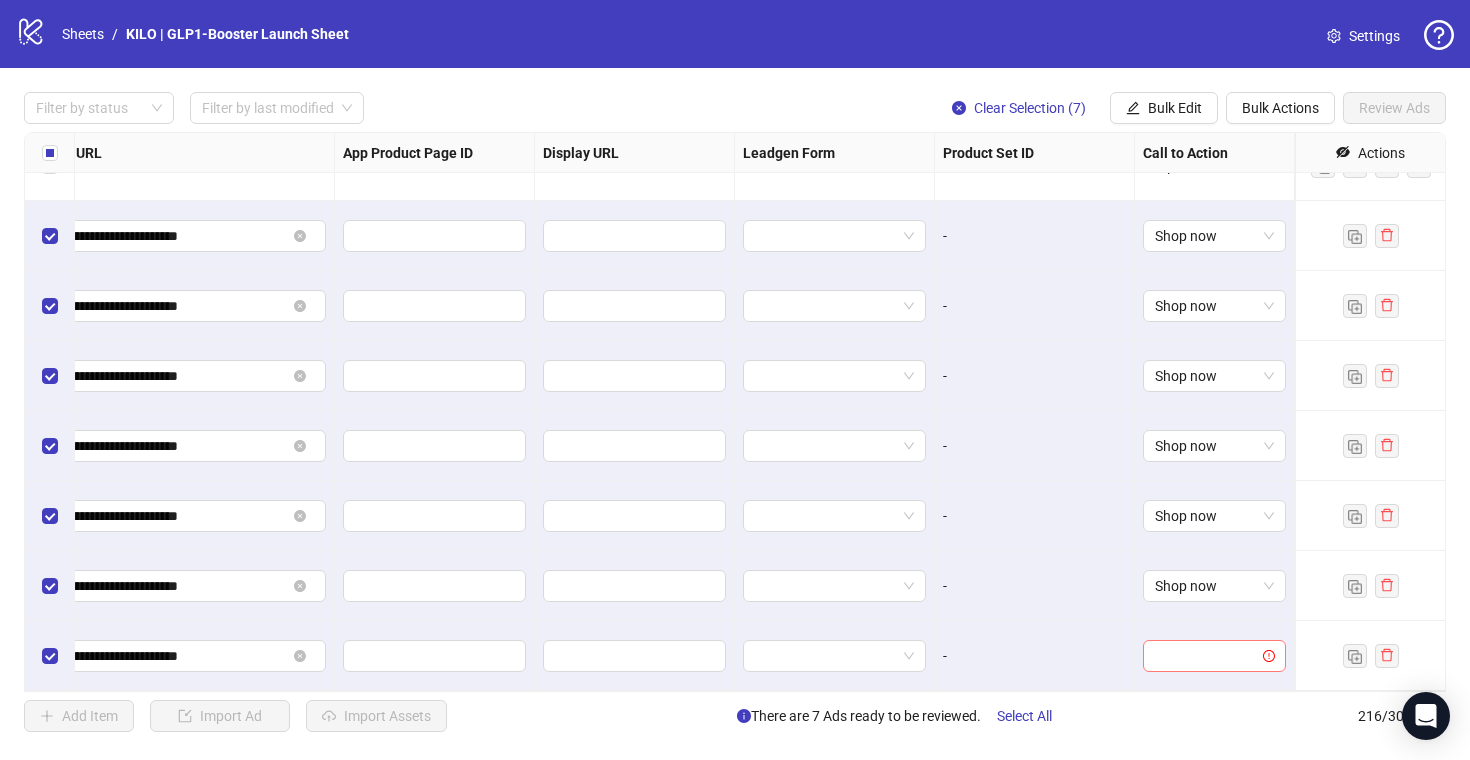click at bounding box center (1205, 656) 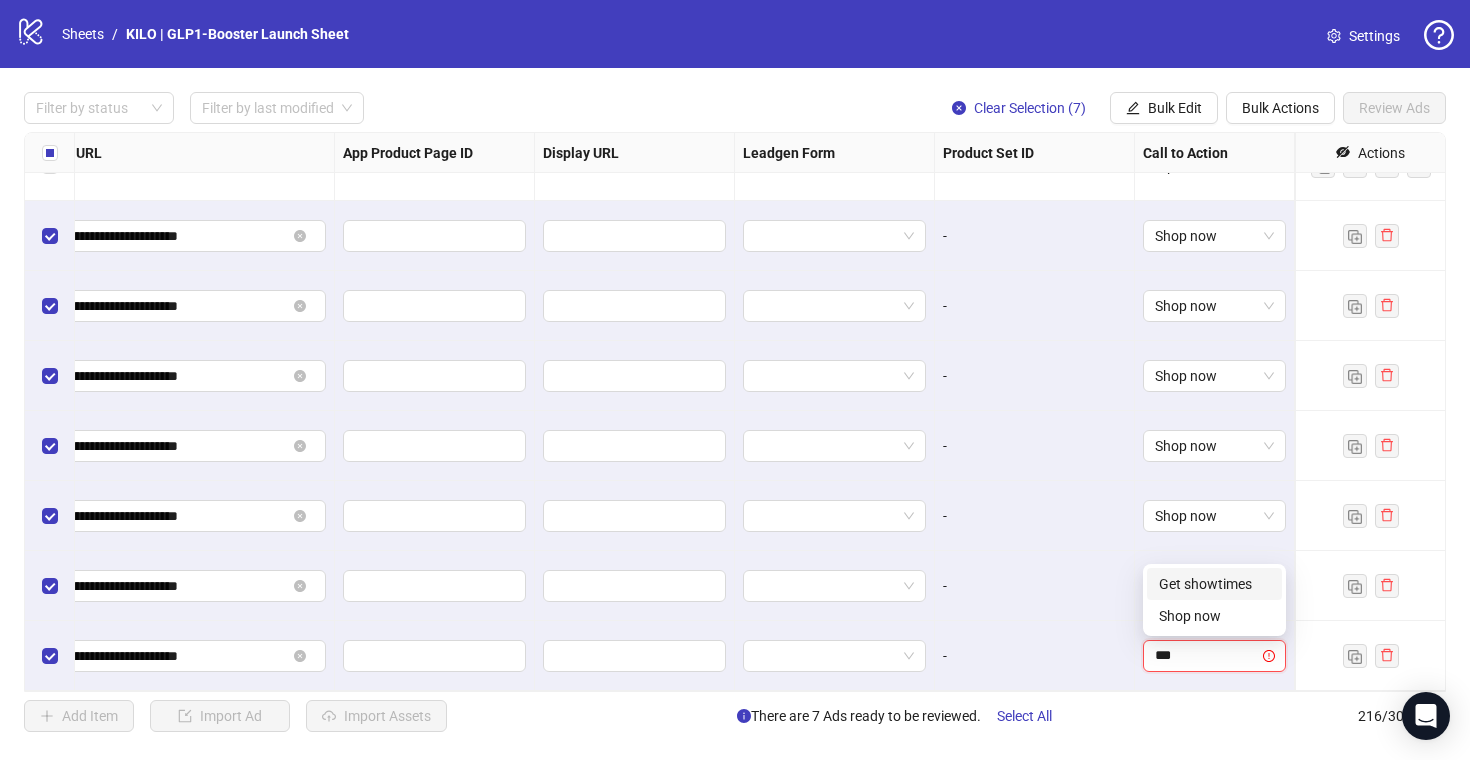 type on "****" 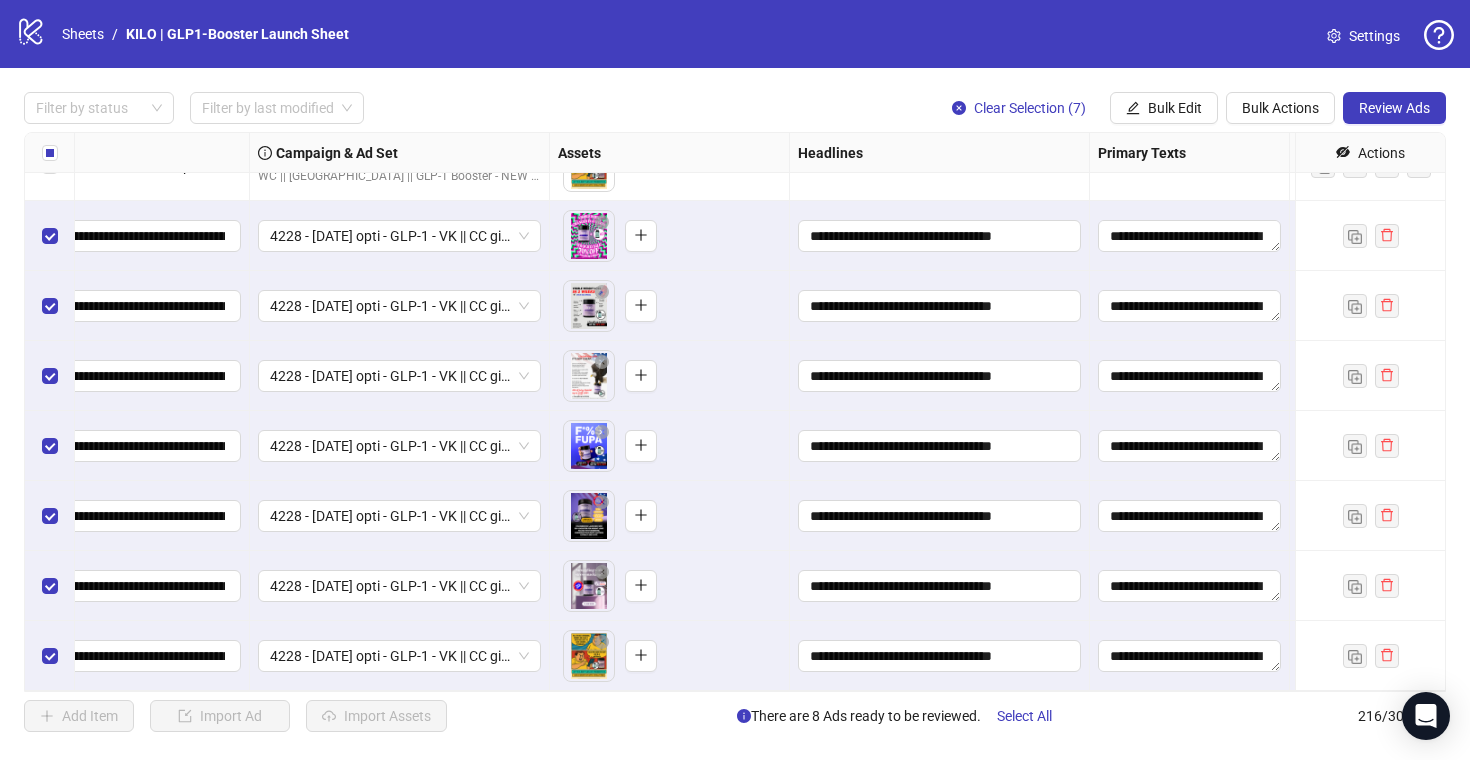 scroll, scrollTop: 14602, scrollLeft: 0, axis: vertical 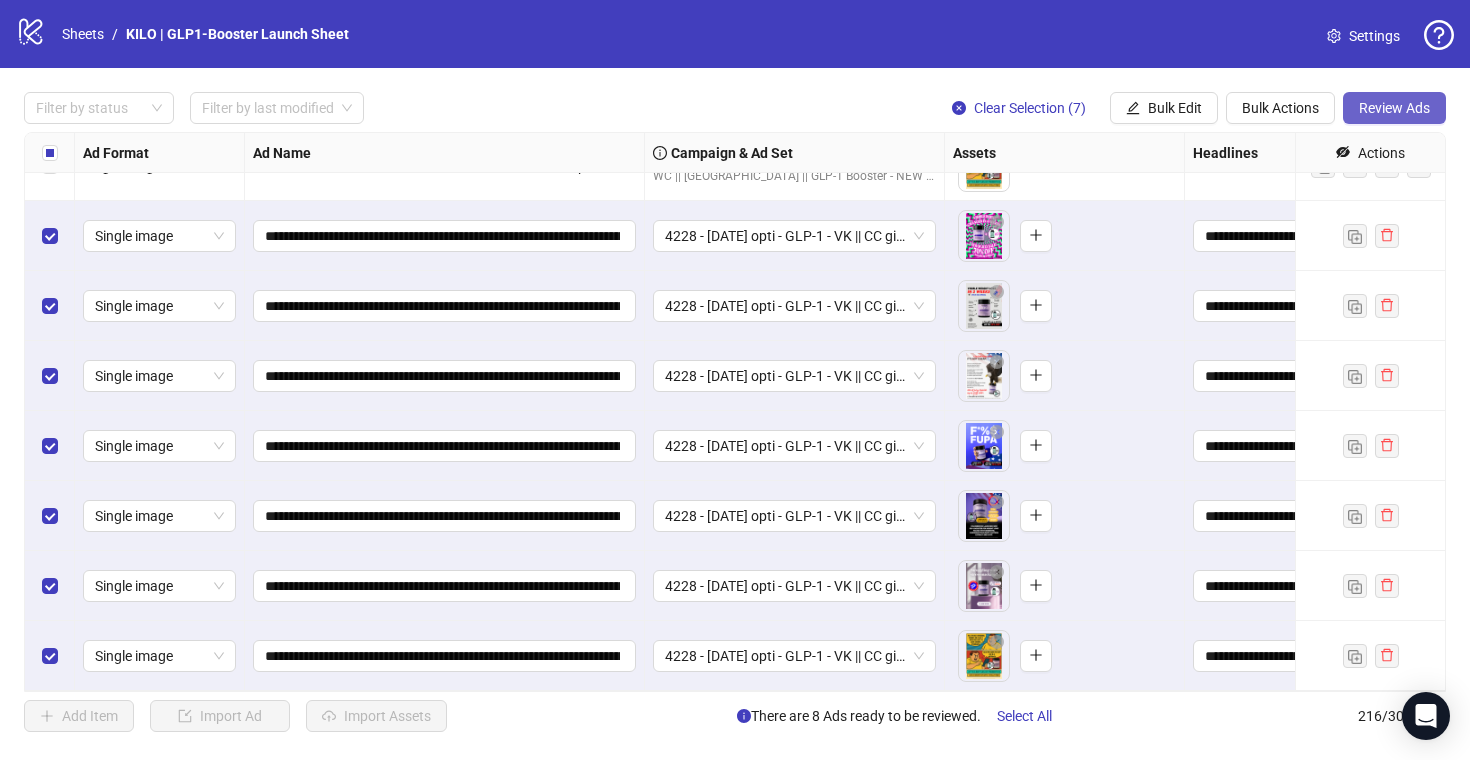 click on "Review Ads" at bounding box center (1394, 108) 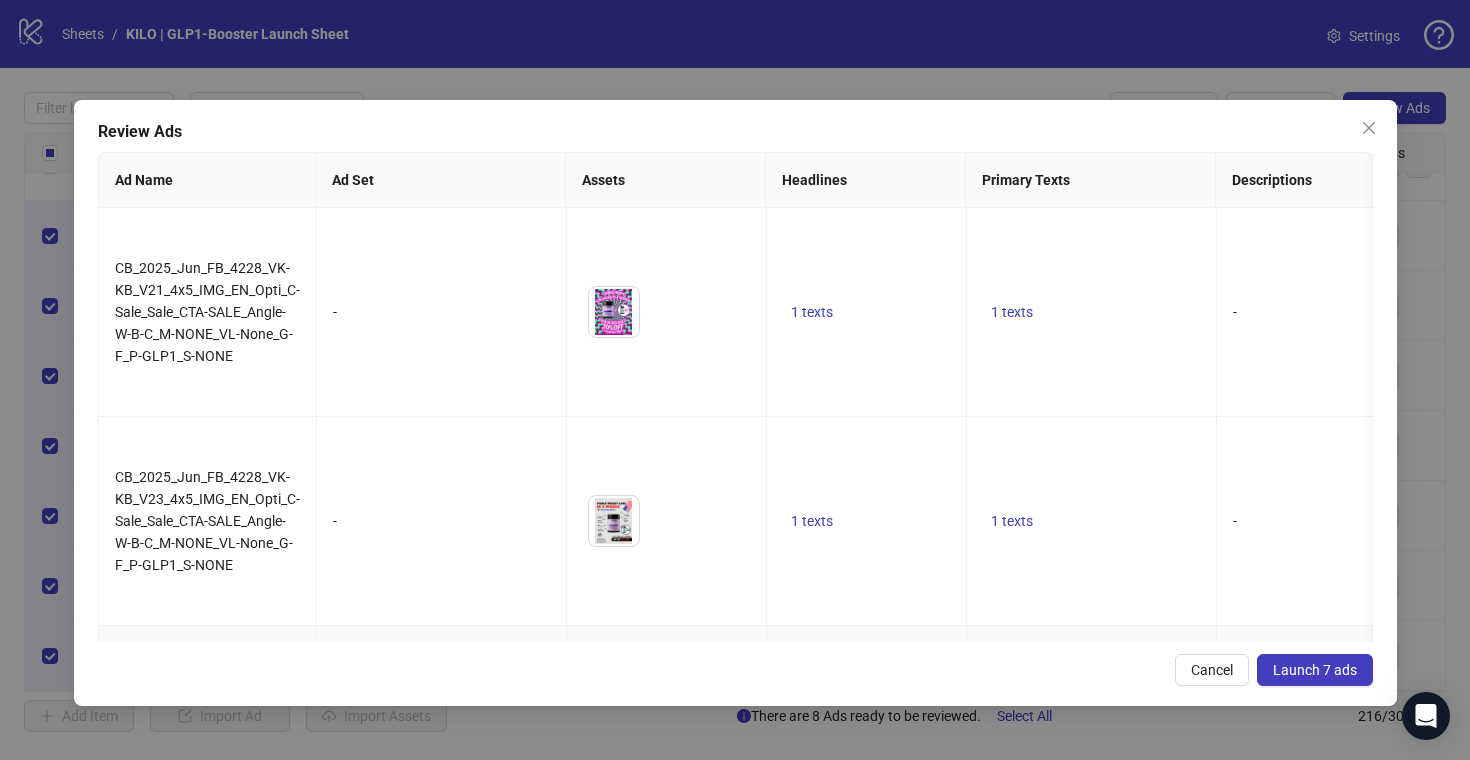 click on "Launch 7 ads" at bounding box center (1315, 670) 